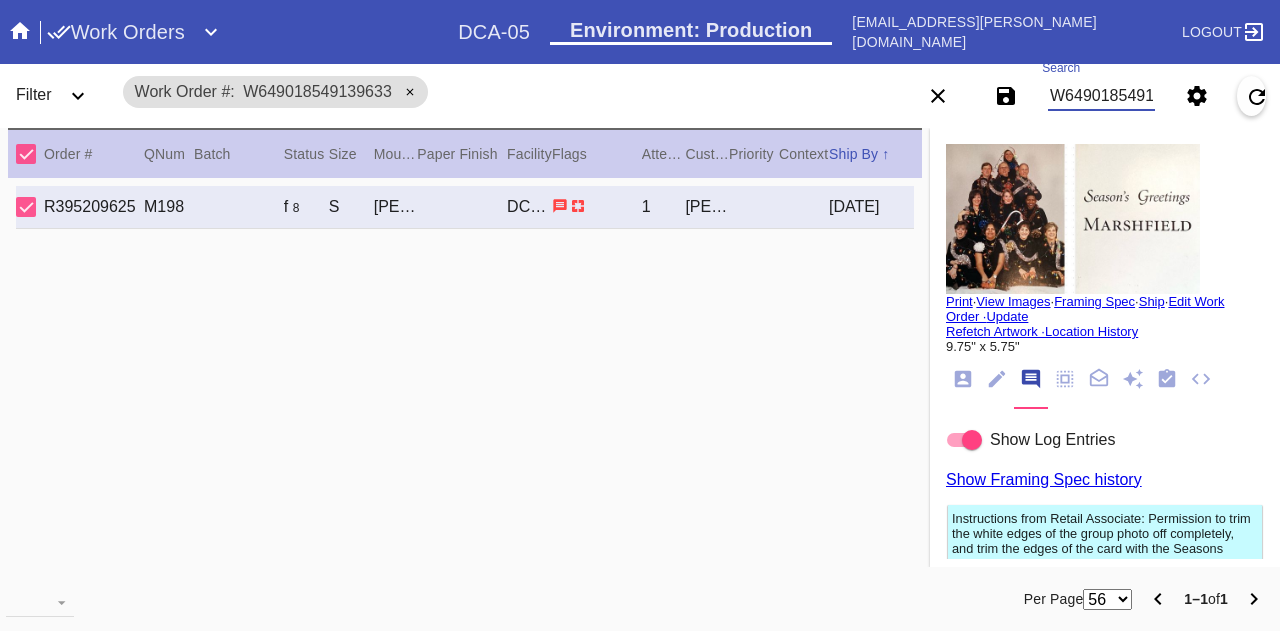 scroll, scrollTop: 0, scrollLeft: 0, axis: both 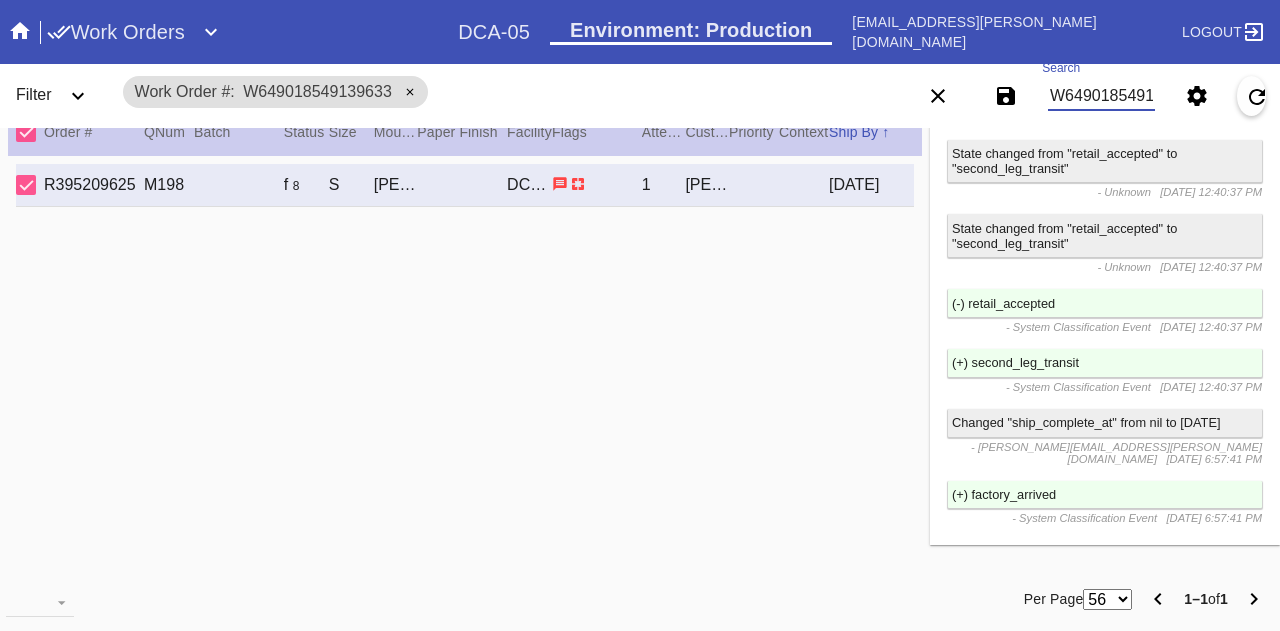 click on "W649018549139633" at bounding box center (1101, 96) 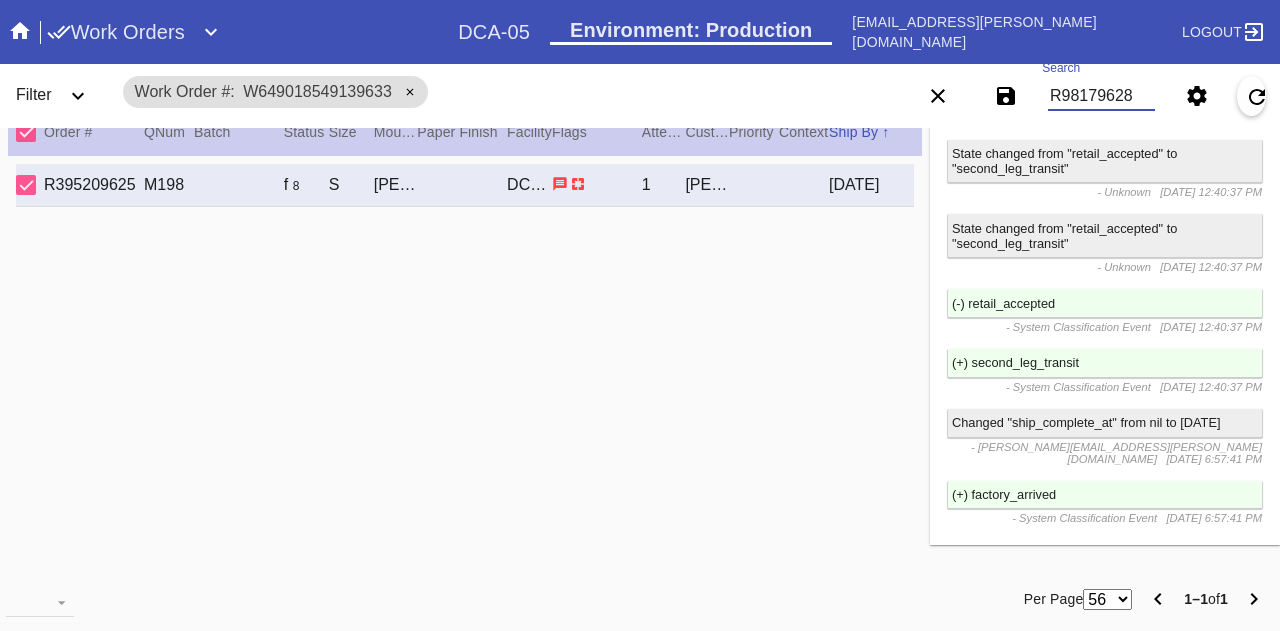 type on "R981796281" 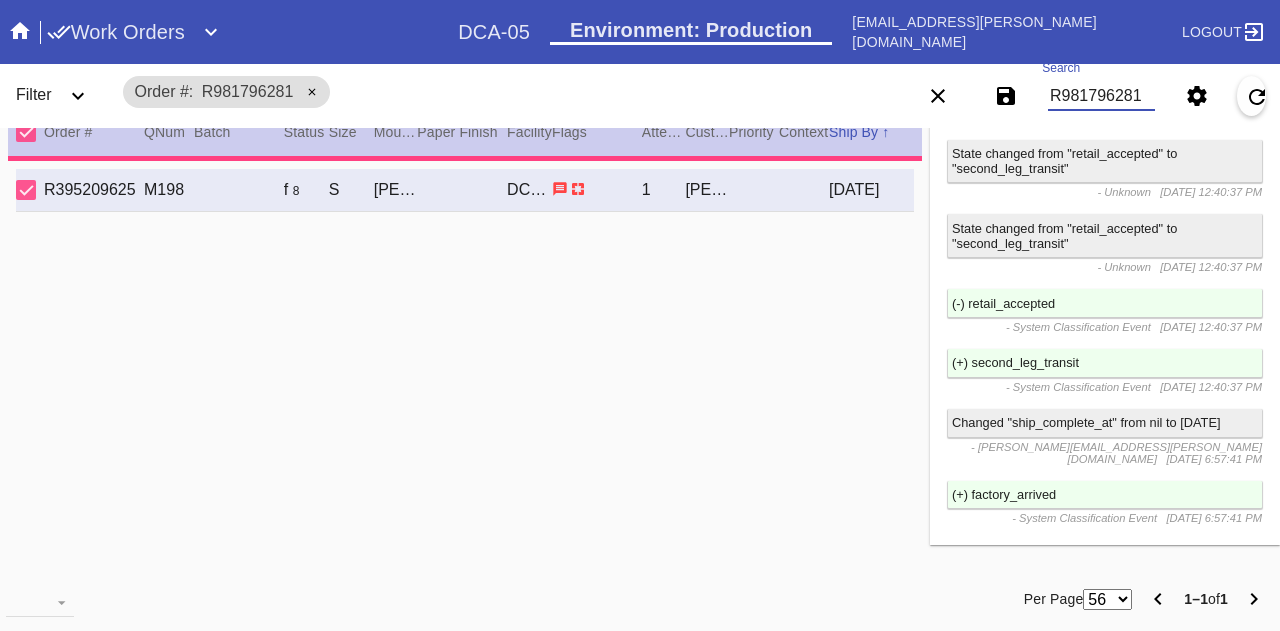 scroll, scrollTop: 2166, scrollLeft: 0, axis: vertical 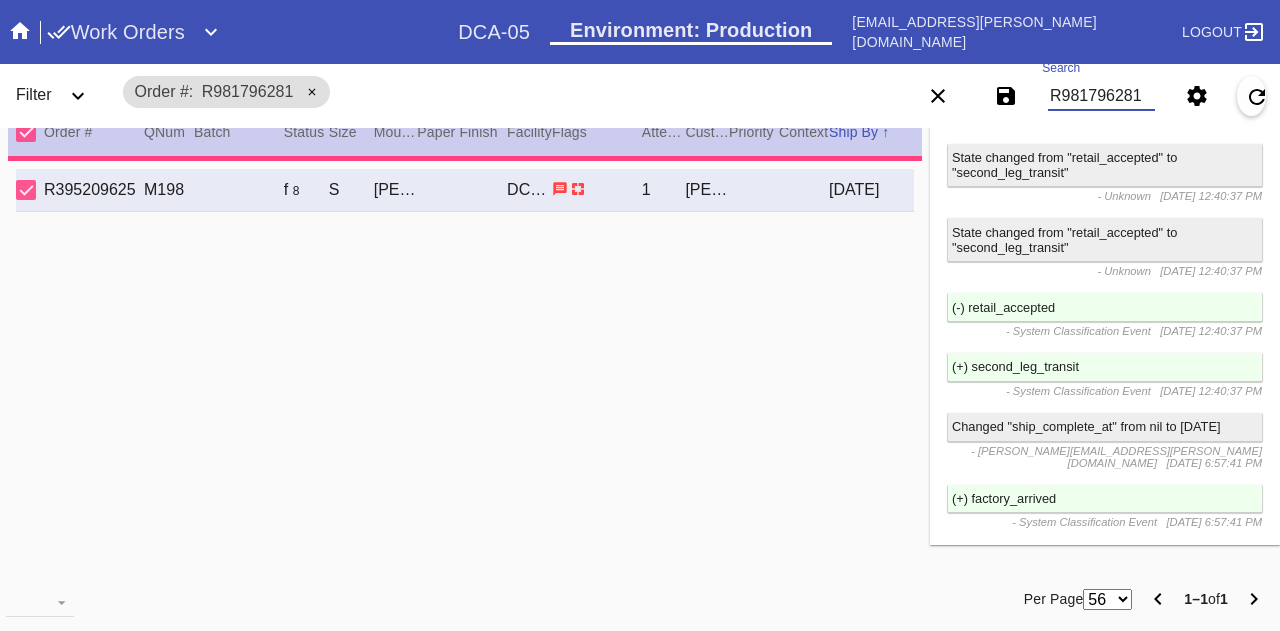 type 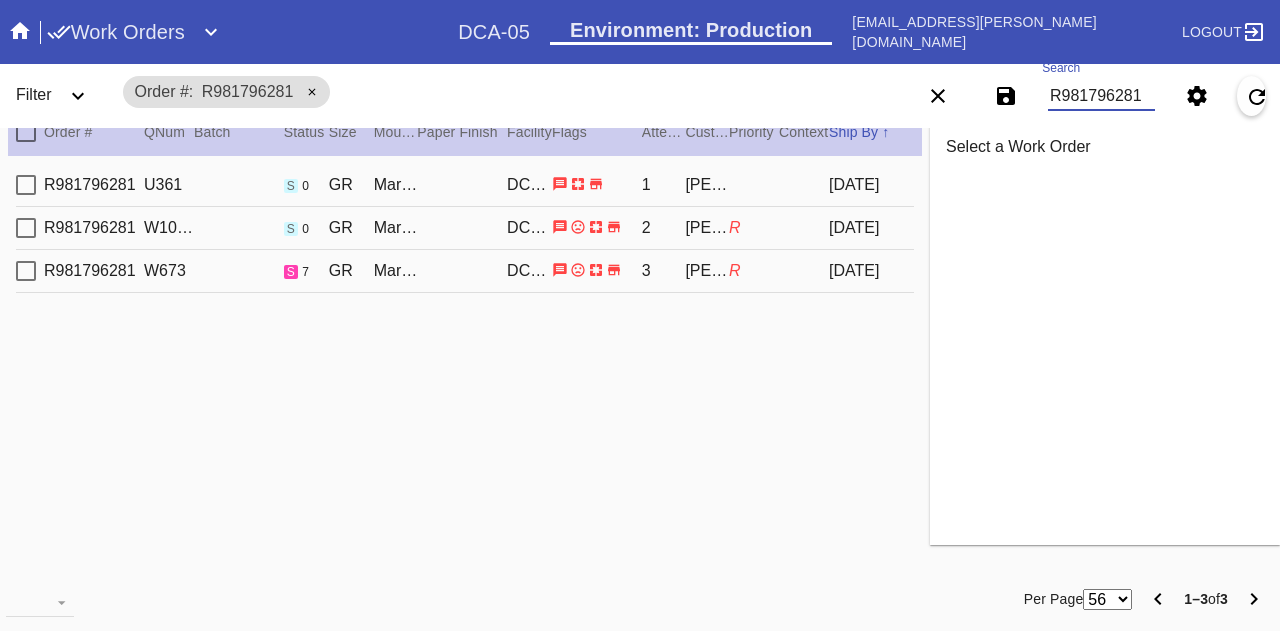scroll, scrollTop: 0, scrollLeft: 0, axis: both 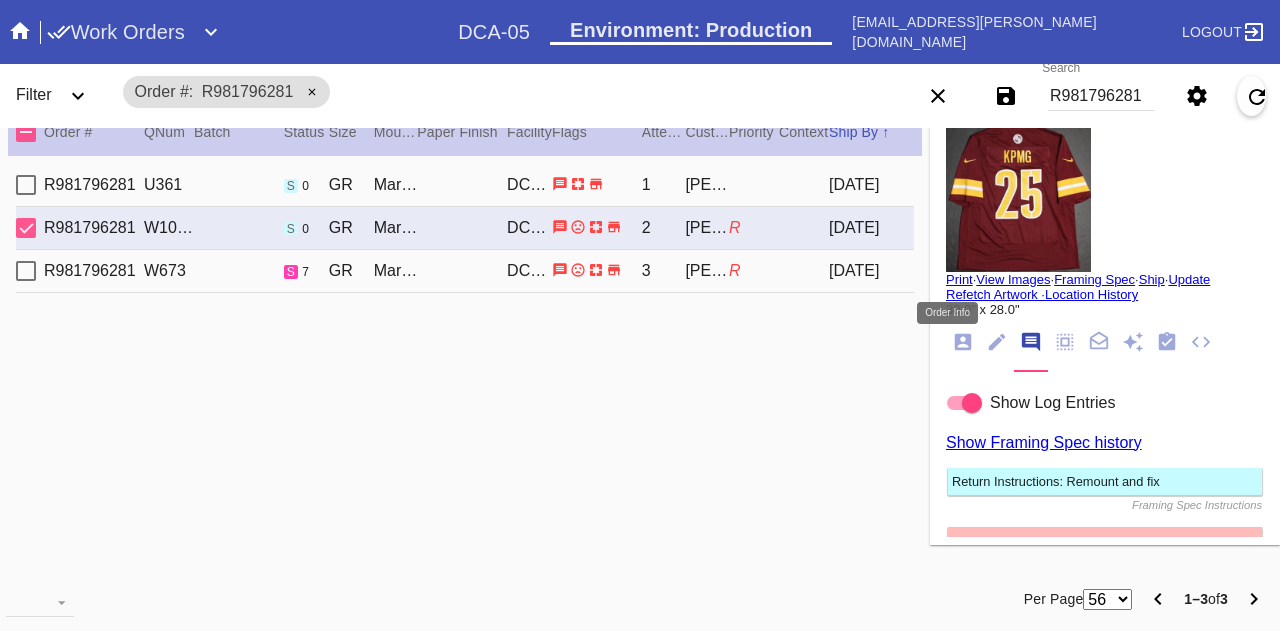 click 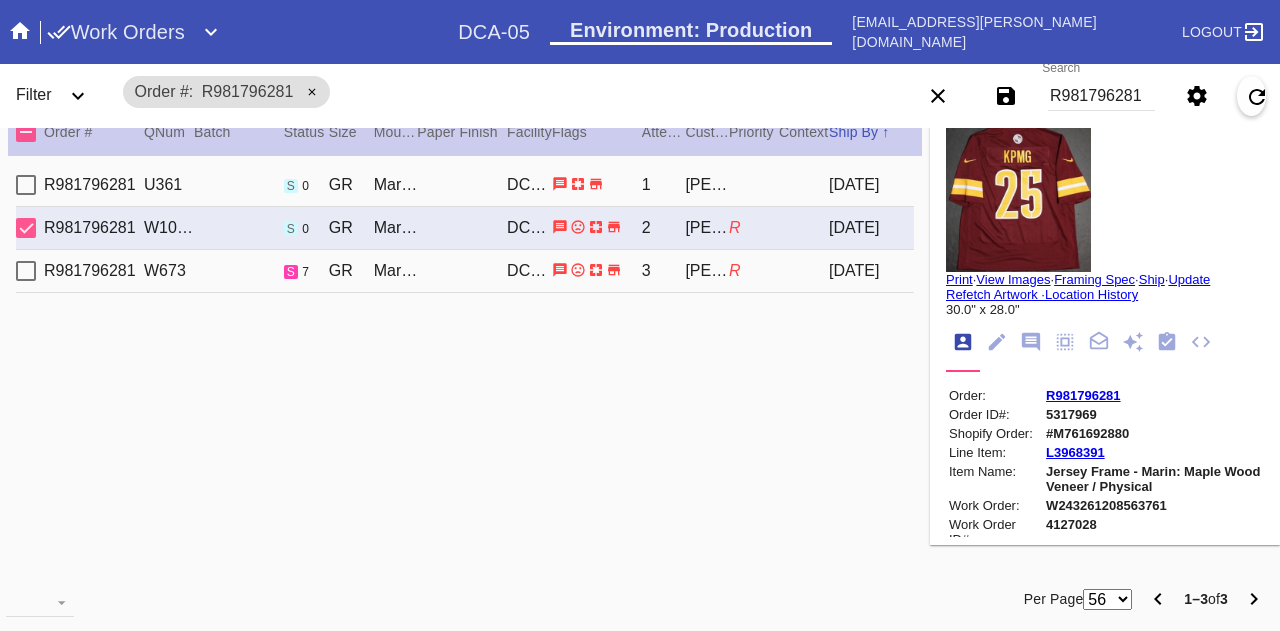 click on "R981796281" at bounding box center [1153, 395] 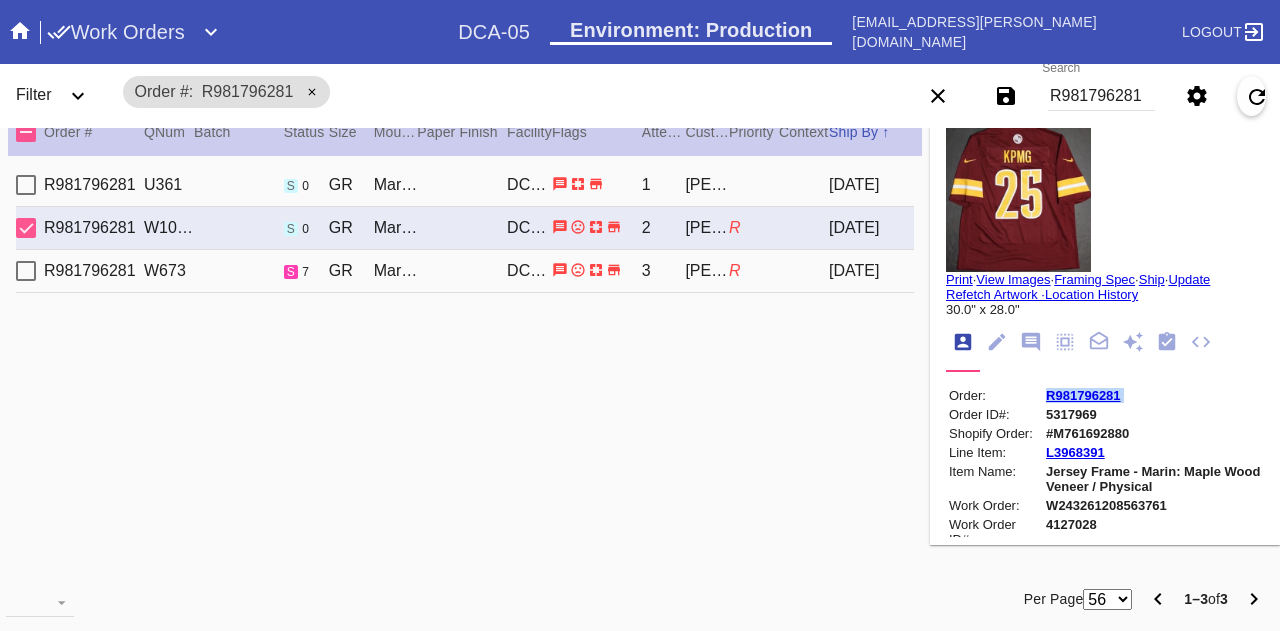 click on "R981796281" at bounding box center (1153, 395) 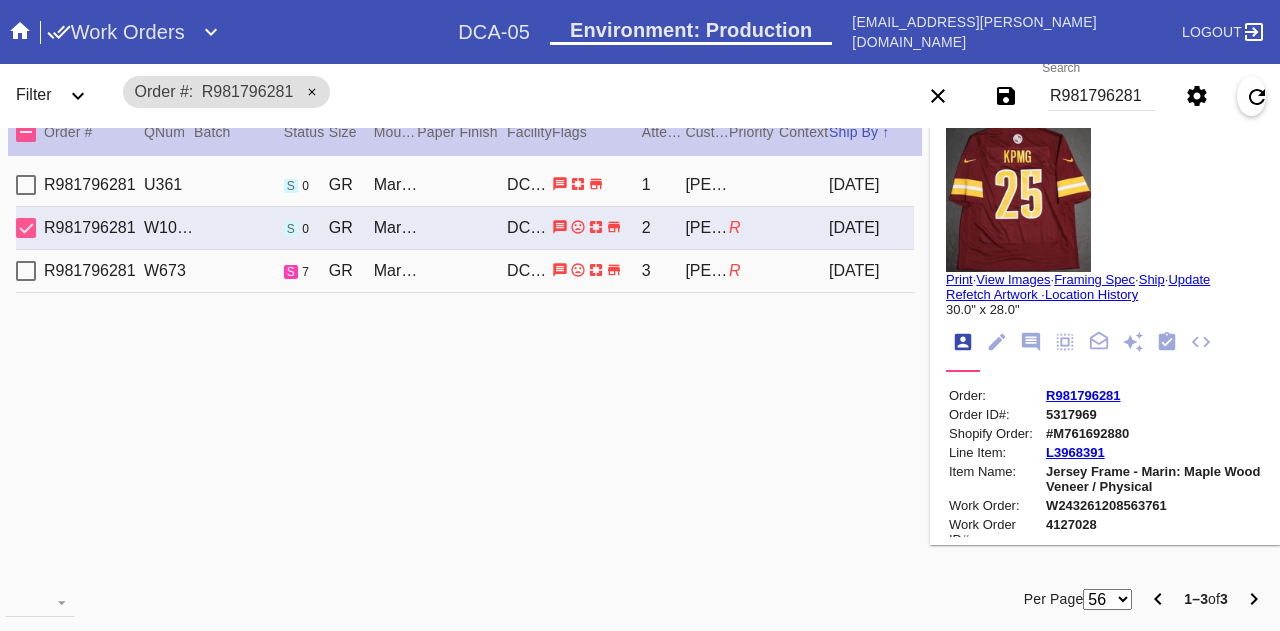 click on "R981796281 U361 s   0 GR Marin / White DCA-05 1 Adam Wise
2025-05-25" at bounding box center [465, 185] 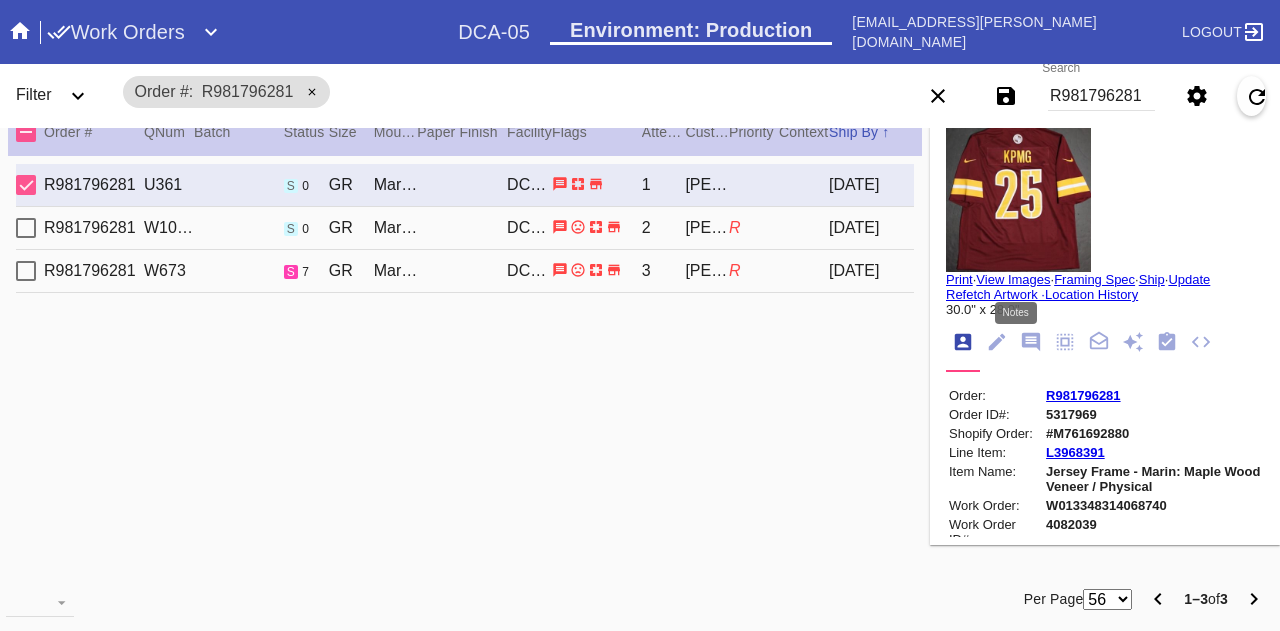 click 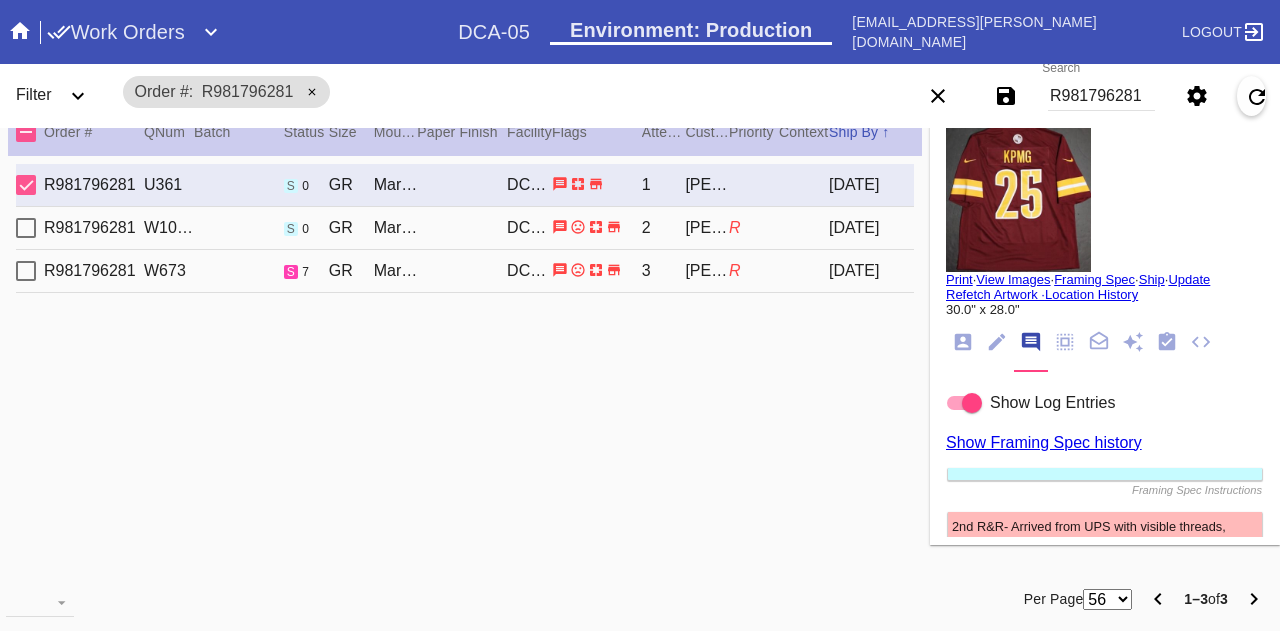 scroll, scrollTop: 122, scrollLeft: 0, axis: vertical 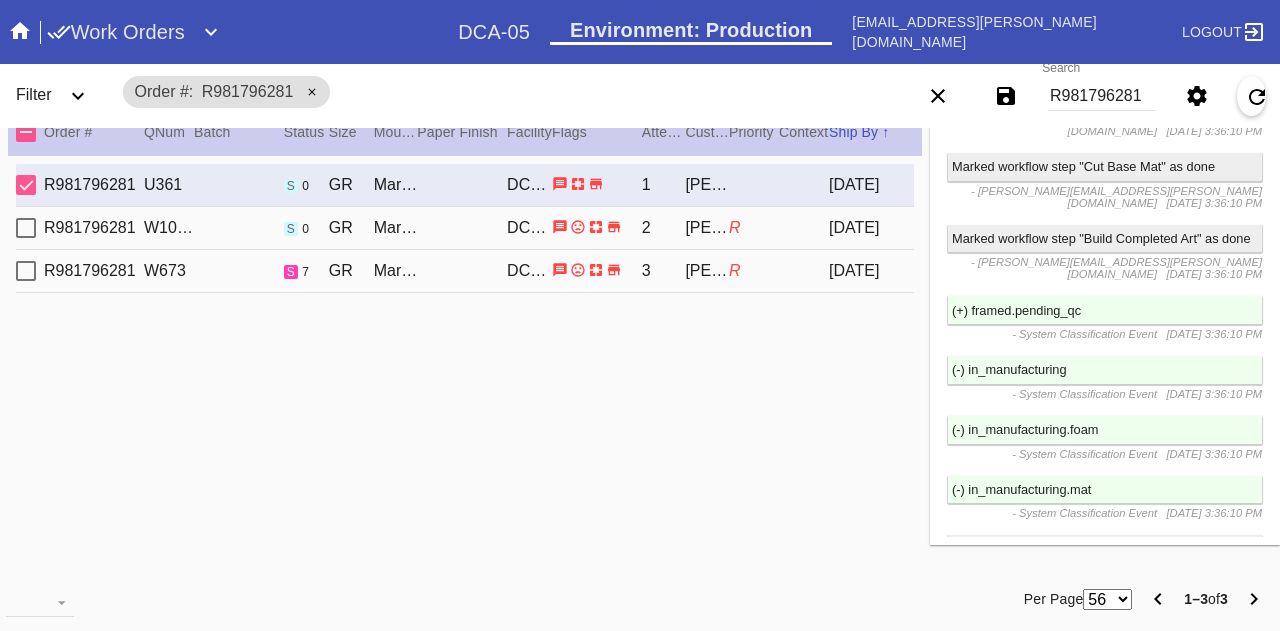 click on "R981796281 W1019 s   0 GR Marin / White DCA-05 2 Adam Wise
R
2025-06-25" at bounding box center (465, 228) 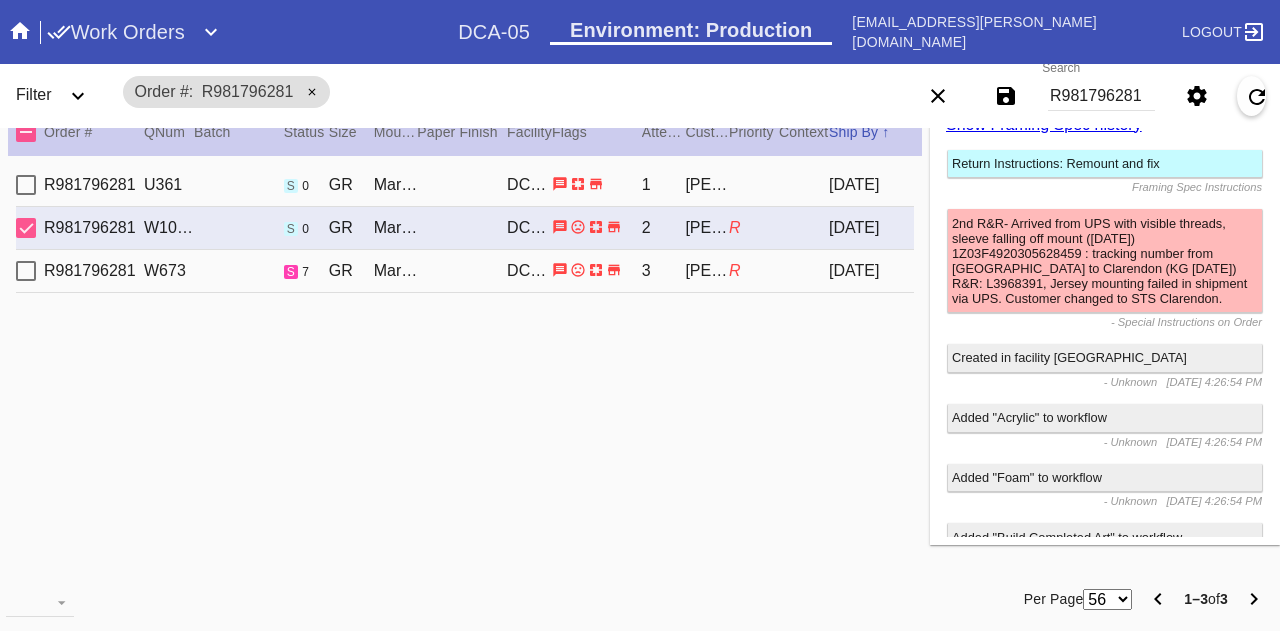 scroll, scrollTop: 5289, scrollLeft: 0, axis: vertical 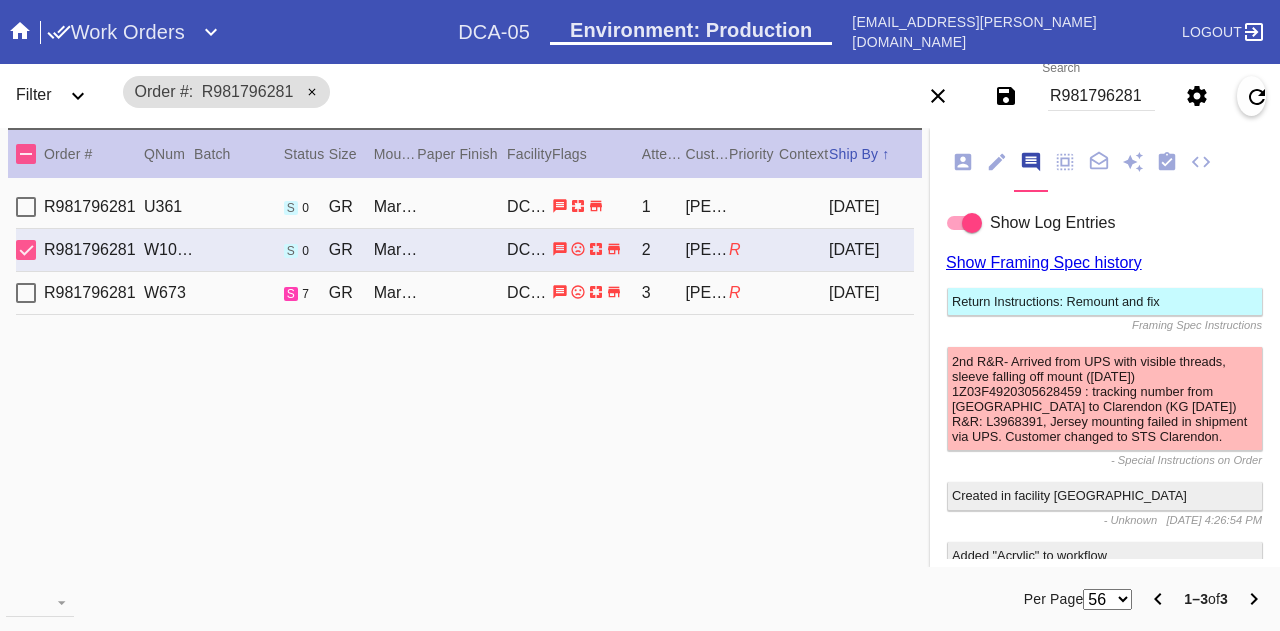 click on "Adam Wise" at bounding box center (707, 293) 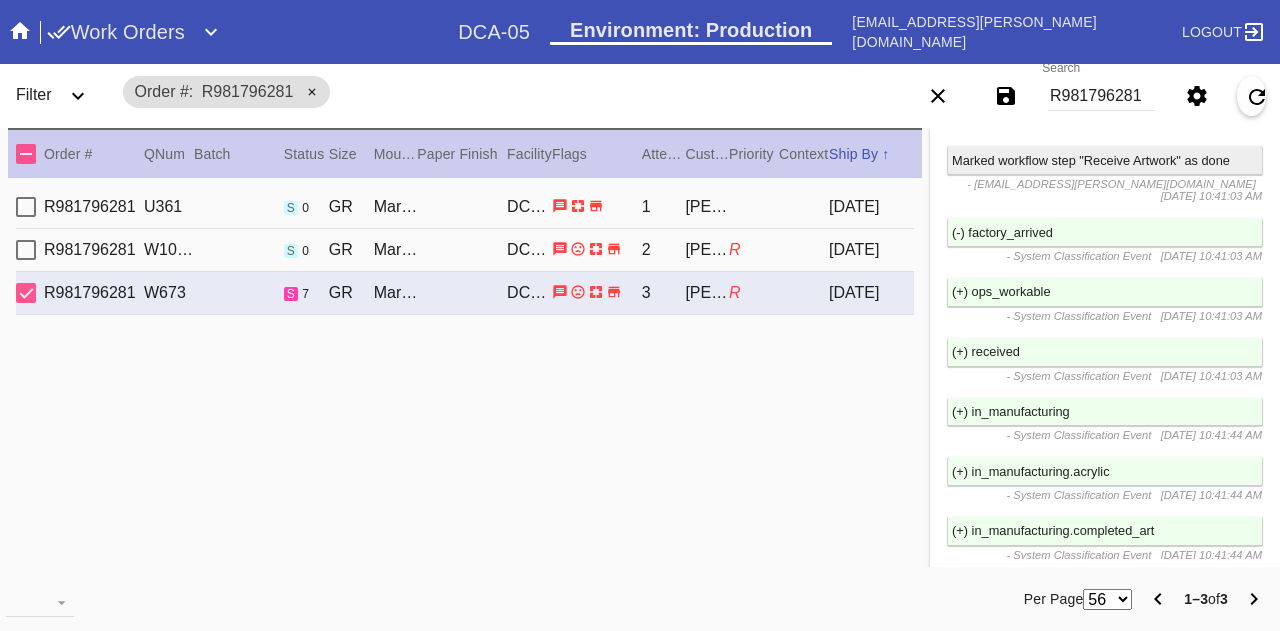 scroll, scrollTop: 2622, scrollLeft: 0, axis: vertical 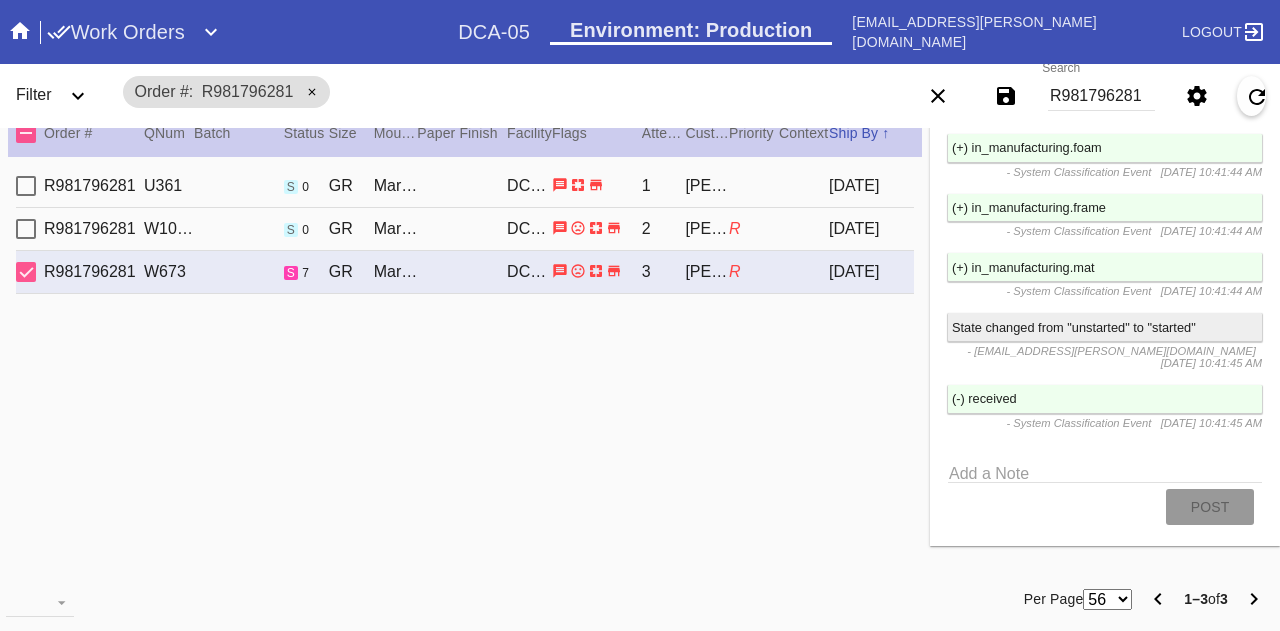 click on "R" at bounding box center (754, 229) 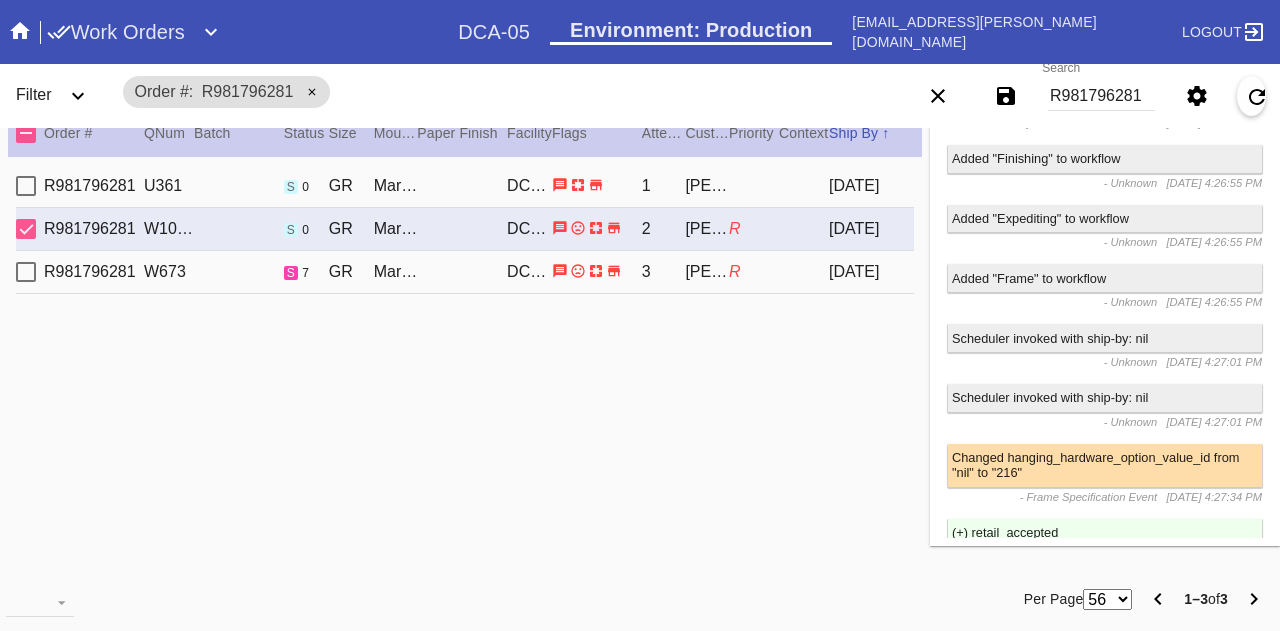 scroll, scrollTop: 0, scrollLeft: 0, axis: both 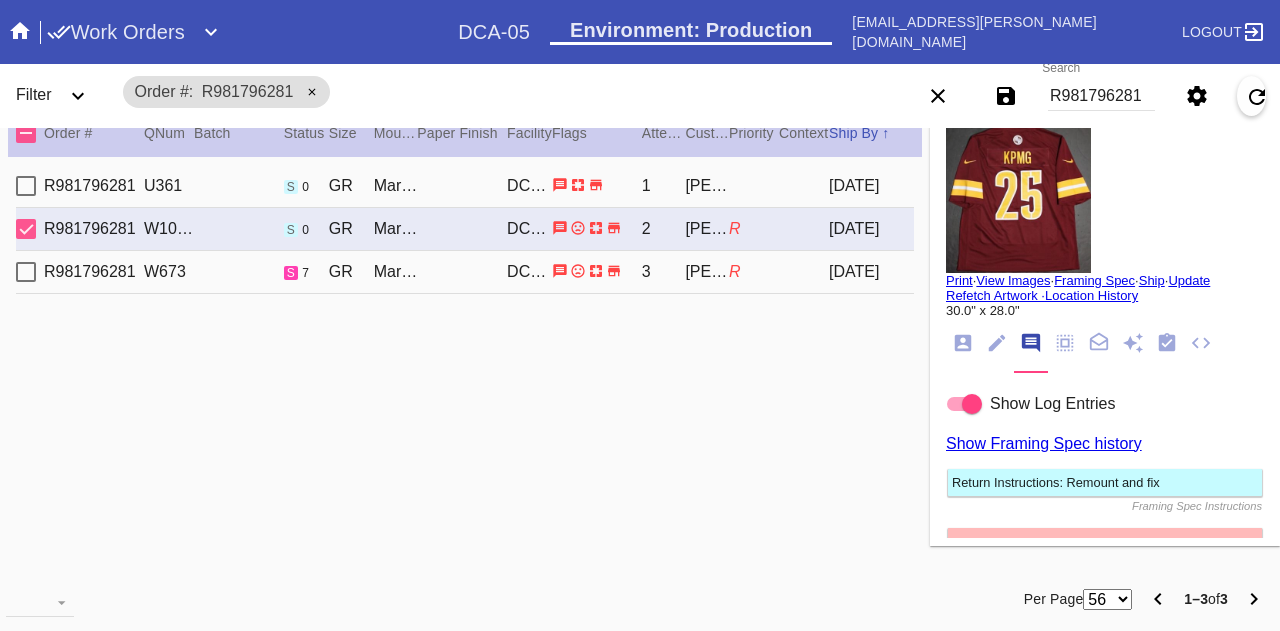 click on "2025-05-25" at bounding box center [871, 186] 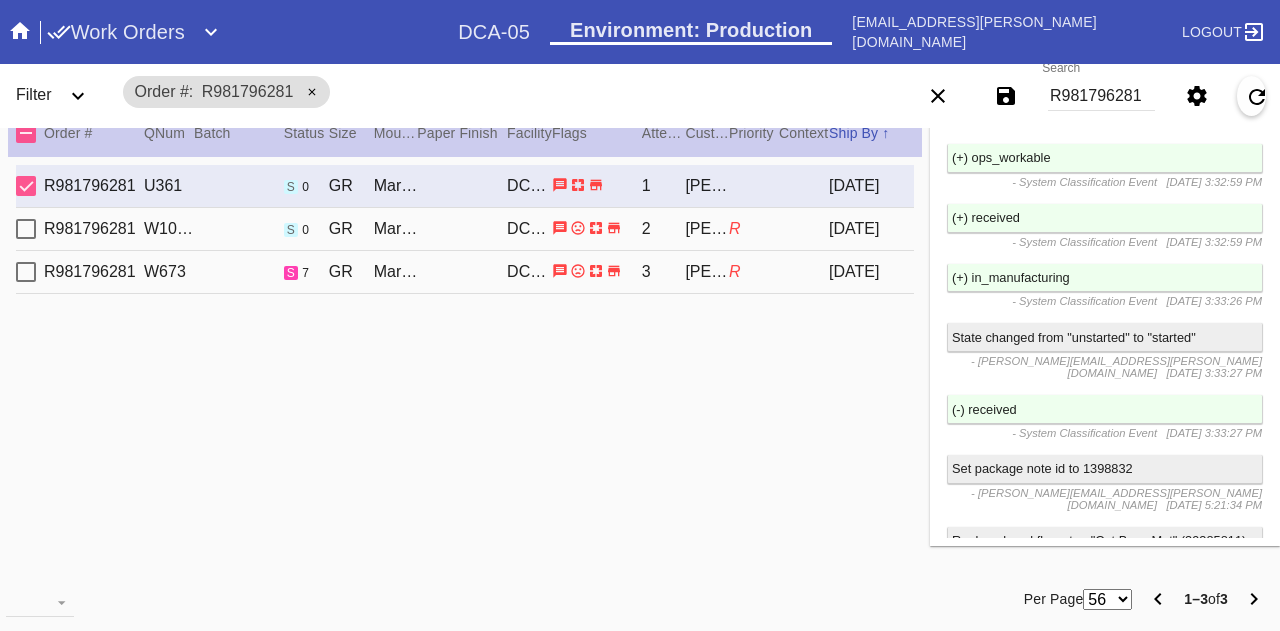 scroll, scrollTop: 4044, scrollLeft: 0, axis: vertical 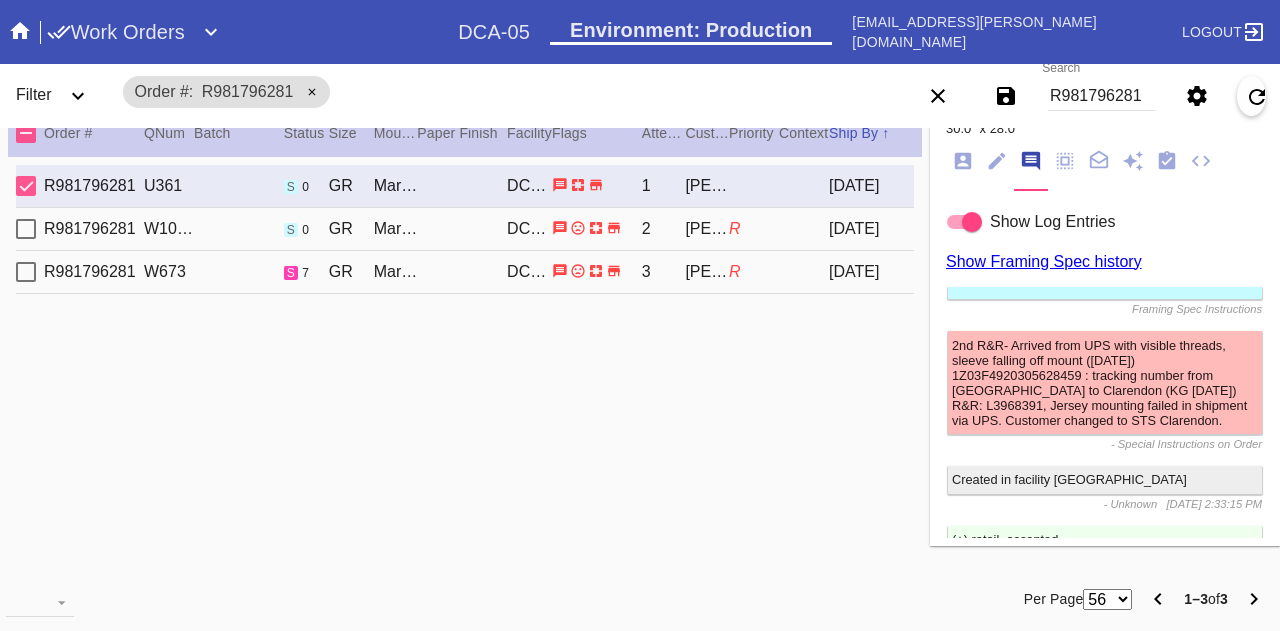click on "2025-07-06" at bounding box center [871, 272] 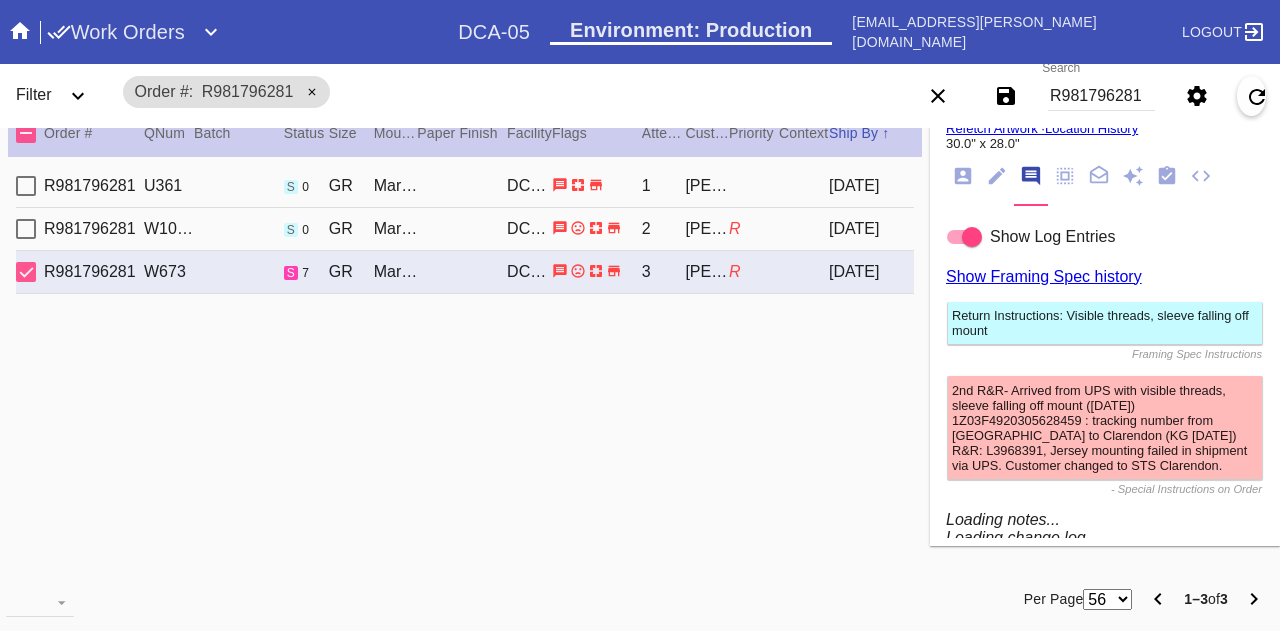 scroll, scrollTop: 197, scrollLeft: 0, axis: vertical 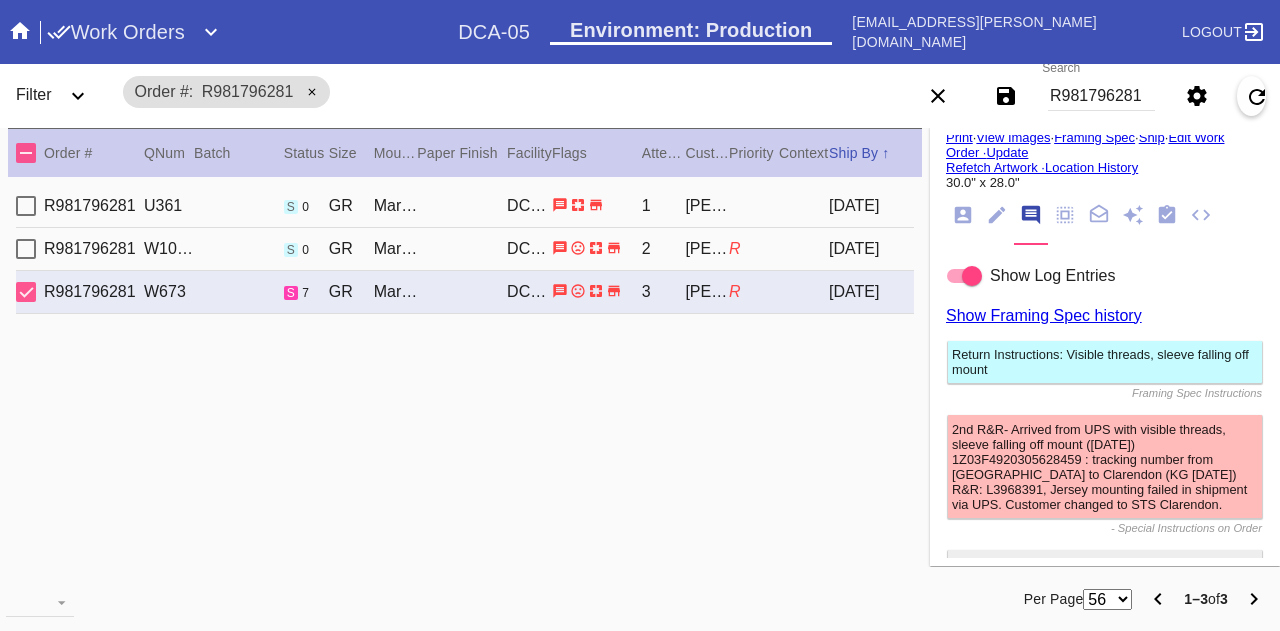 click on "Return Instructions: Visible threads, sleeve falling off mount" at bounding box center (1105, 362) 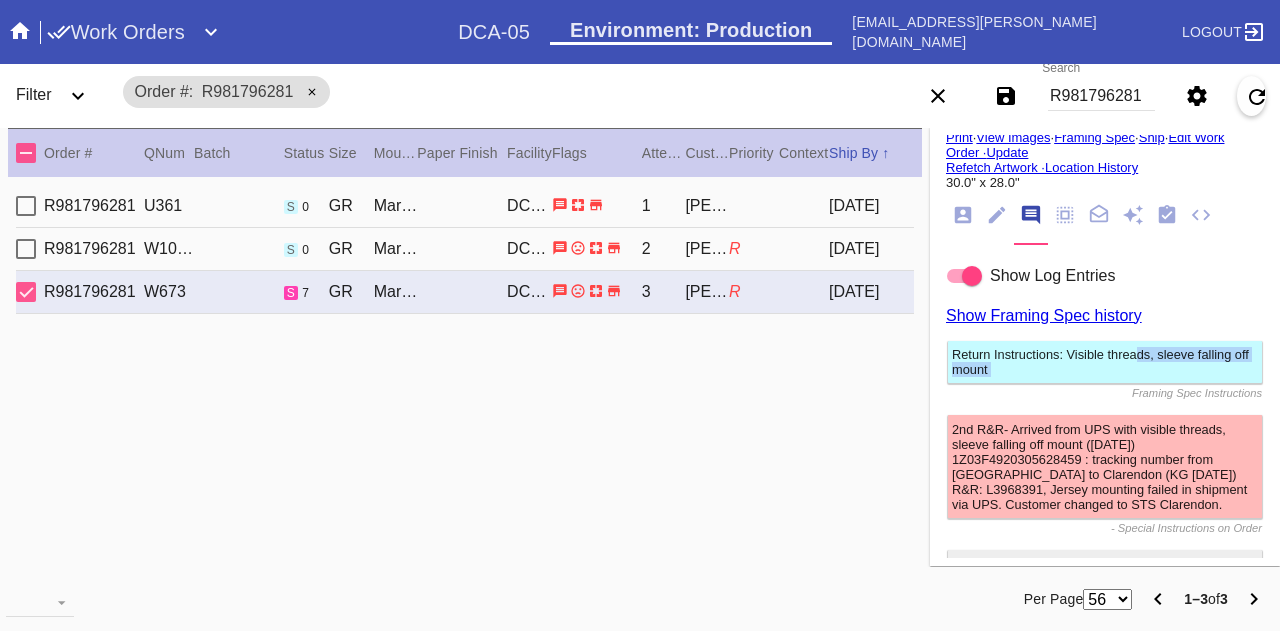 drag, startPoint x: 1062, startPoint y: 349, endPoint x: 1037, endPoint y: 370, distance: 32.649654 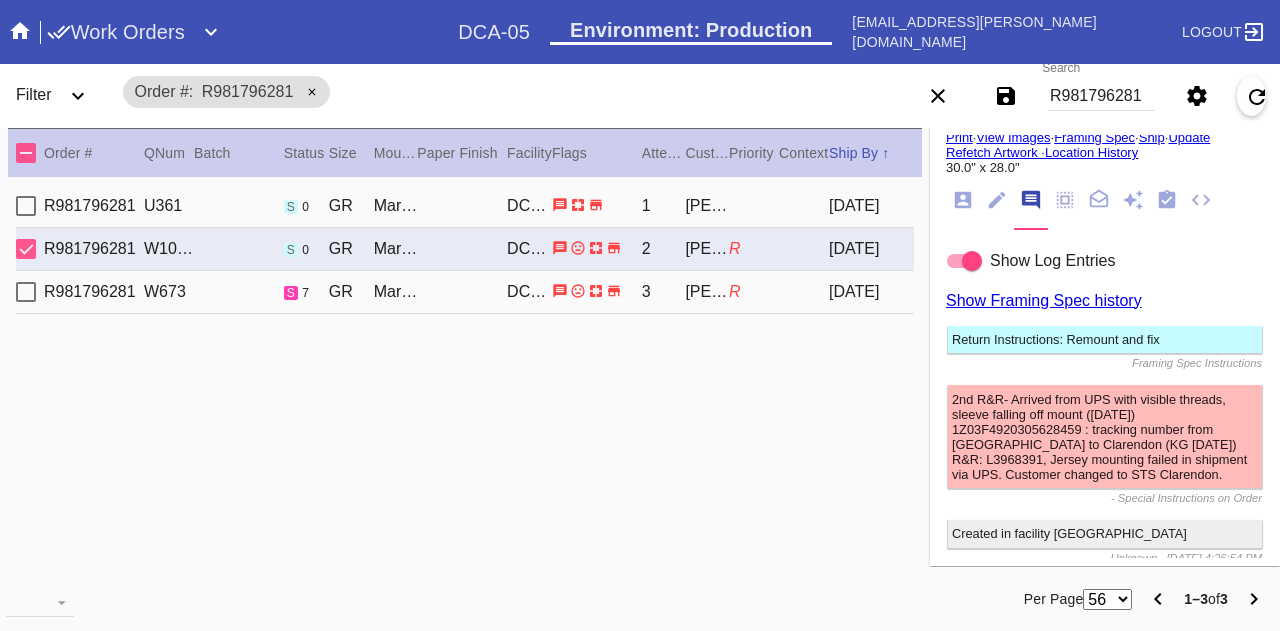 click on "2025-07-06" at bounding box center [871, 292] 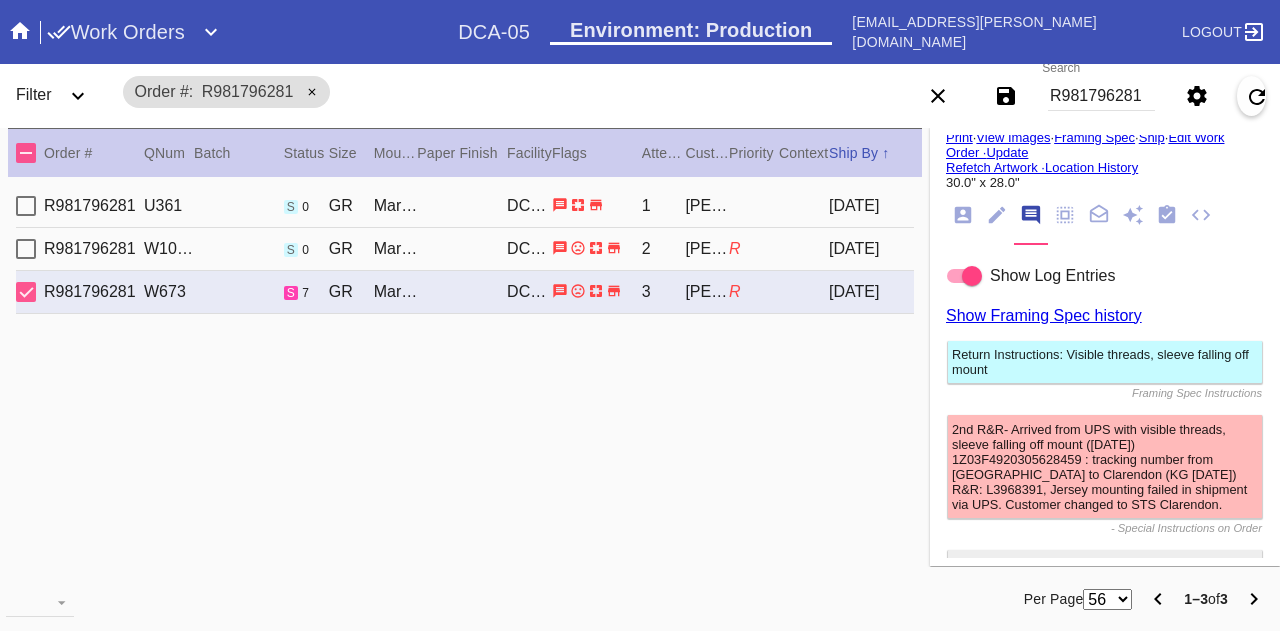 click on "2025-06-25" at bounding box center [871, 249] 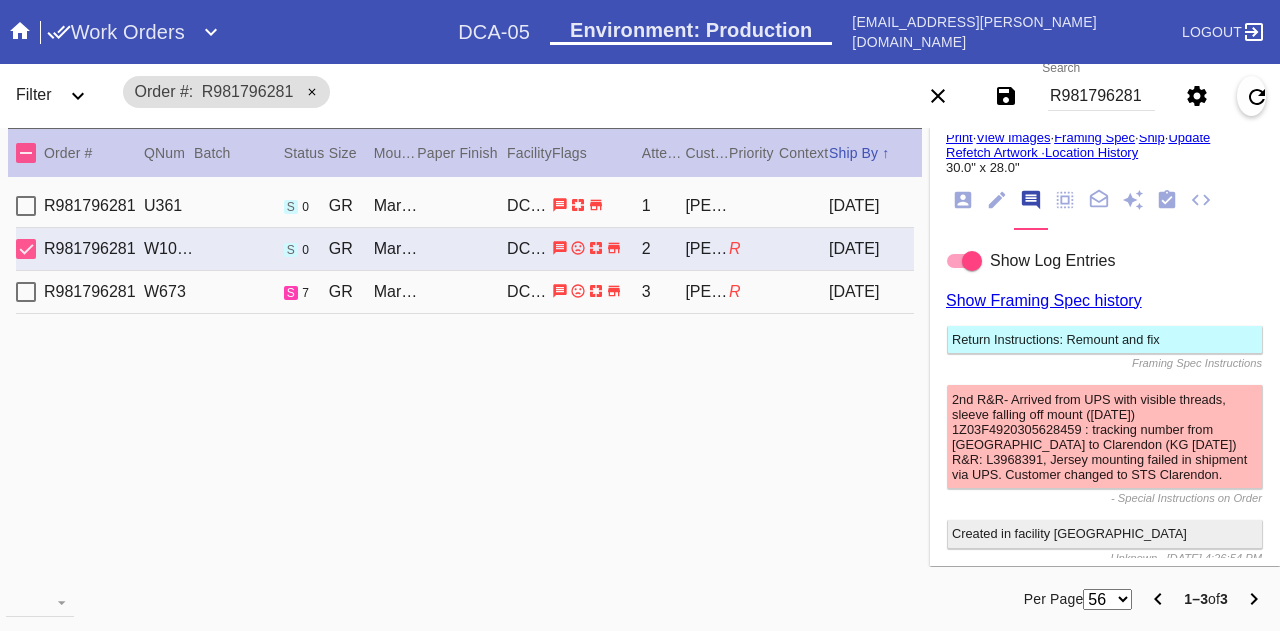 click on "R981796281 W673 s   7 GR Marin / White DCA-05 3 Adam Wise
R
2025-07-06" at bounding box center [465, 292] 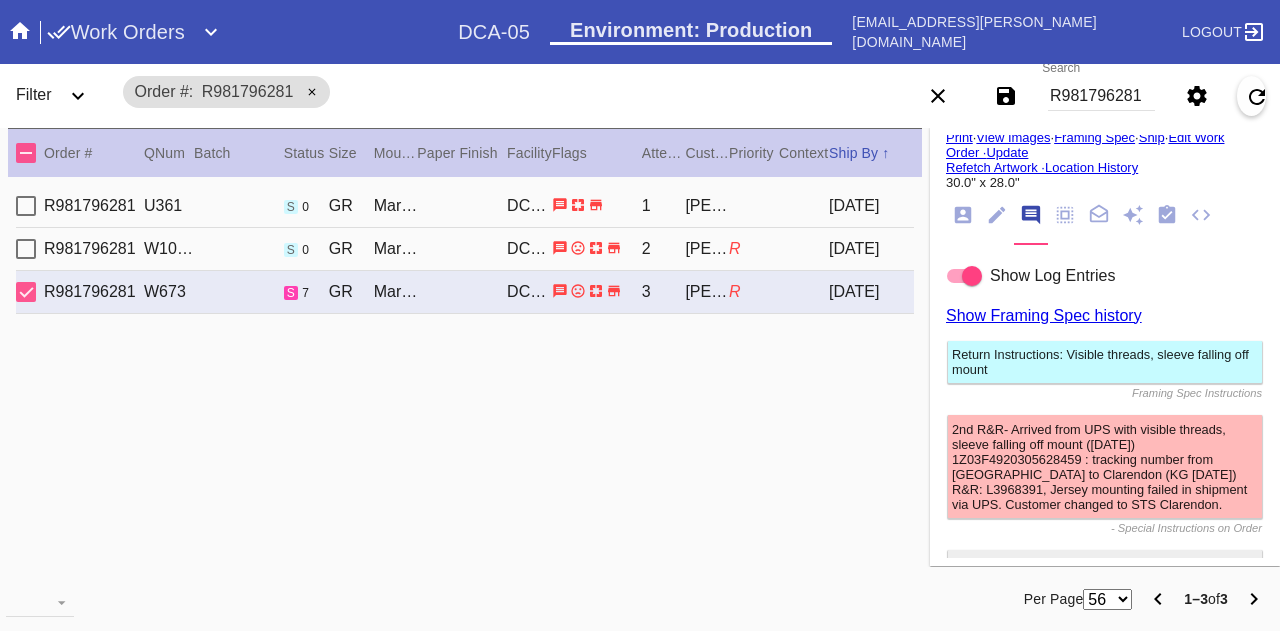 click on "2025-06-25" at bounding box center [871, 249] 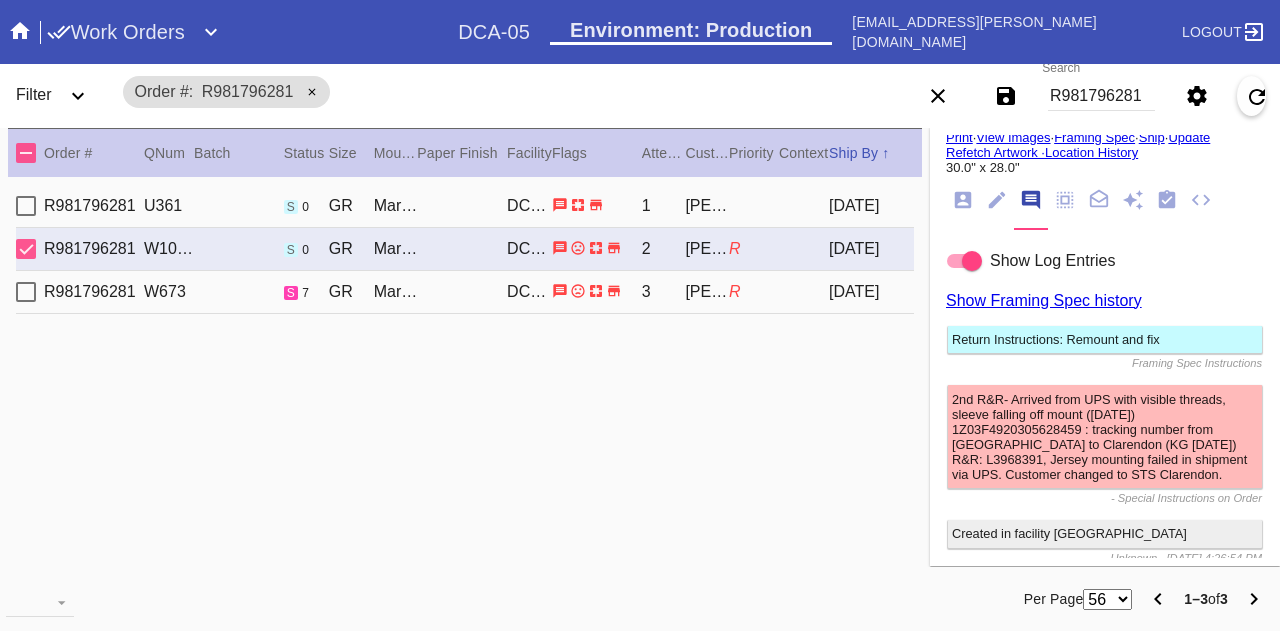 click on "R981796281 W673 s   7 GR Marin / White DCA-05 3 Adam Wise
R
2025-07-06" at bounding box center [465, 292] 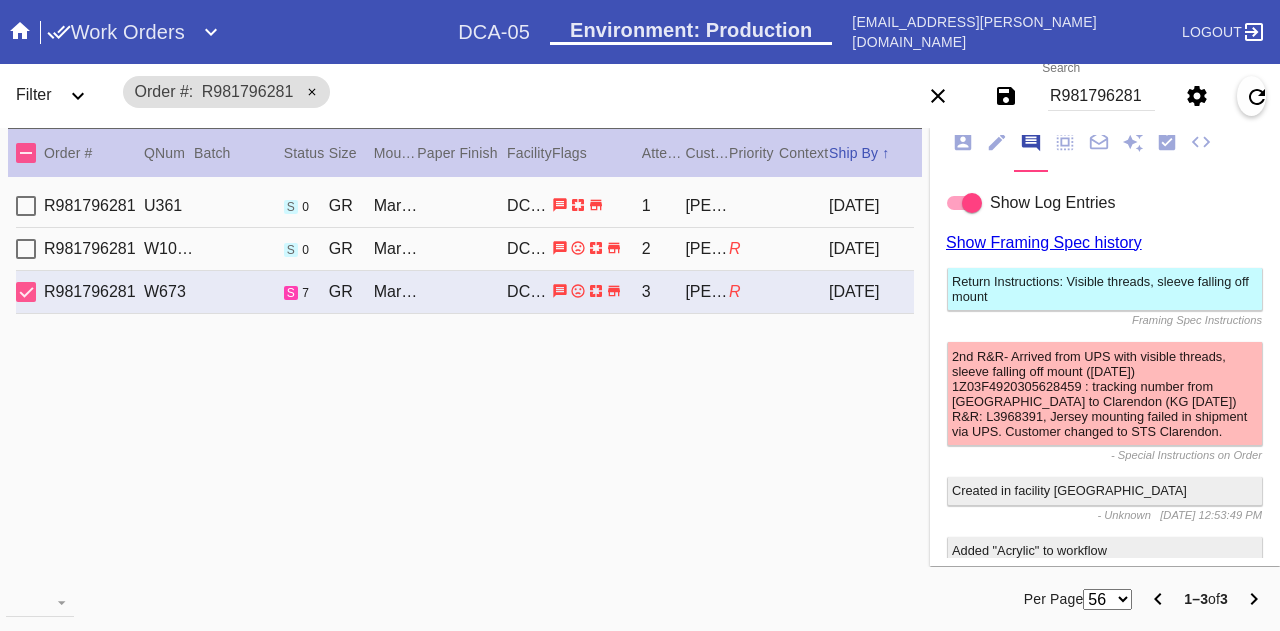 scroll, scrollTop: 237, scrollLeft: 0, axis: vertical 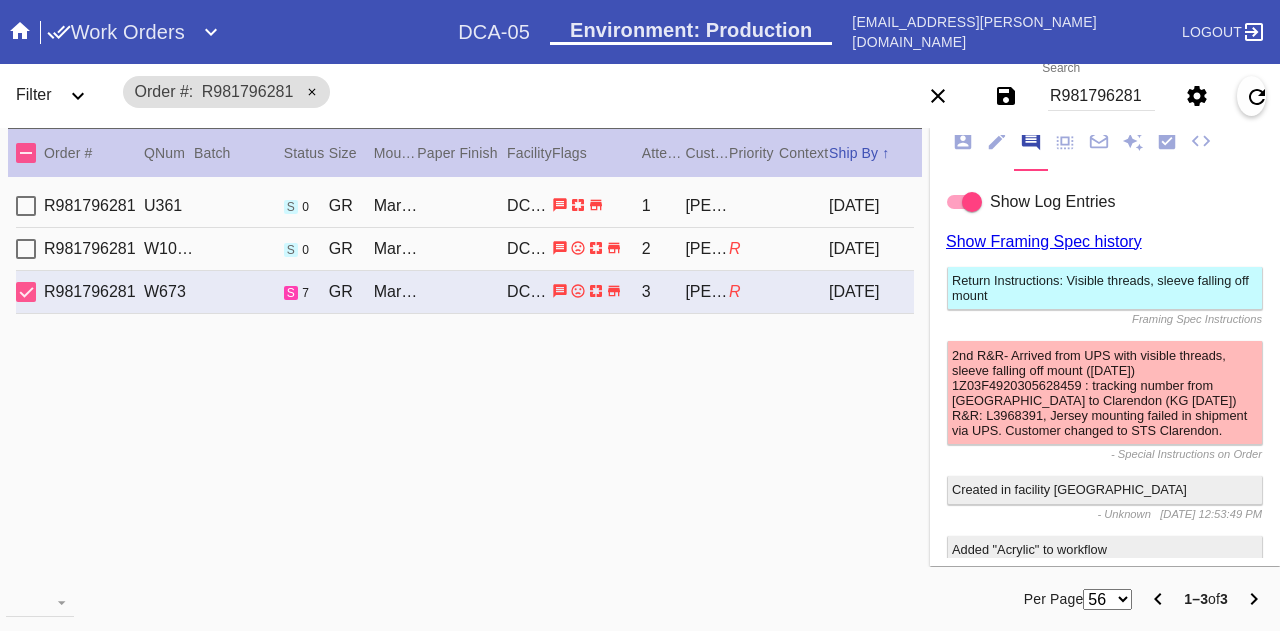 click on "Return Instructions: Visible threads, sleeve falling off mount" at bounding box center [1105, 288] 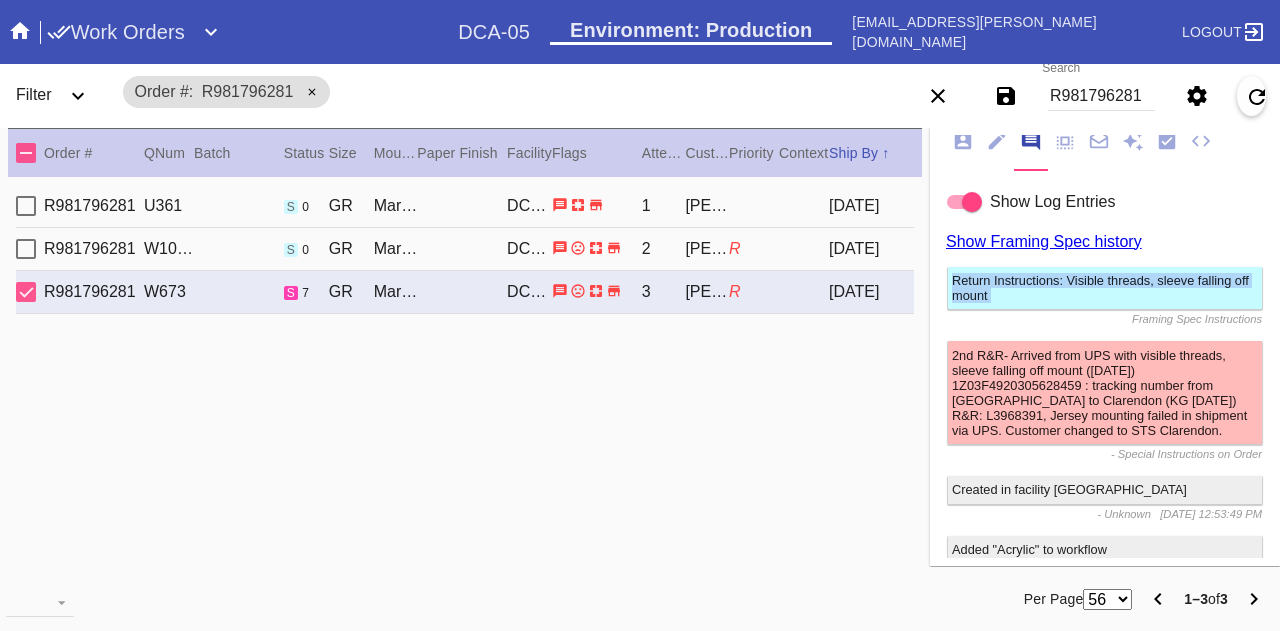 click on "Return Instructions: Visible threads, sleeve falling off mount" at bounding box center (1105, 288) 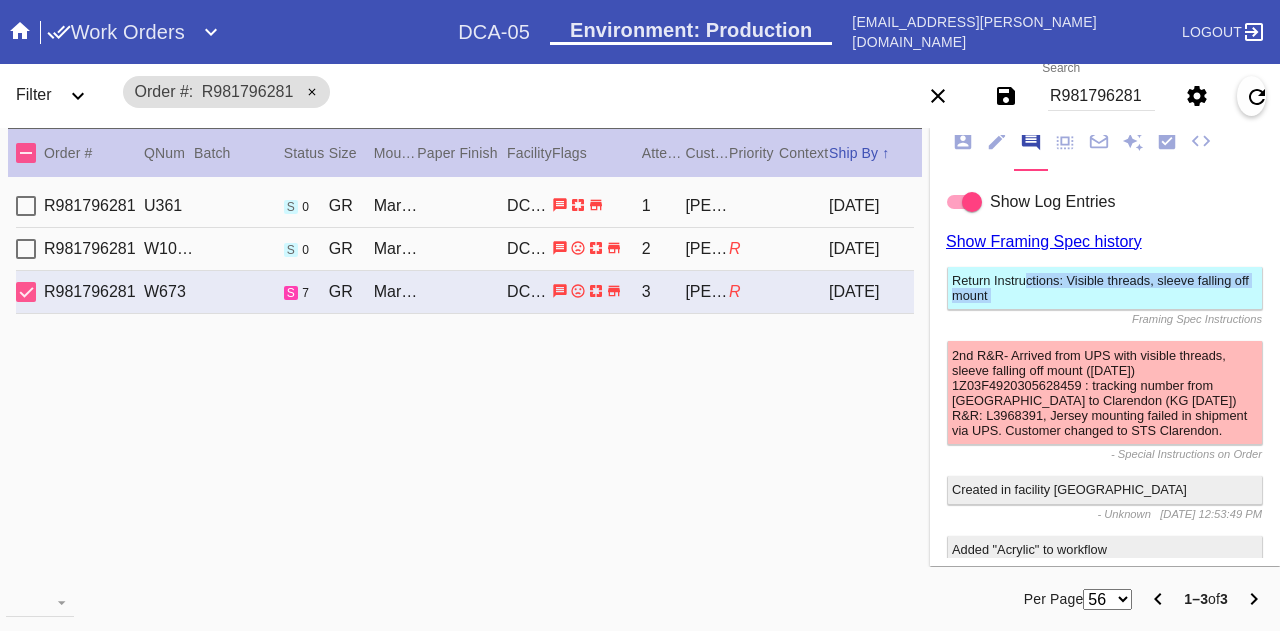 click on "Return Instructions: Visible threads, sleeve falling off mount" at bounding box center (1105, 288) 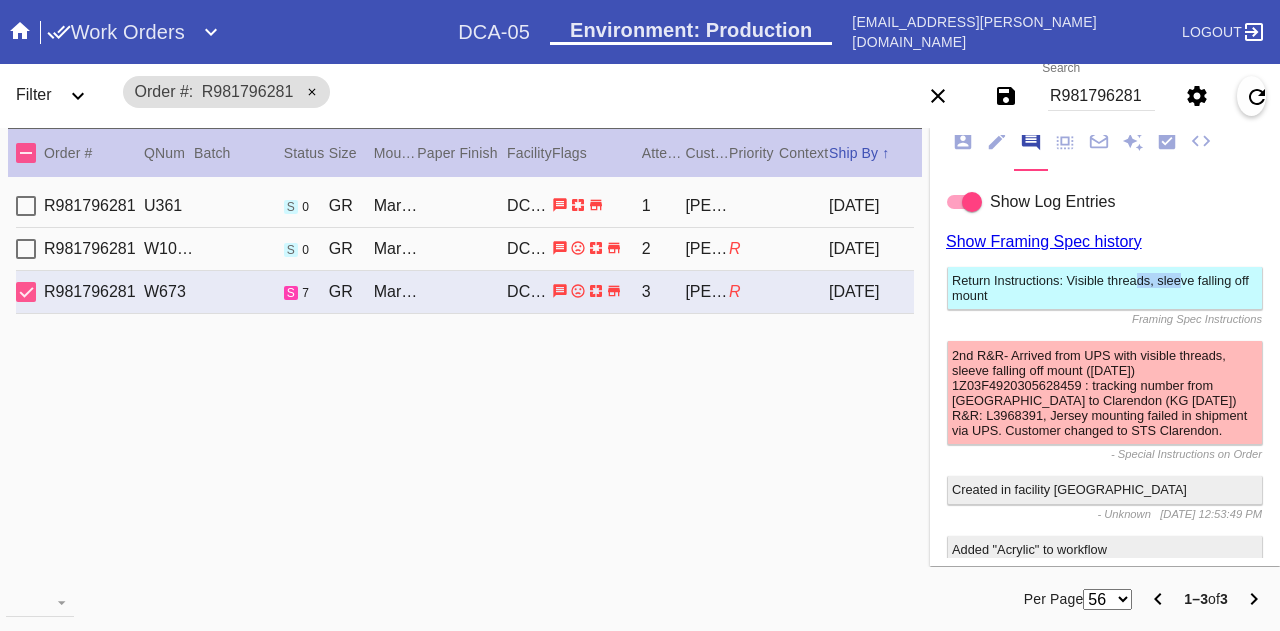 click on "Return Instructions: Visible threads, sleeve falling off mount" at bounding box center [1105, 288] 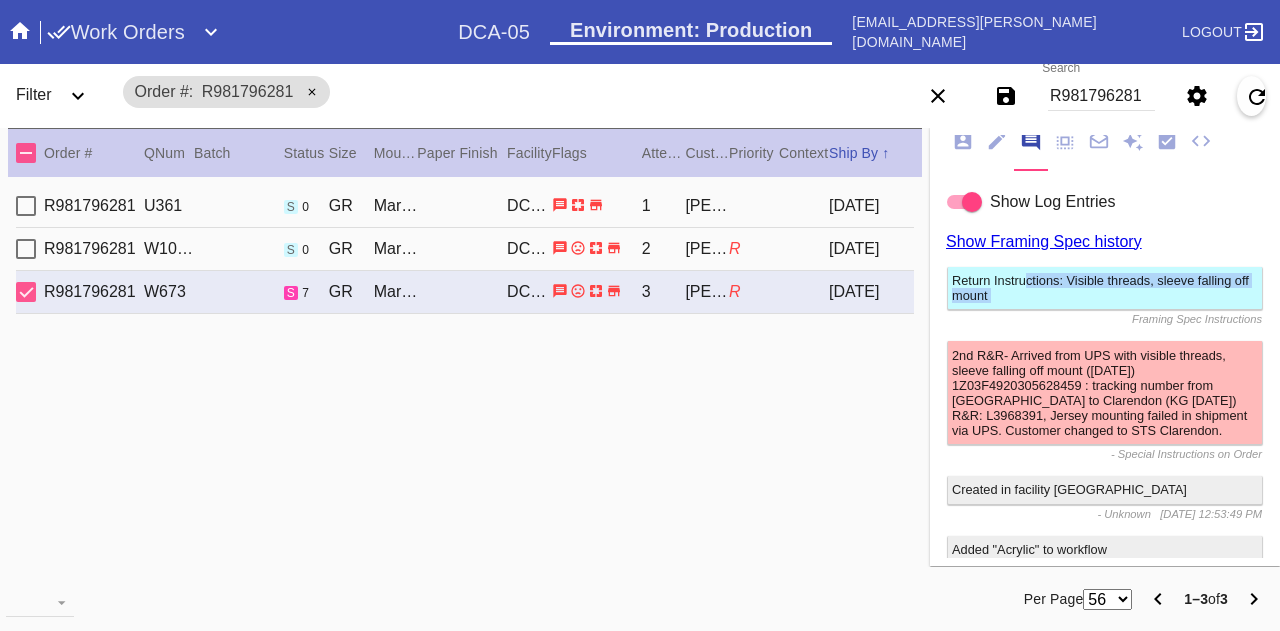 drag, startPoint x: 1064, startPoint y: 270, endPoint x: 1072, endPoint y: 284, distance: 16.124516 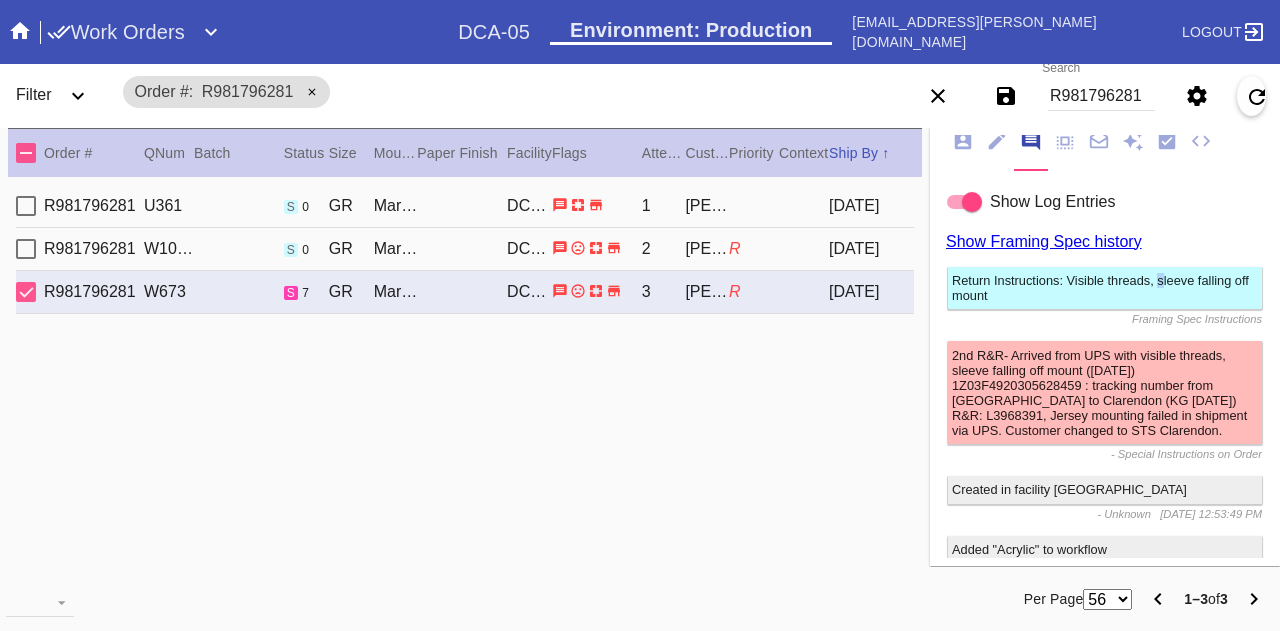 click on "Return Instructions: Visible threads, sleeve falling off mount" at bounding box center (1105, 288) 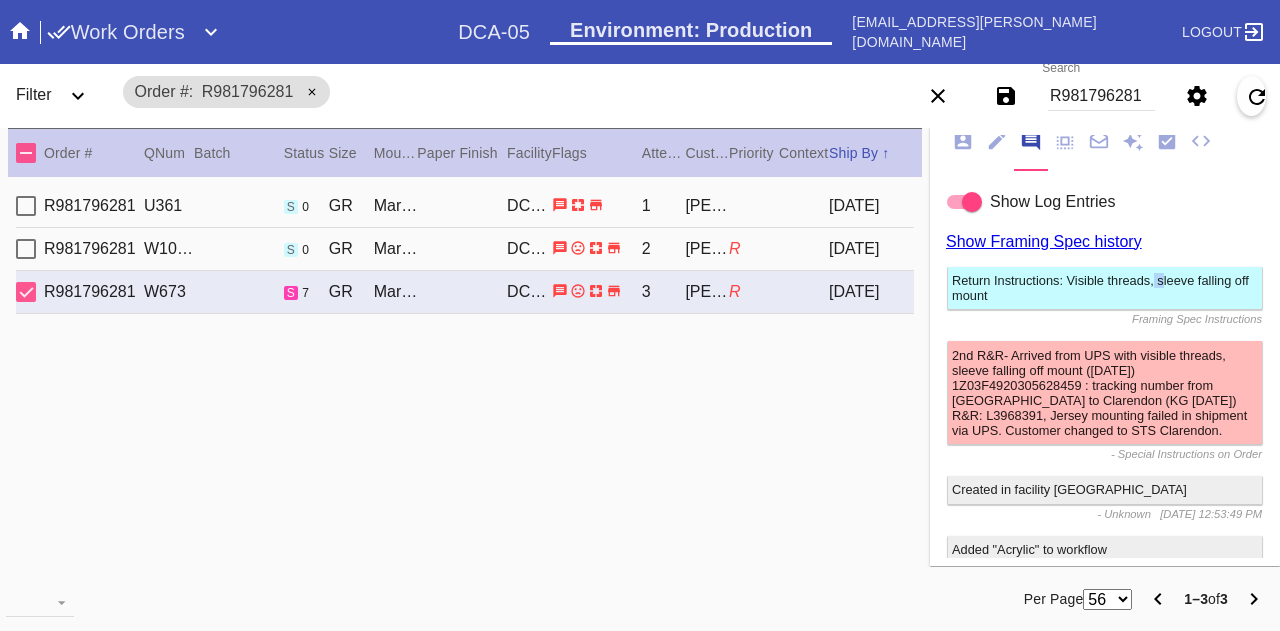 click on "Return Instructions: Visible threads, sleeve falling off mount" at bounding box center [1105, 288] 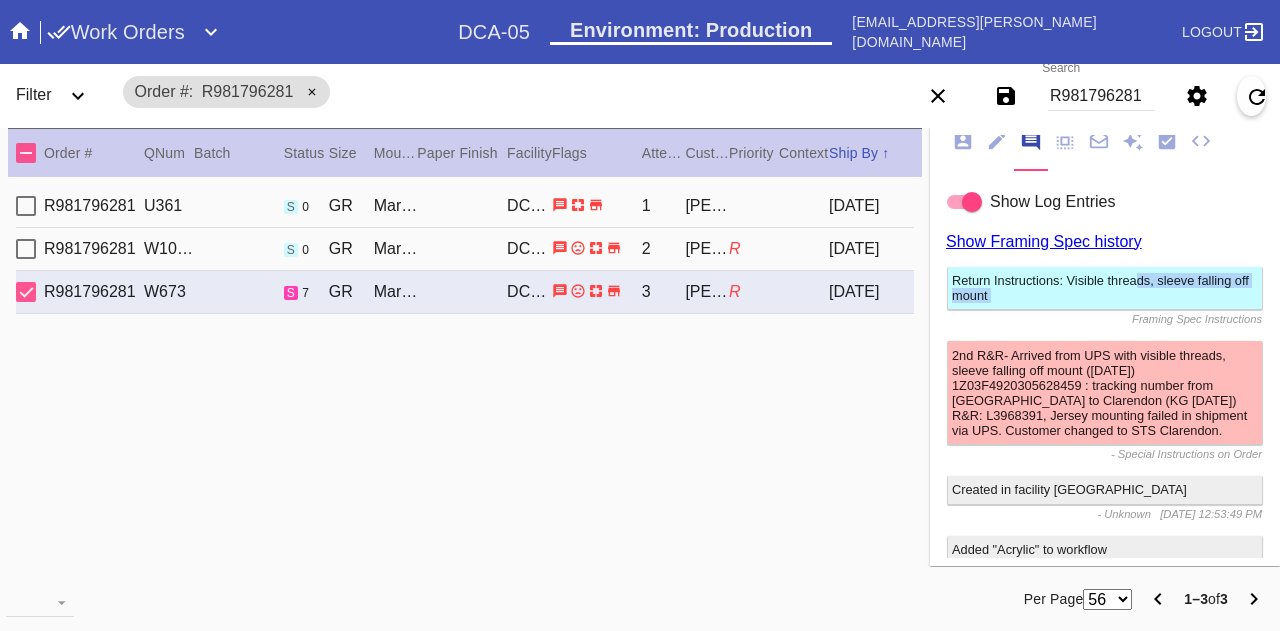 drag, startPoint x: 1070, startPoint y: 286, endPoint x: 1038, endPoint y: 309, distance: 39.40812 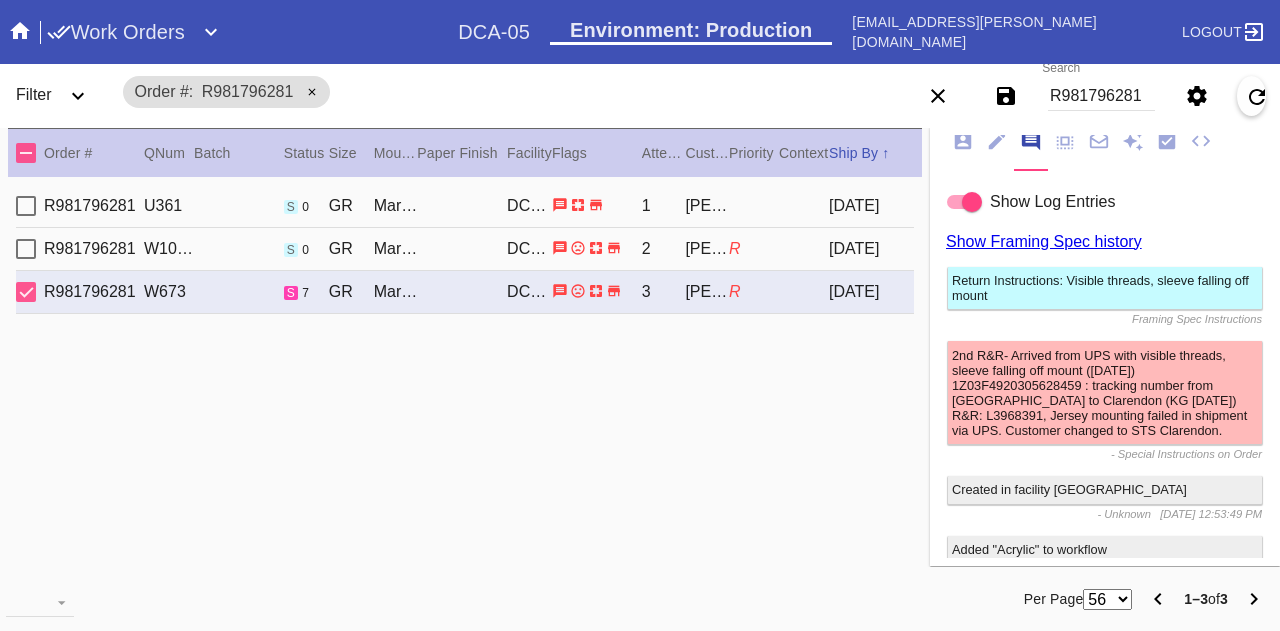 click on "2nd R&R- Arrived from UPS with visible threads, sleeve falling off mount (7/1/25)
1Z03F4920305628459 : tracking number from Mosaic to Clarendon (KG 6/27/25)
R&R: L3968391, Jersey mounting failed in shipment via UPS. Customer changed to STS Clarendon." at bounding box center [1105, 392] 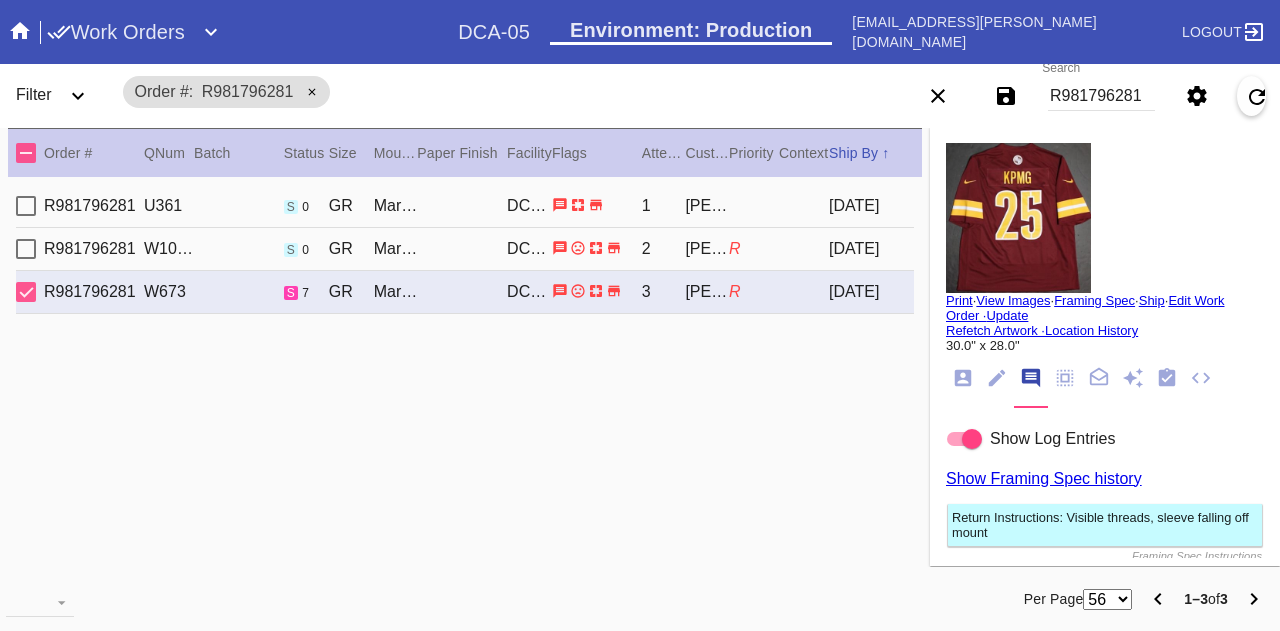 click on "R981796281" at bounding box center (1101, 96) 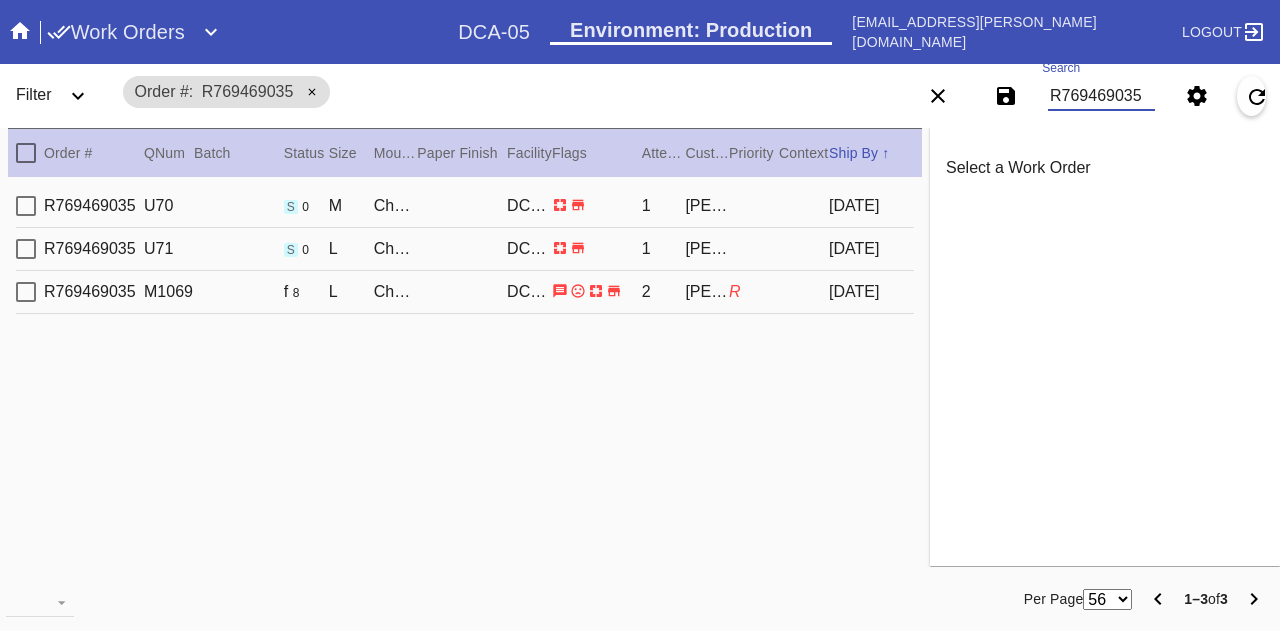 type on "R769469035" 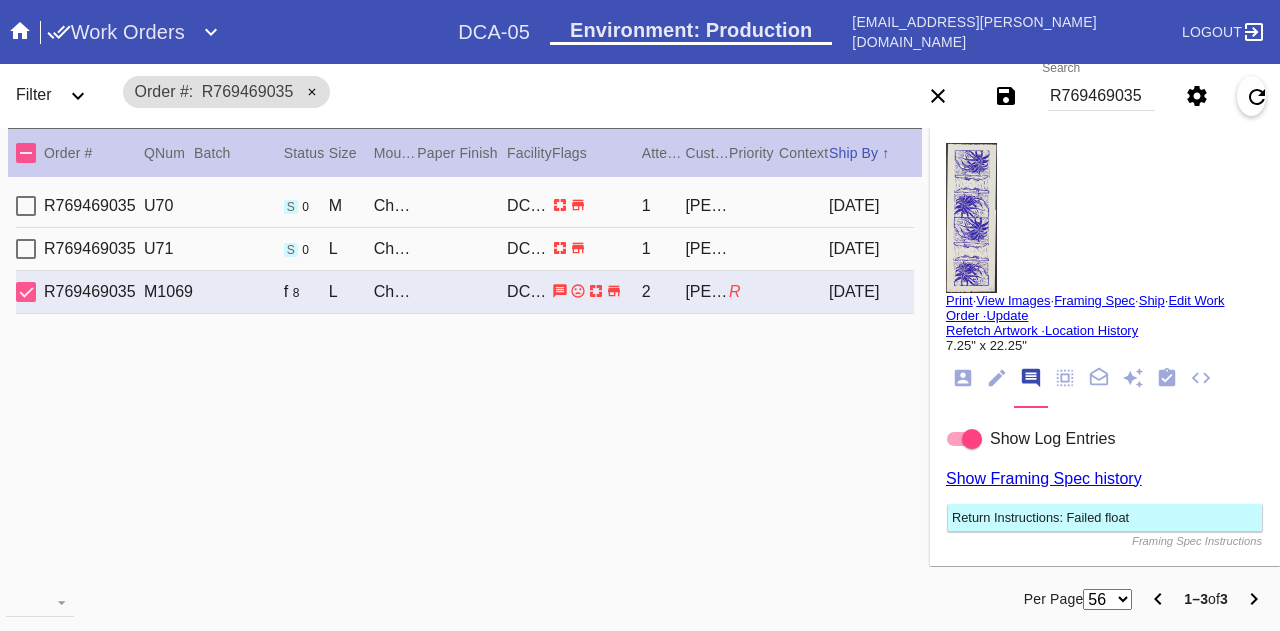 scroll, scrollTop: 58, scrollLeft: 0, axis: vertical 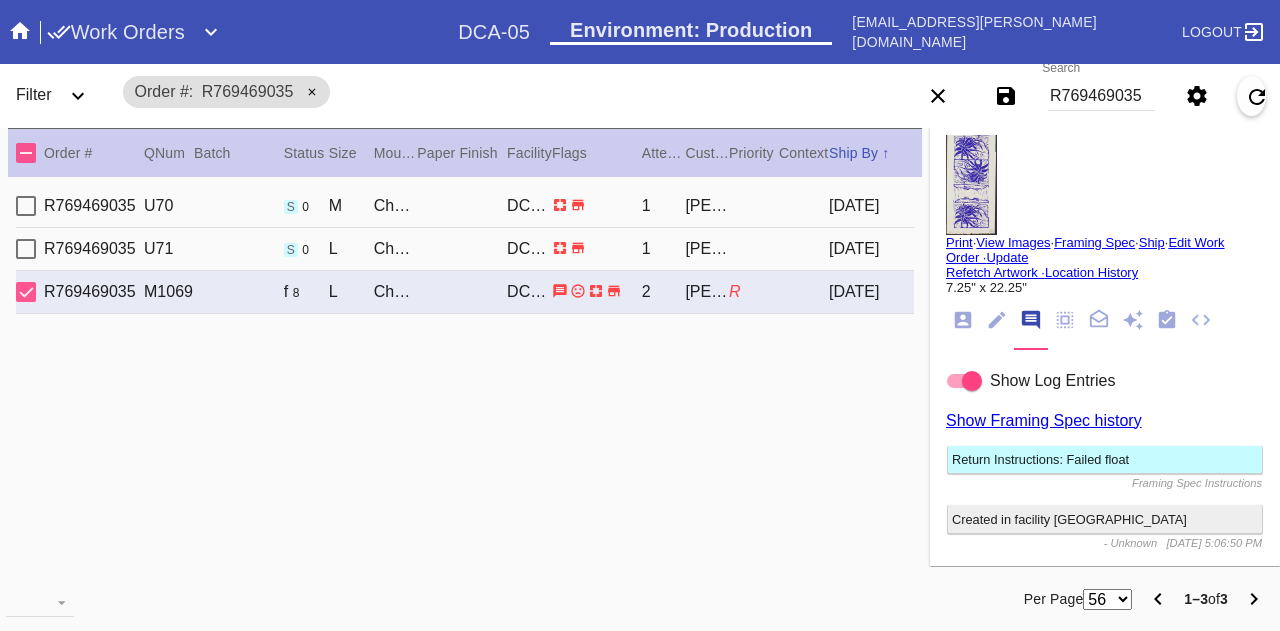 click on "Return Instructions: Failed float" at bounding box center (1105, 459) 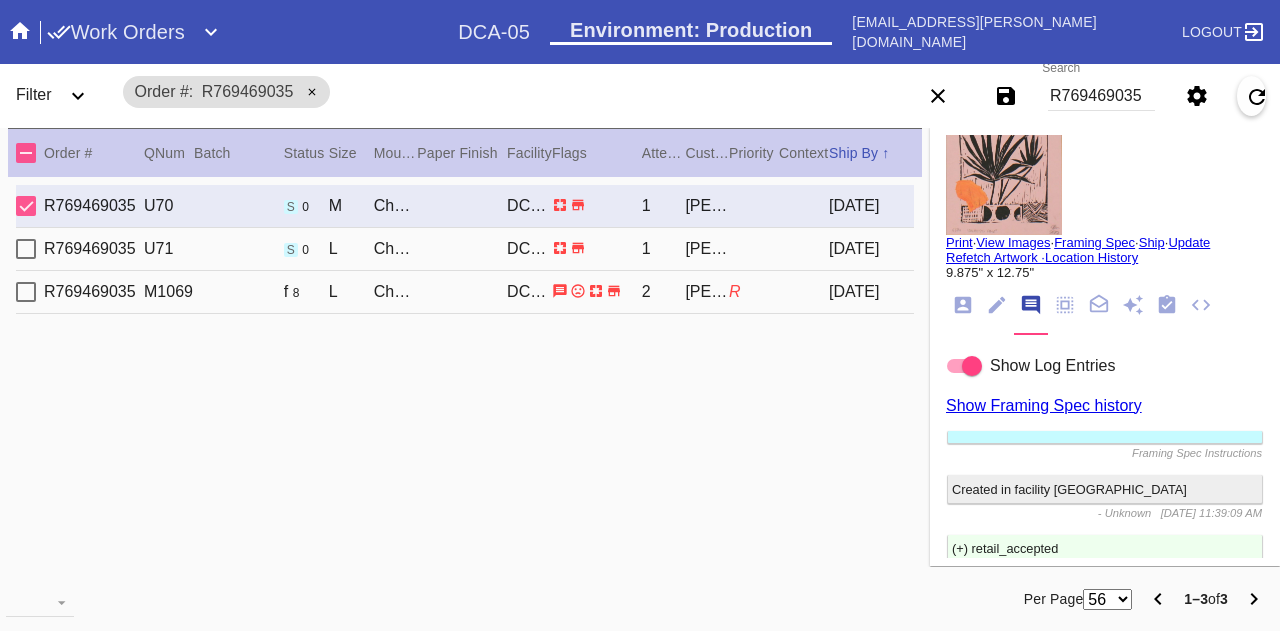 type on "7.25" 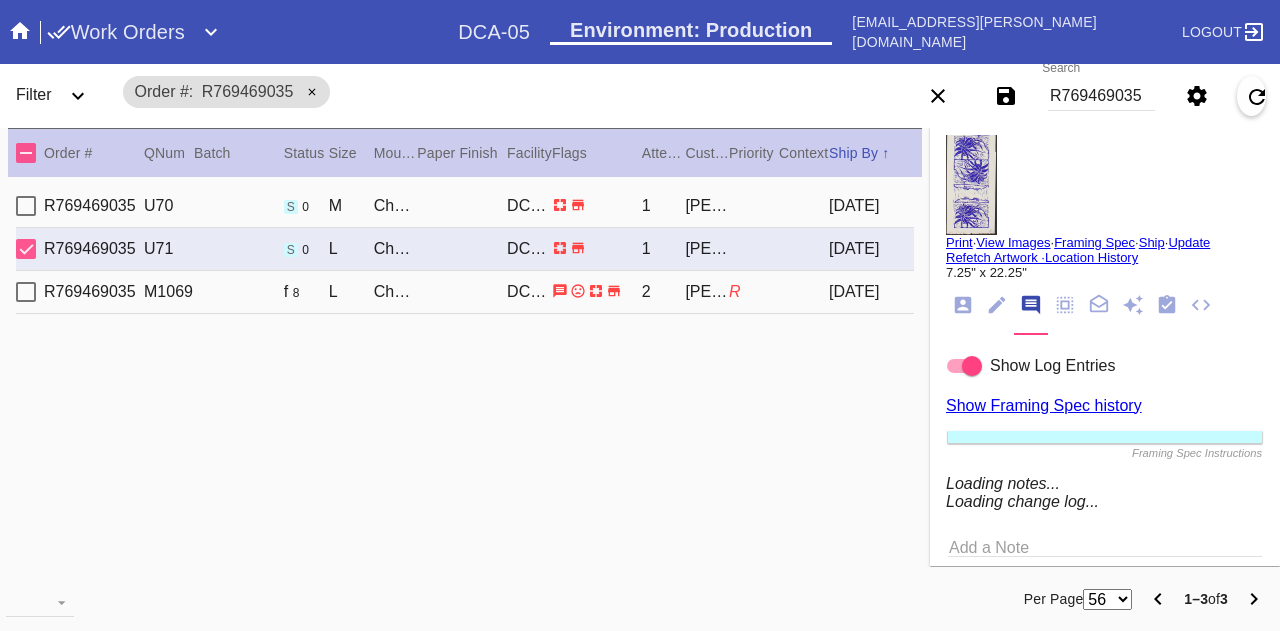 scroll, scrollTop: 22, scrollLeft: 0, axis: vertical 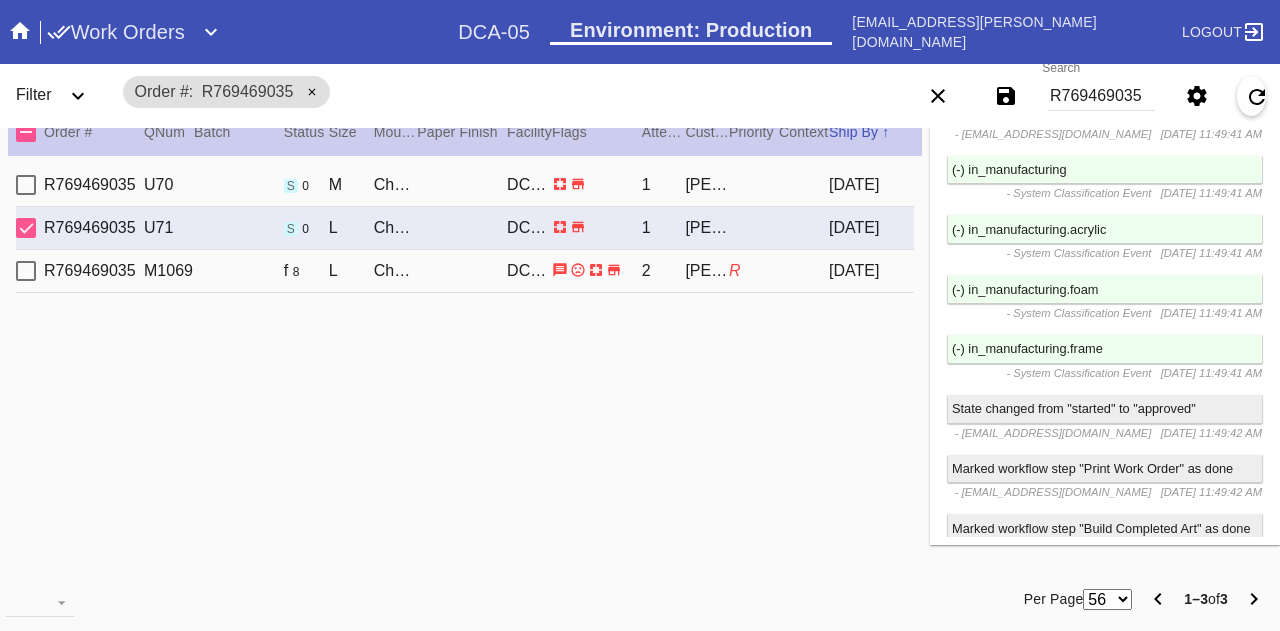 click on "Framing Spec Instructions
Created in facility Winchester
- Unknown
6/8/2025, 11:39:10 AM
(+) retail_accepted
- System Classification Event
6/8/2025, 11:39:10 AM
Changed customer_provided_artwork_id from "nil" to "25155937"
- Frame Specification Event
6/8/2025, 11:39:11 AM
Changed customer_provided_artwork_width_in_inches from "nil" to "7.25"
- Frame Specification Event
6/8/2025, 11:39:11 AM
Changed customer_provided_artwork_height_in_inches from "nil" to "22.125"
- Frame Specification Event
6/8/2025, 11:39:11 AM
Scheduler invoked with ship-by: nil
- Unknown
6/8/2025, 11:39:17 AM
- Unknown
6/8/2025, 11:39:24 AM
- Unknown" at bounding box center (1105, -1291) 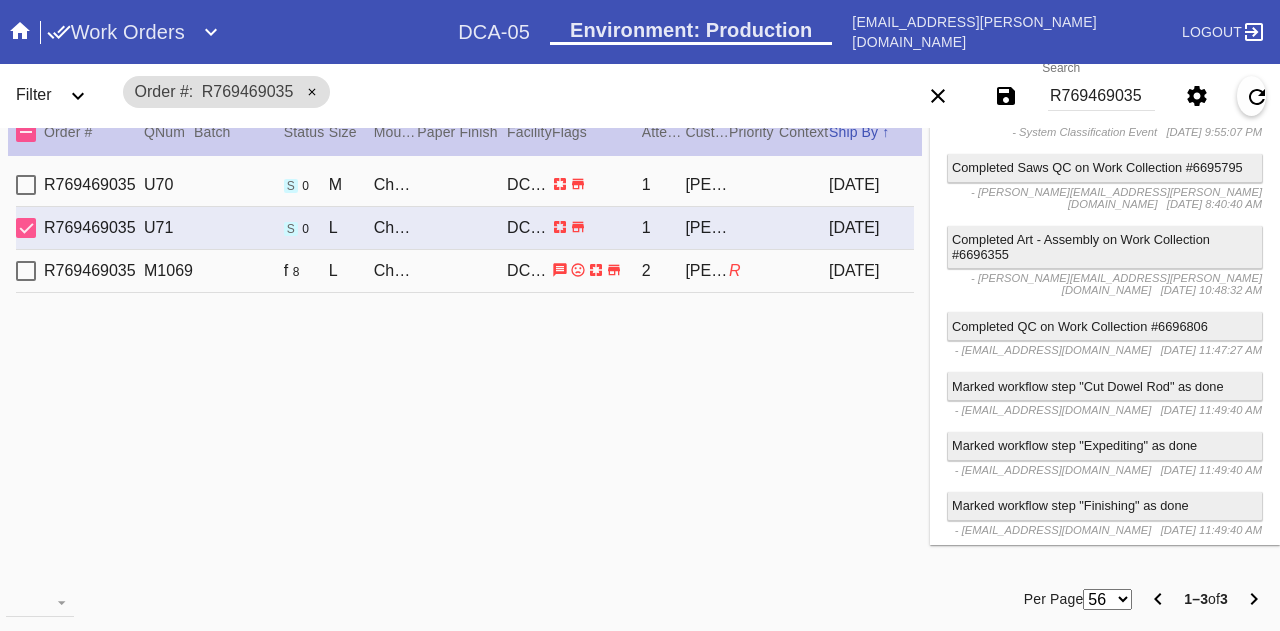 scroll, scrollTop: 3513, scrollLeft: 0, axis: vertical 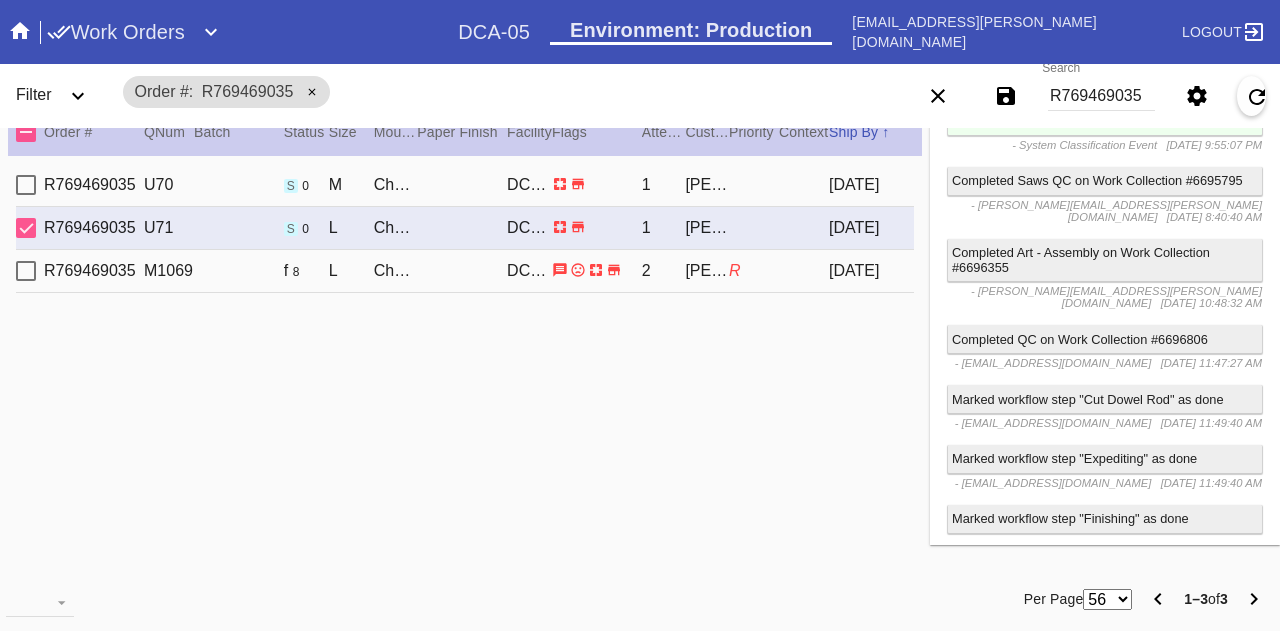 click on "Completed QC on Work Collection #6696806" at bounding box center [1105, 339] 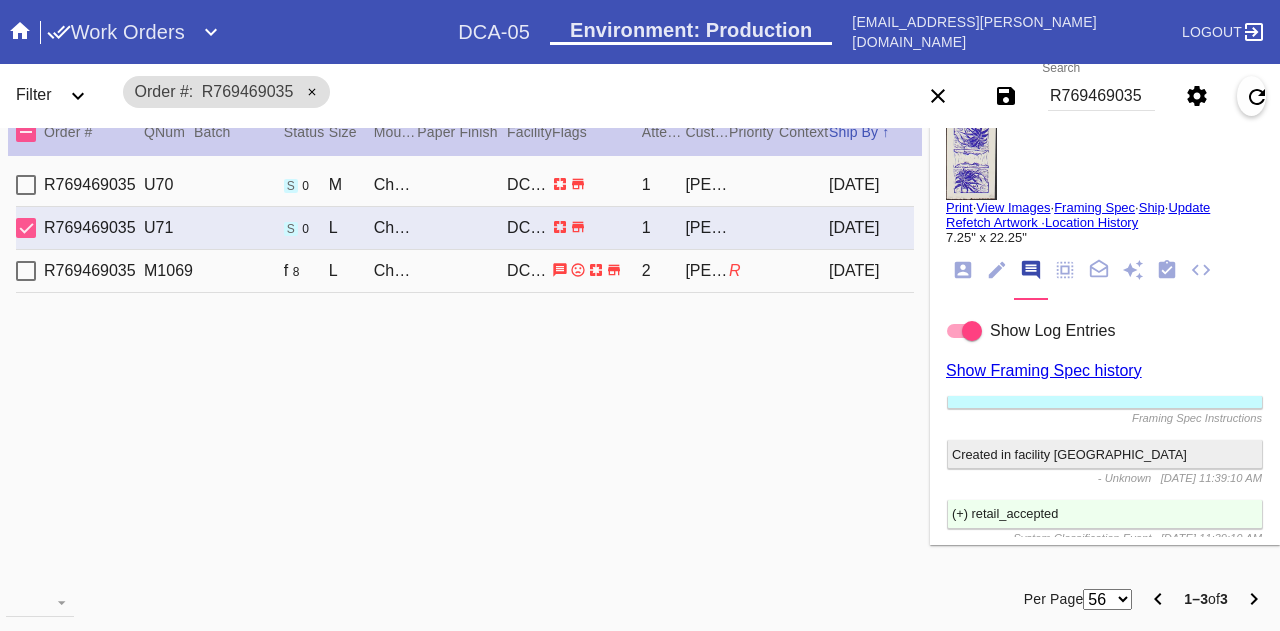 scroll, scrollTop: 0, scrollLeft: 0, axis: both 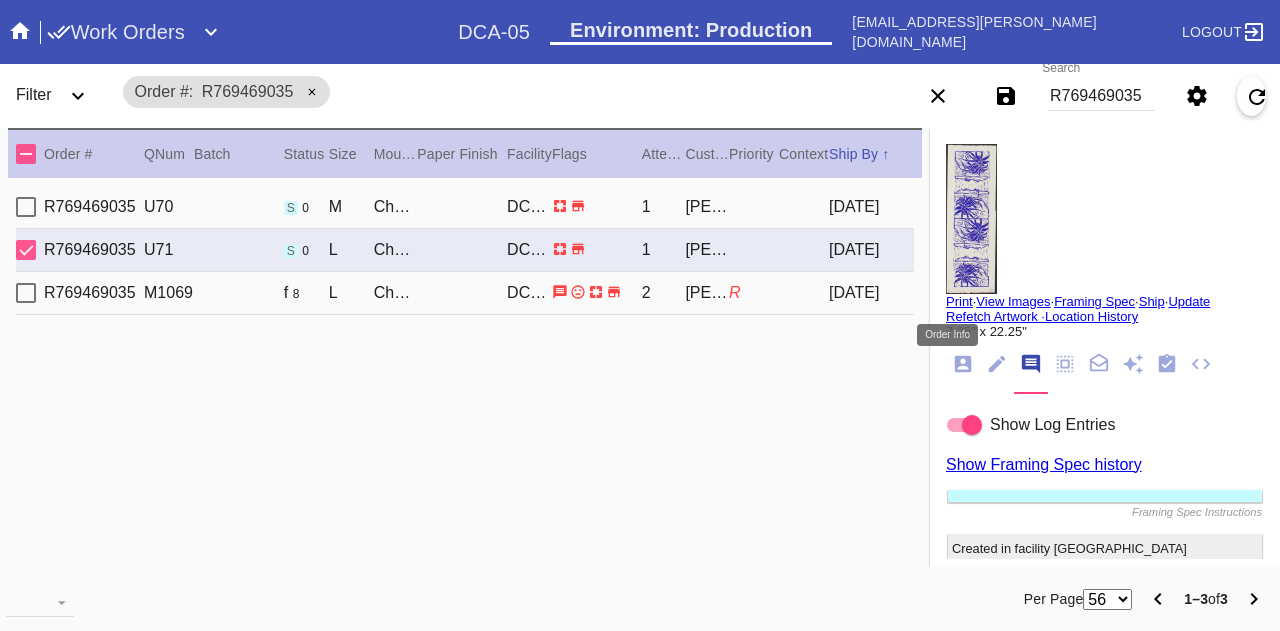 click 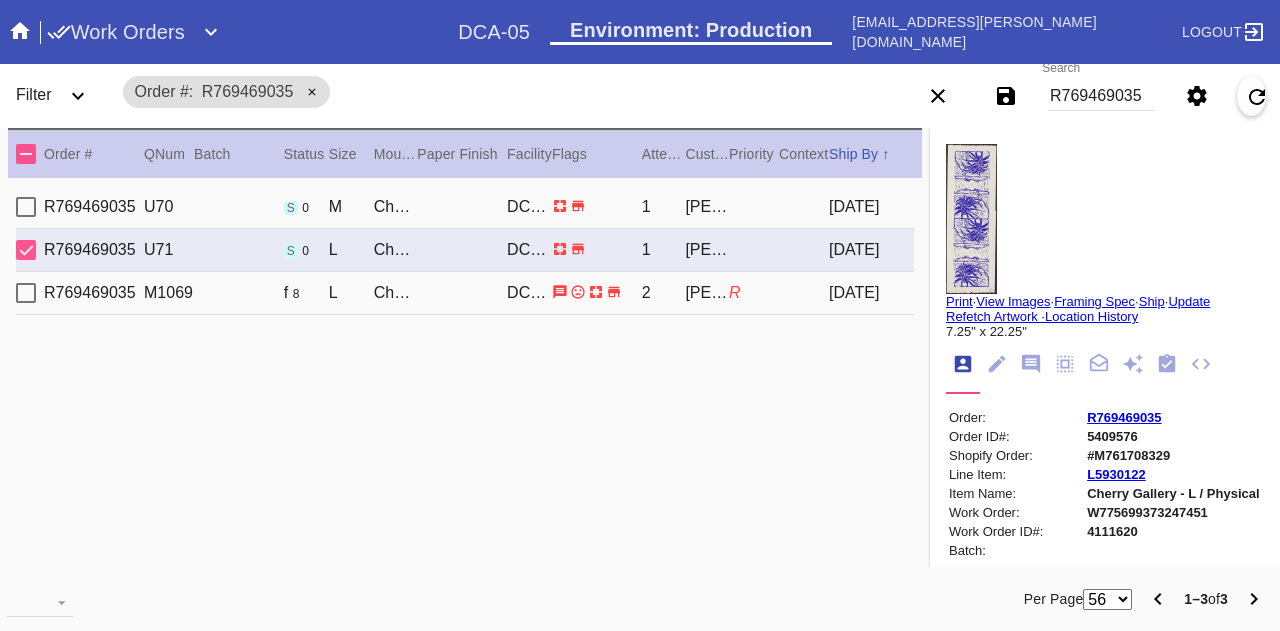 click on "[DATE]" at bounding box center (871, 293) 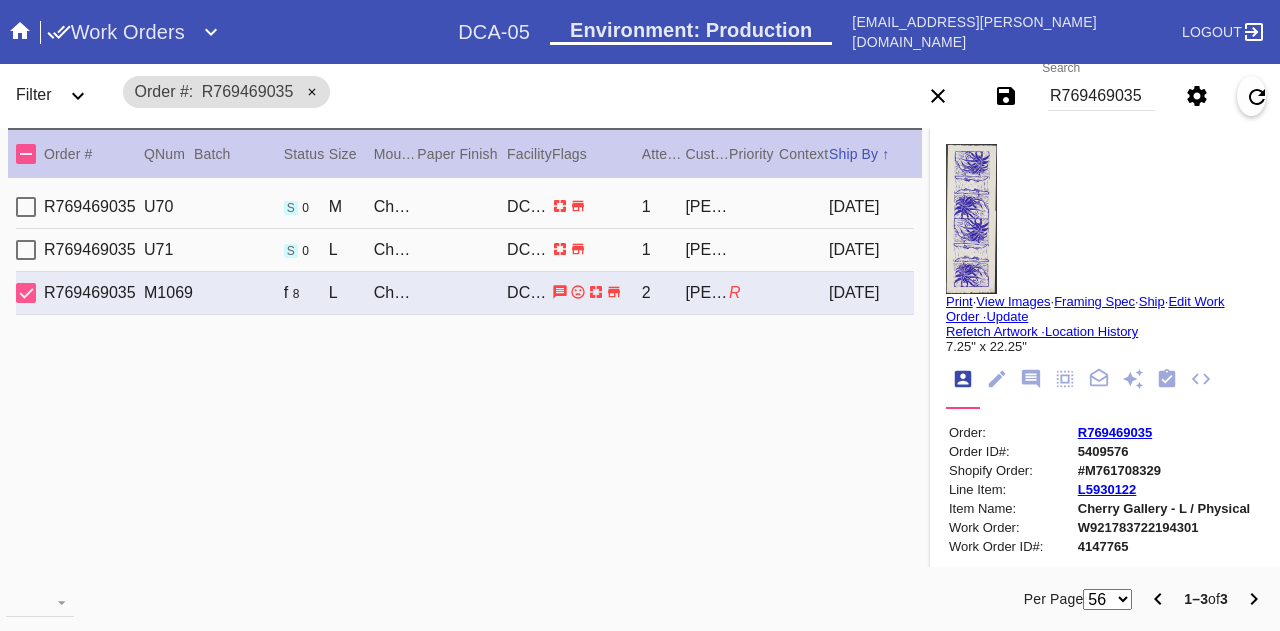 type on "7/7/2025" 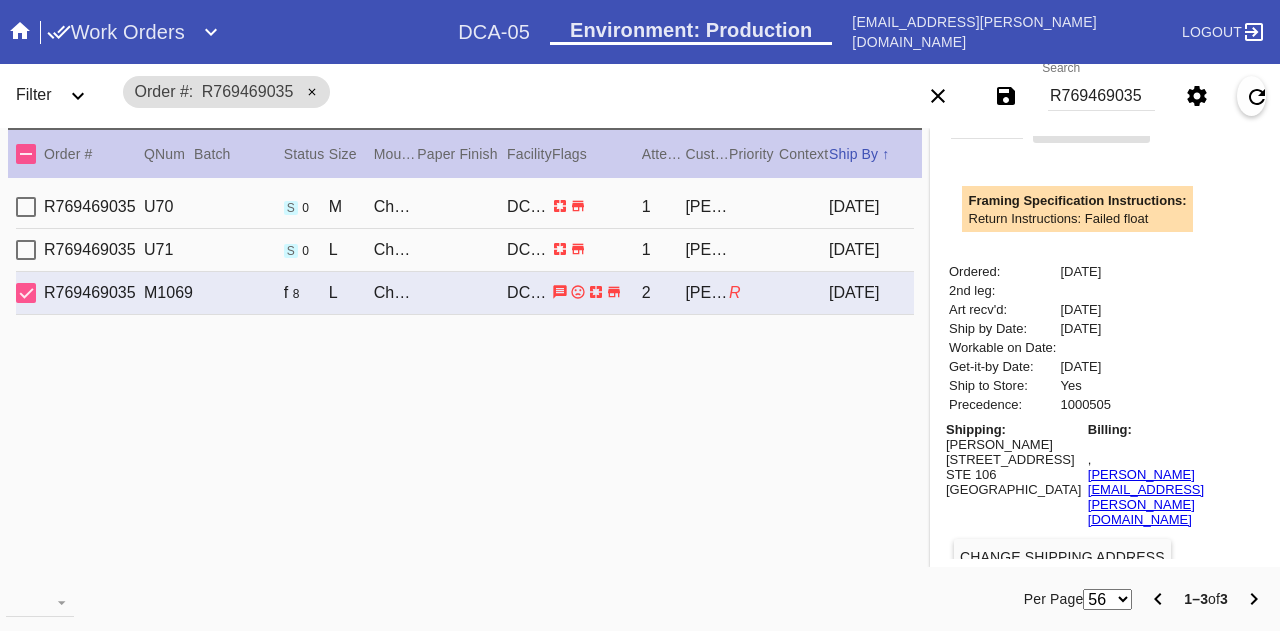 scroll, scrollTop: 666, scrollLeft: 0, axis: vertical 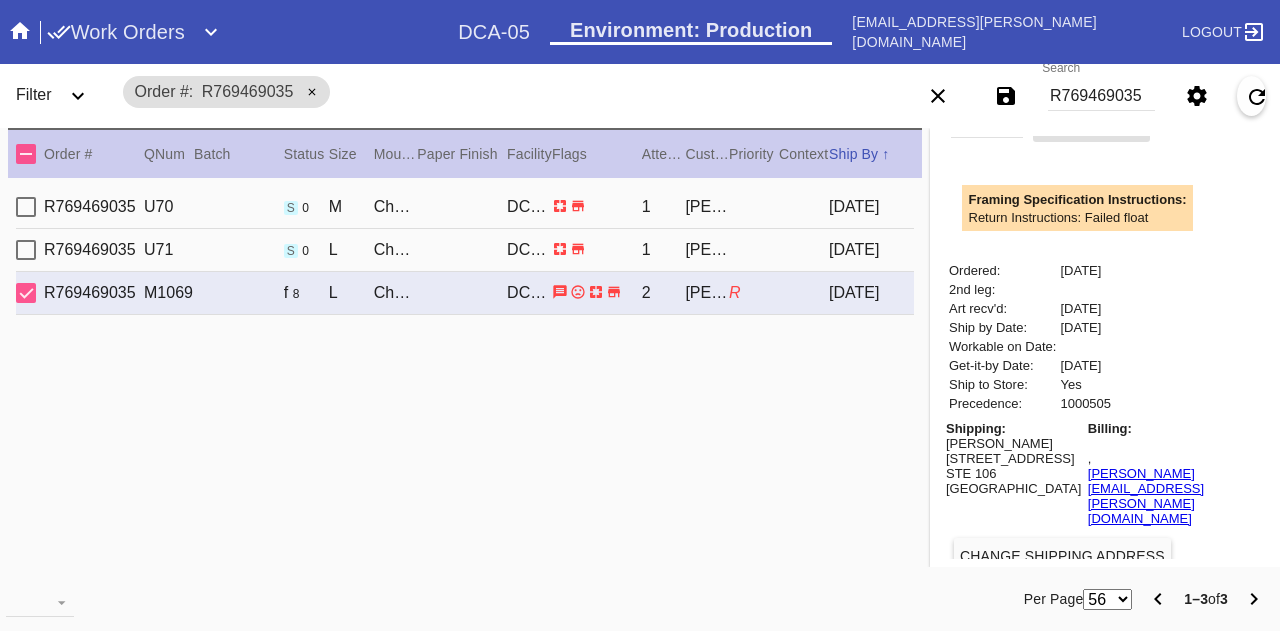 click on "Return Instructions: Failed float" at bounding box center [1078, 217] 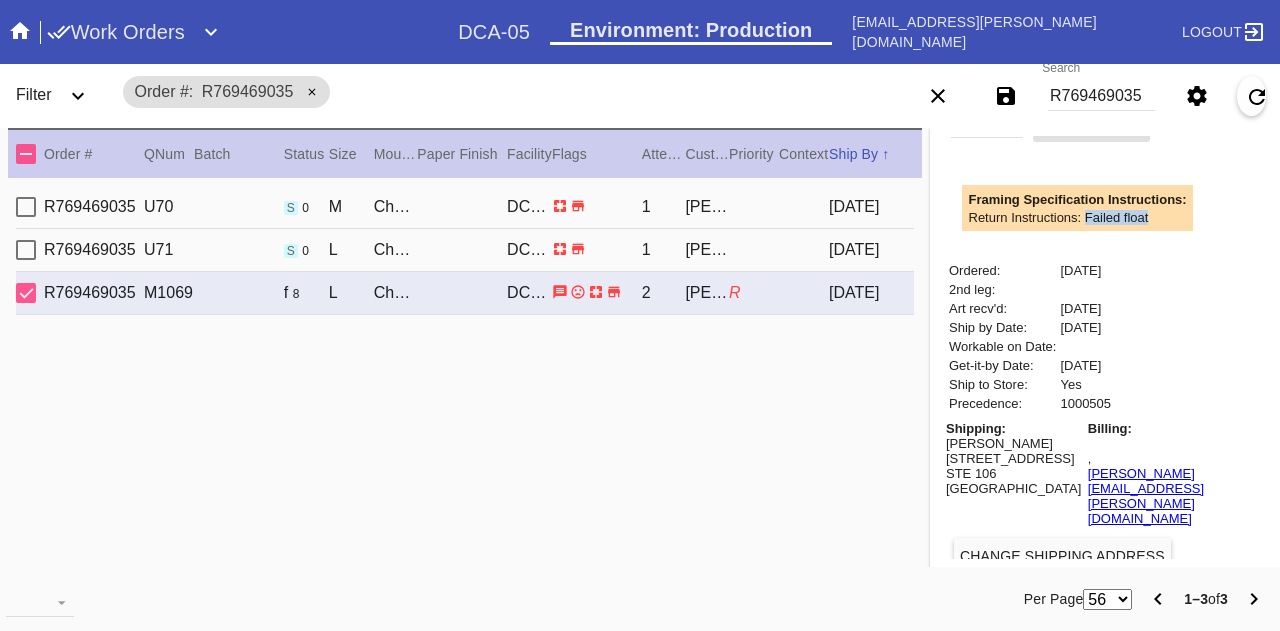 drag, startPoint x: 1081, startPoint y: 222, endPoint x: 1124, endPoint y: 225, distance: 43.104523 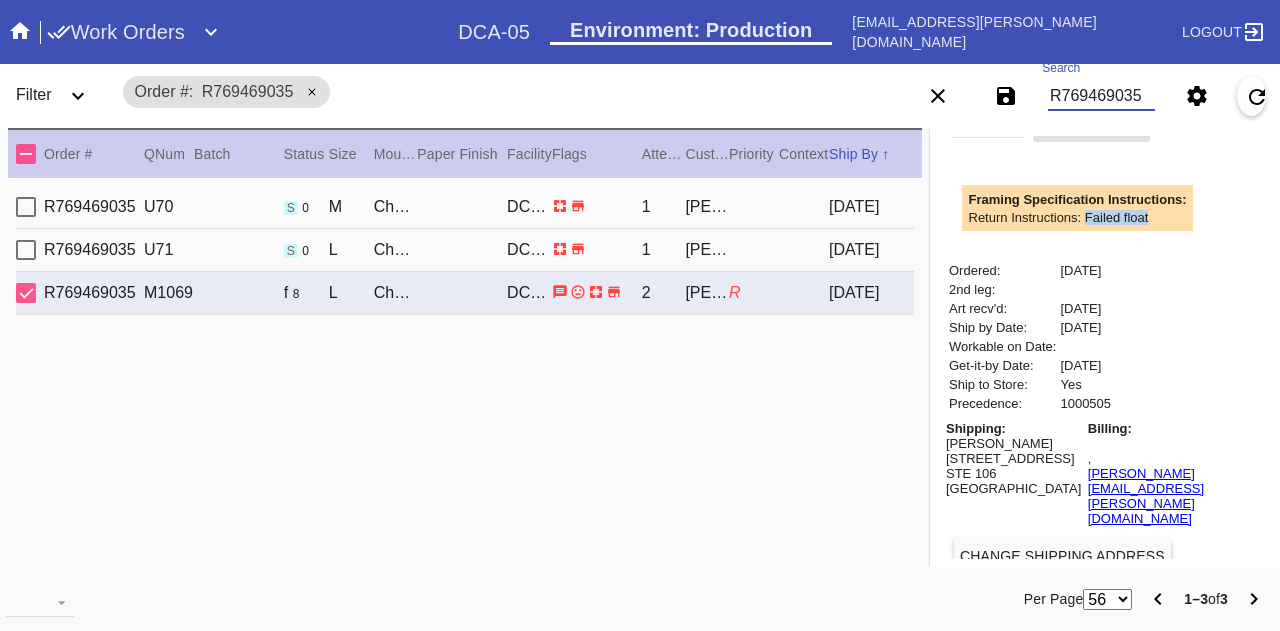 click on "R769469035" at bounding box center (1101, 96) 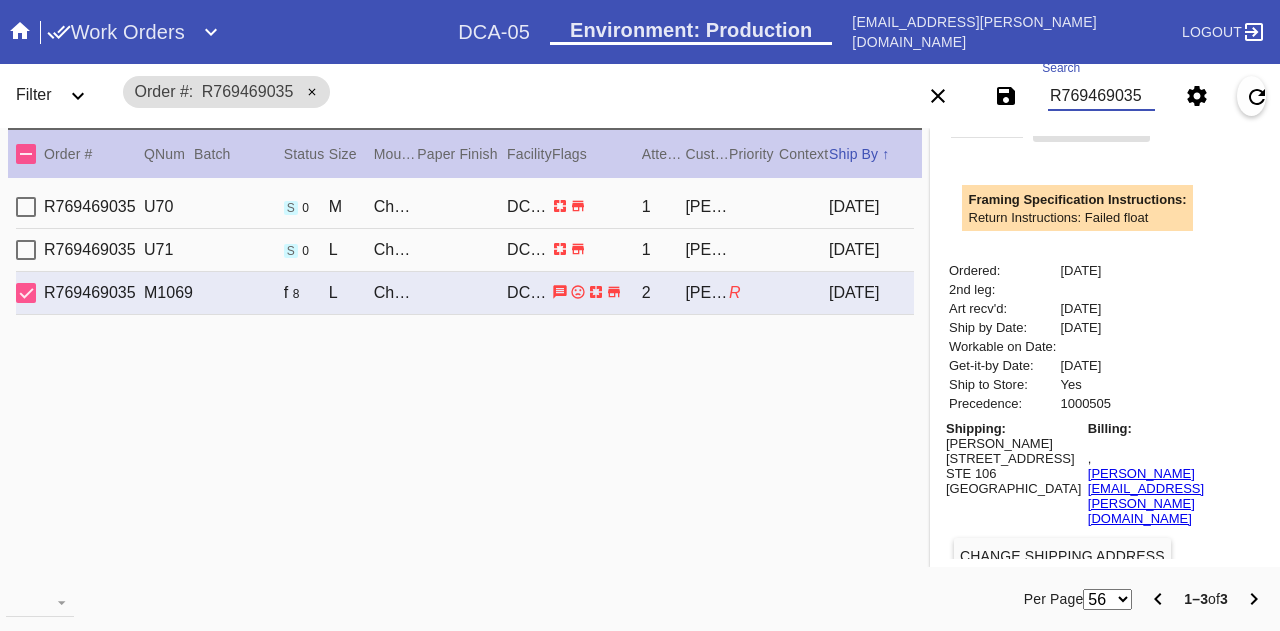 click on "R769469035" at bounding box center (1101, 96) 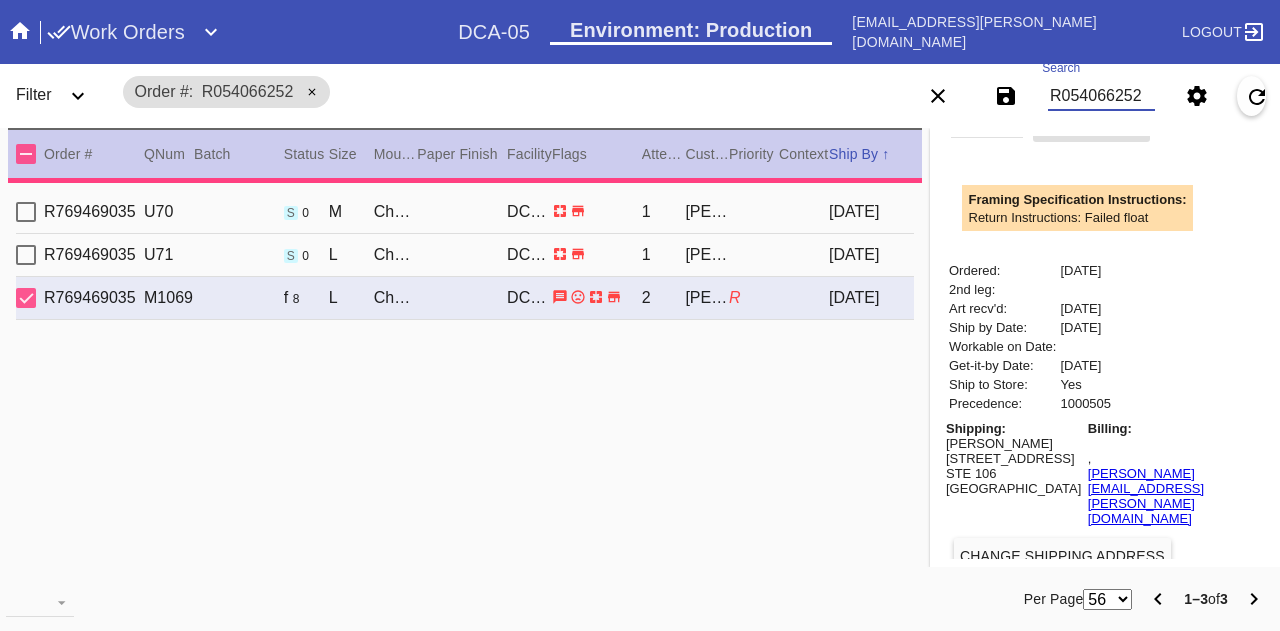 scroll, scrollTop: 0, scrollLeft: 0, axis: both 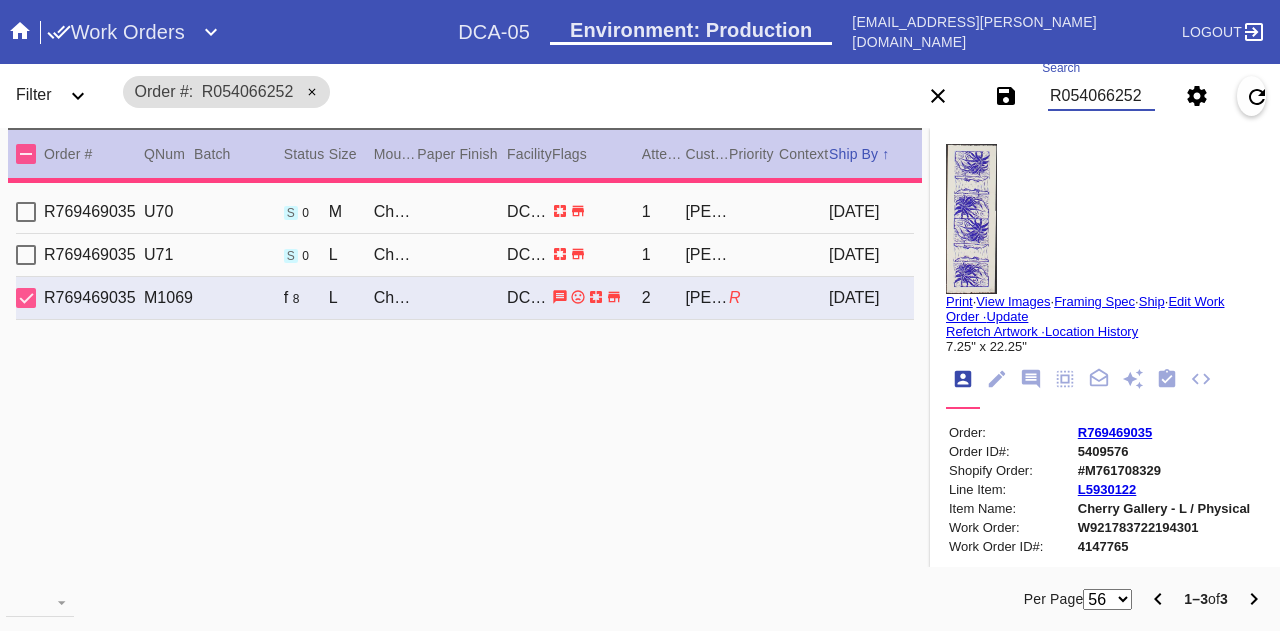 type on "R054066252" 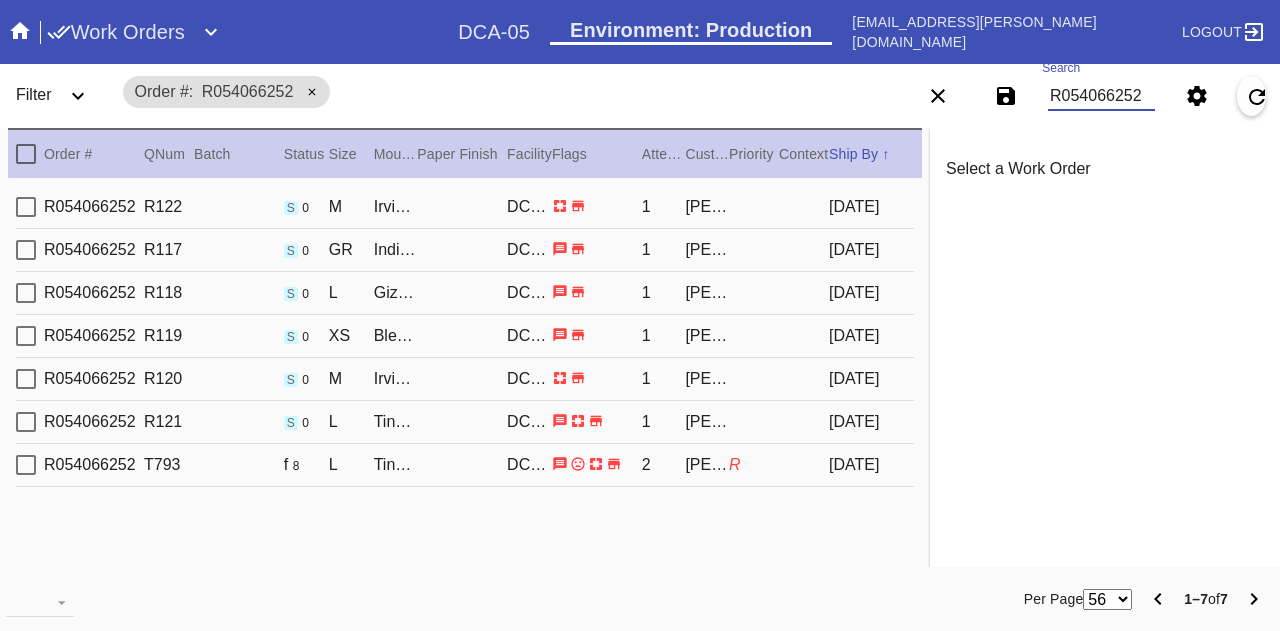 click on "L" at bounding box center (351, 465) 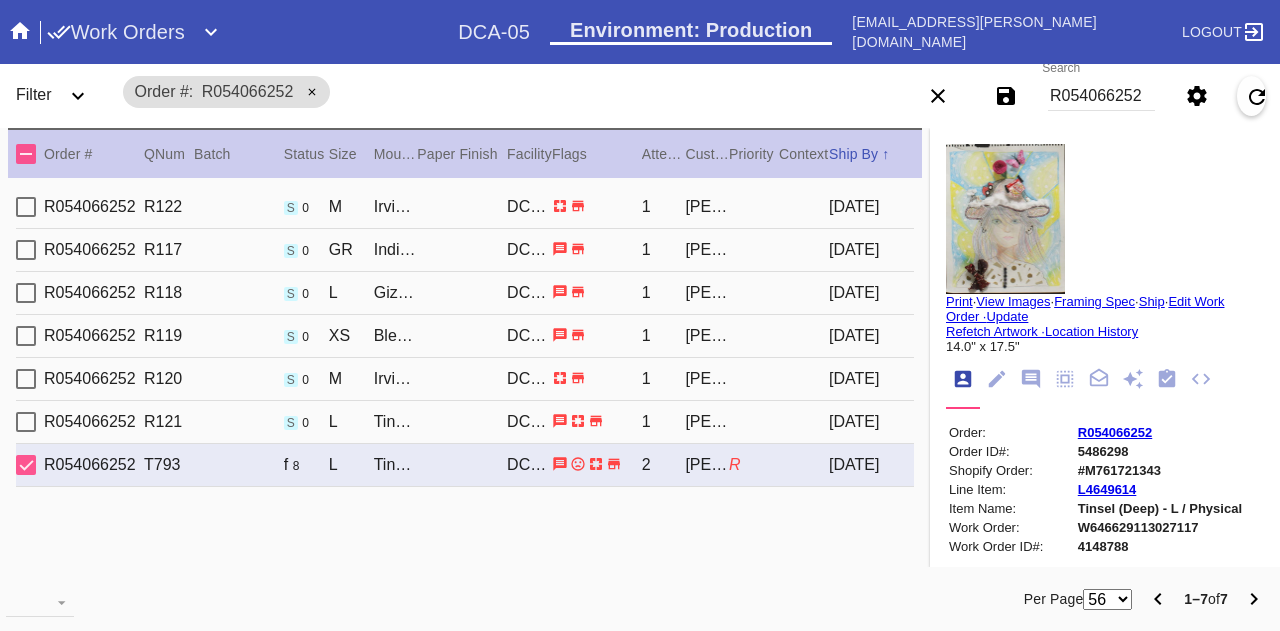 scroll, scrollTop: 680, scrollLeft: 0, axis: vertical 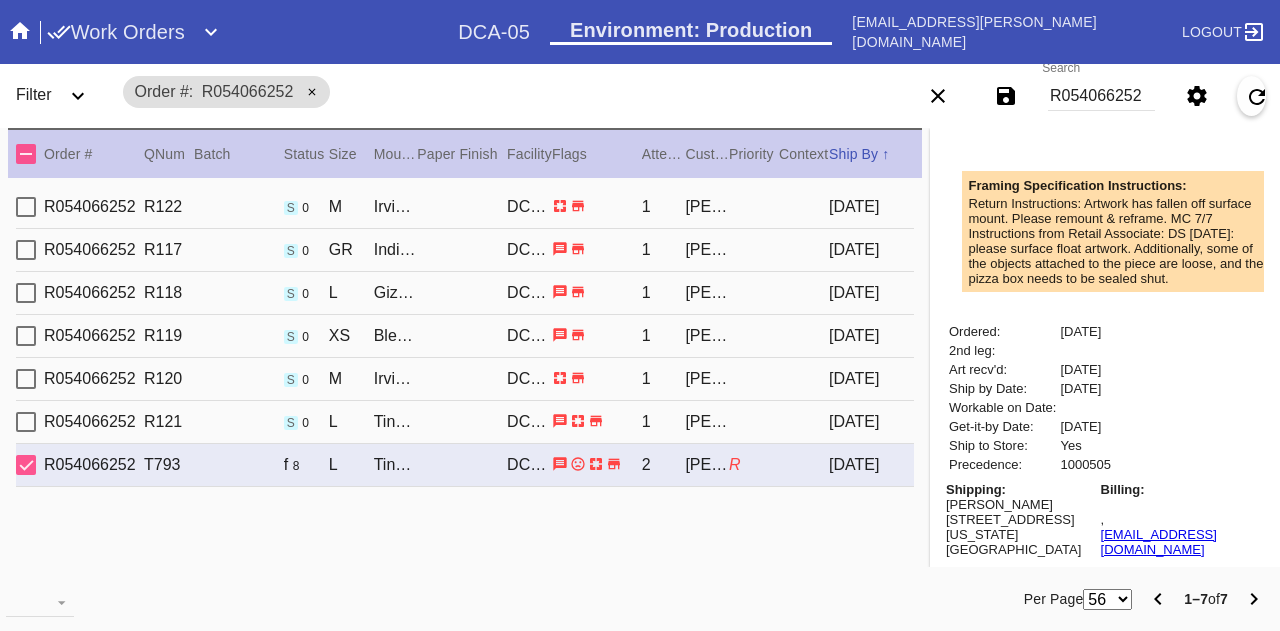 click on "Return Instructions: Artwork has fallen off surface mount. Please remount & reframe. MC 7/7" at bounding box center [1121, 211] 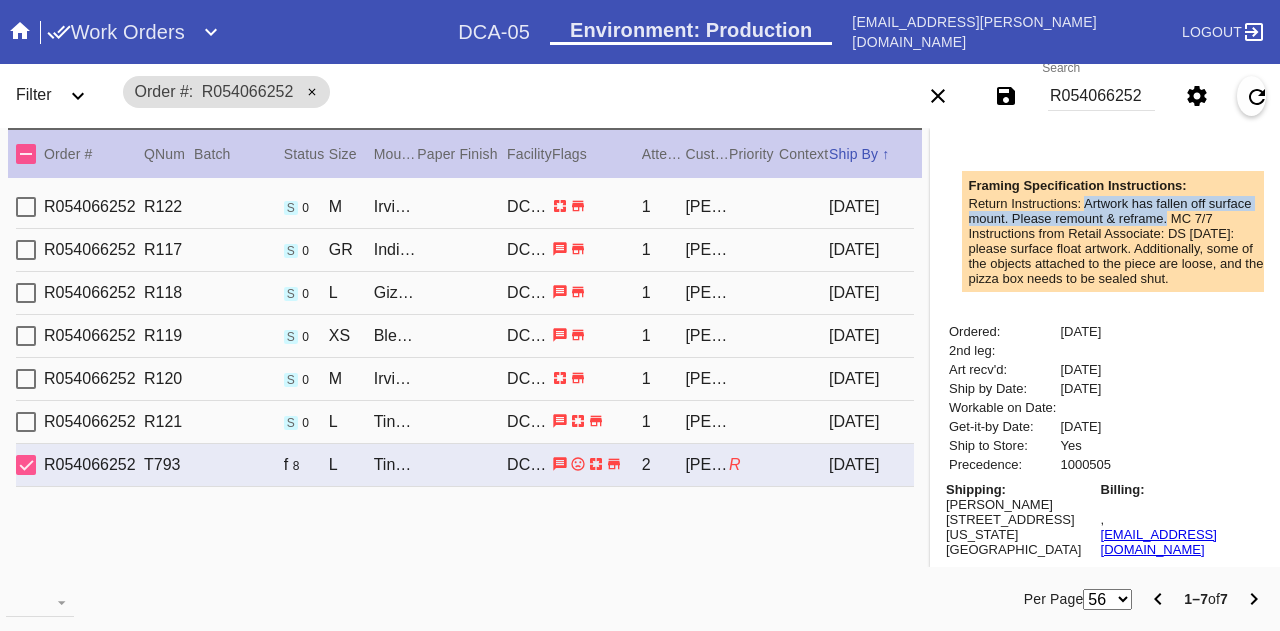 drag, startPoint x: 1084, startPoint y: 206, endPoint x: 1146, endPoint y: 227, distance: 65.459915 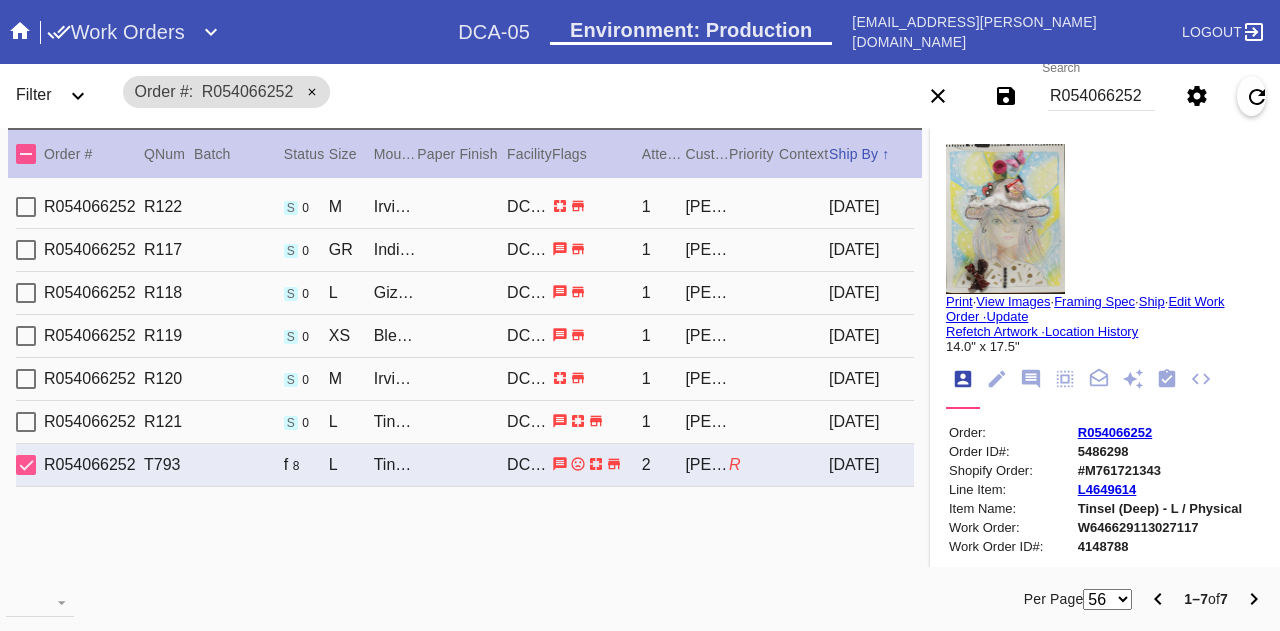 click on "2025-07-02" at bounding box center [871, 422] 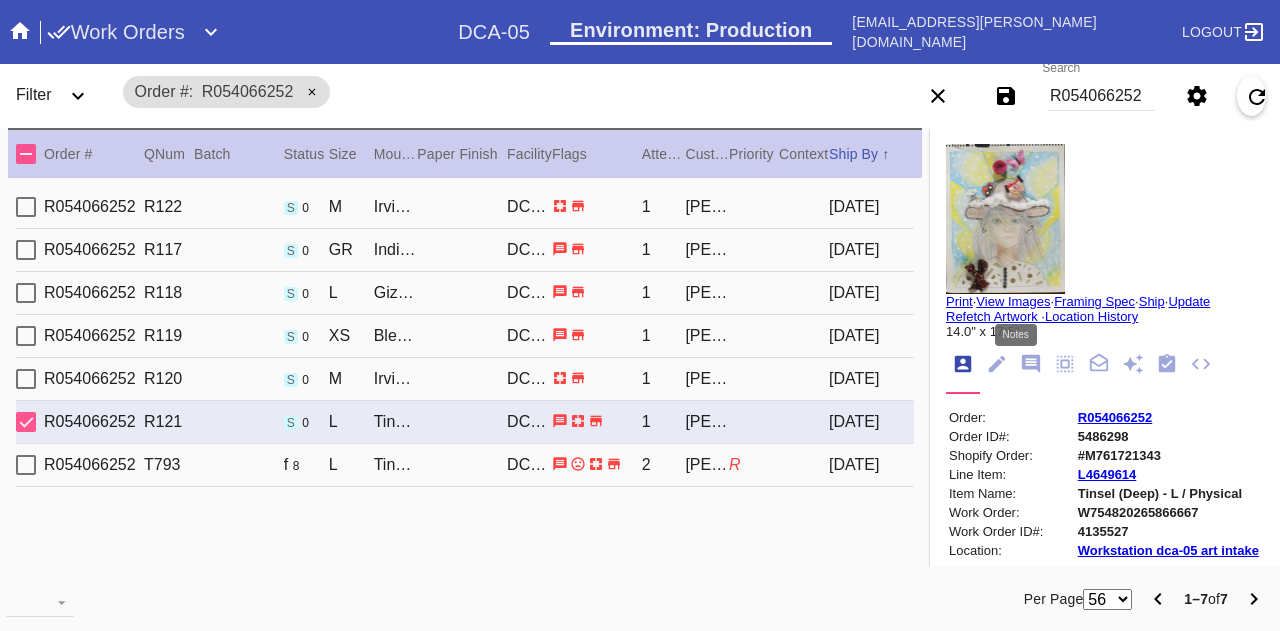 click 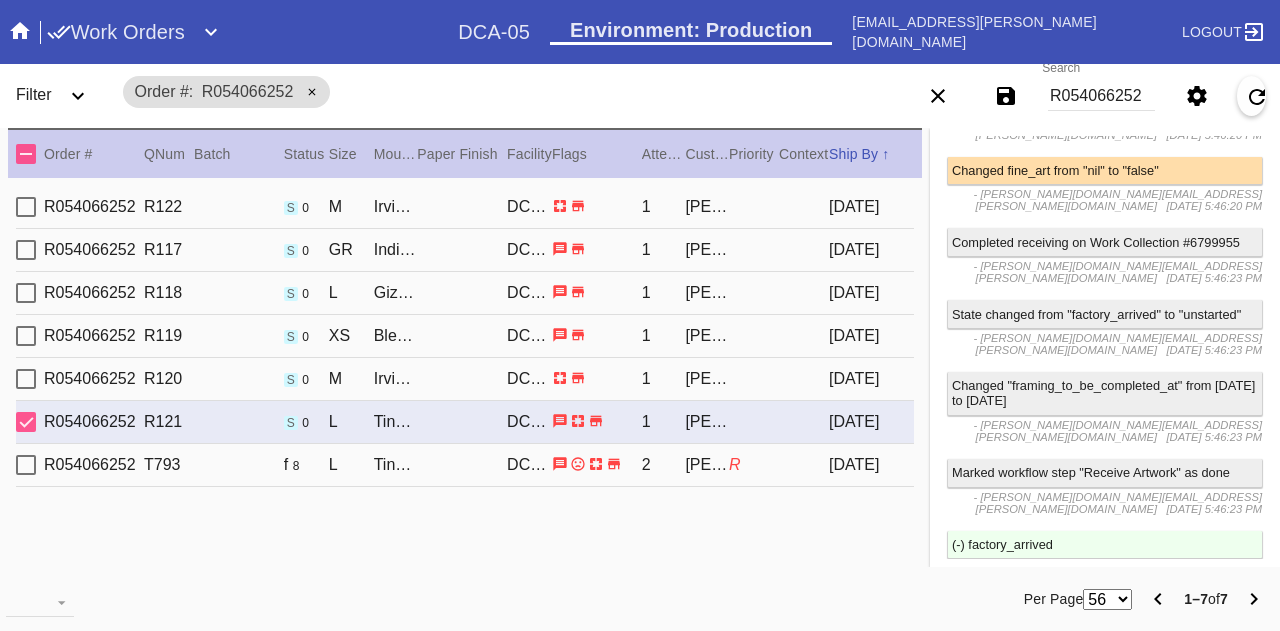 scroll, scrollTop: 2368, scrollLeft: 0, axis: vertical 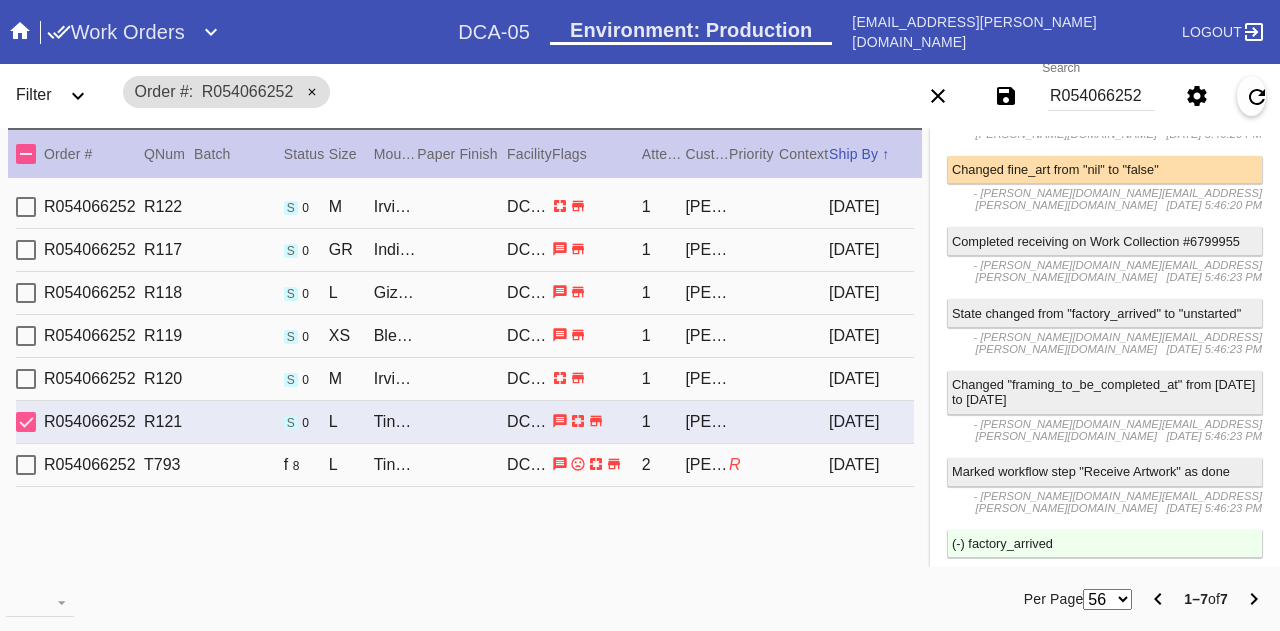 click on "State changed from "factory_arrived" to "unstarted"" at bounding box center (1105, 313) 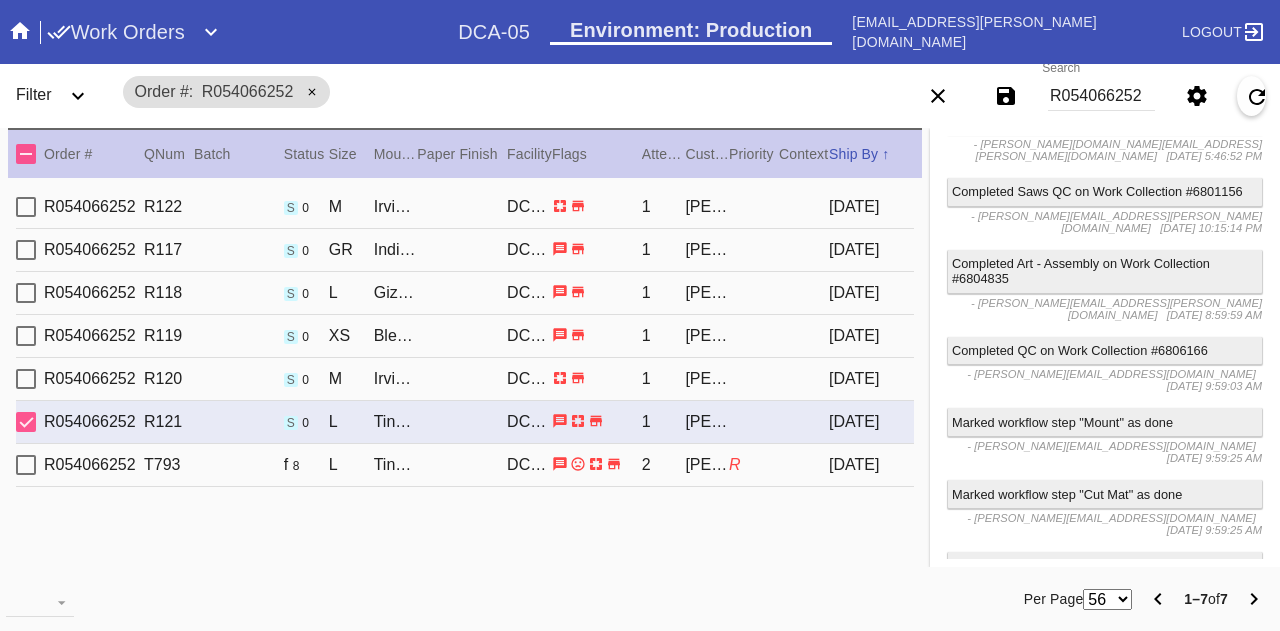 scroll, scrollTop: 818, scrollLeft: 0, axis: vertical 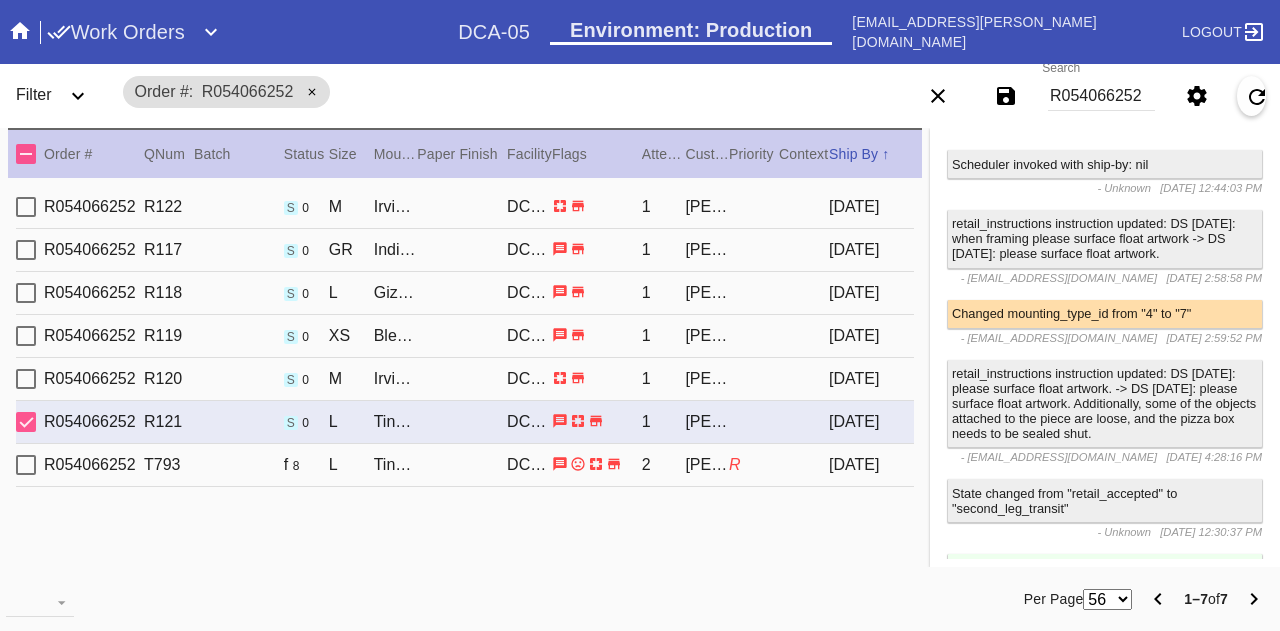 click on "retail_instructions instruction updated: DS 06/25/2025: when framing please surface float artwork  -> DS 06/25/2025: please surface float artwork." at bounding box center (1105, 239) 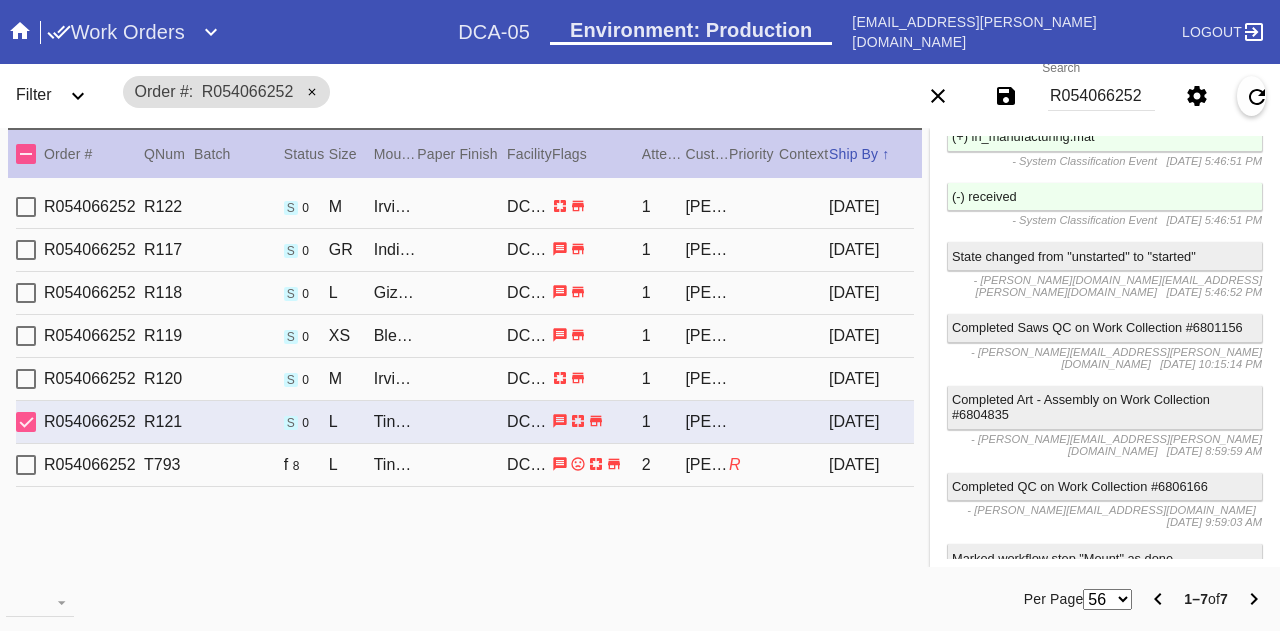 scroll, scrollTop: 3252, scrollLeft: 0, axis: vertical 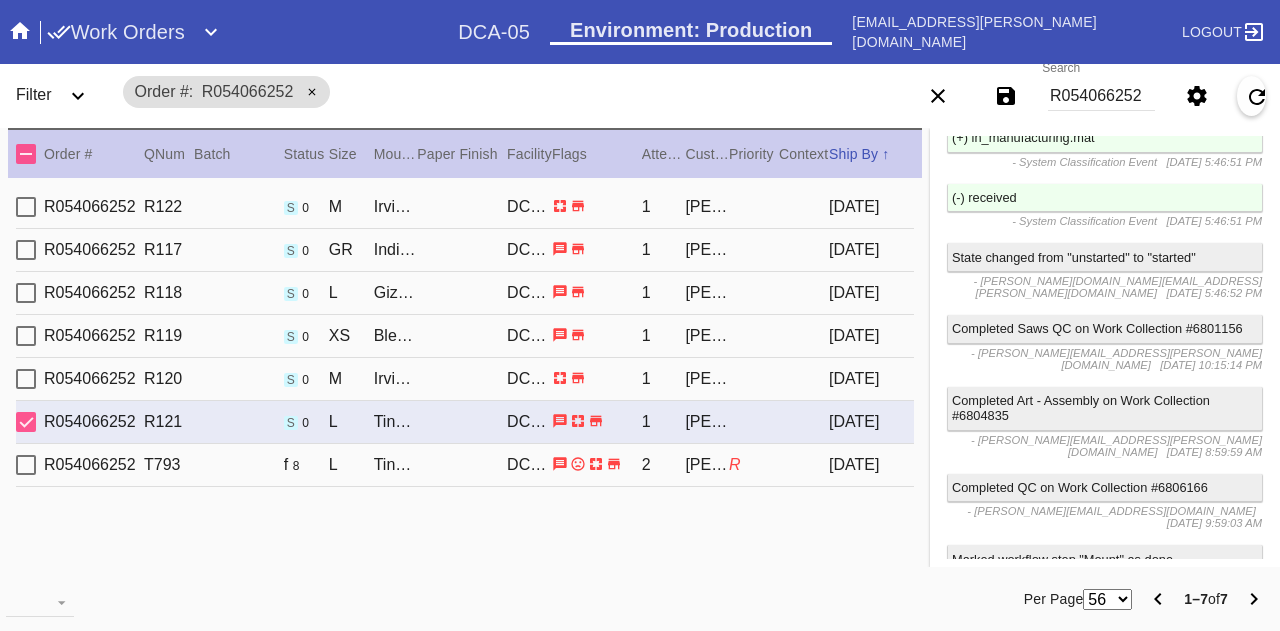 click on "Completed Art - Assembly on Work Collection #6804835" at bounding box center (1105, 408) 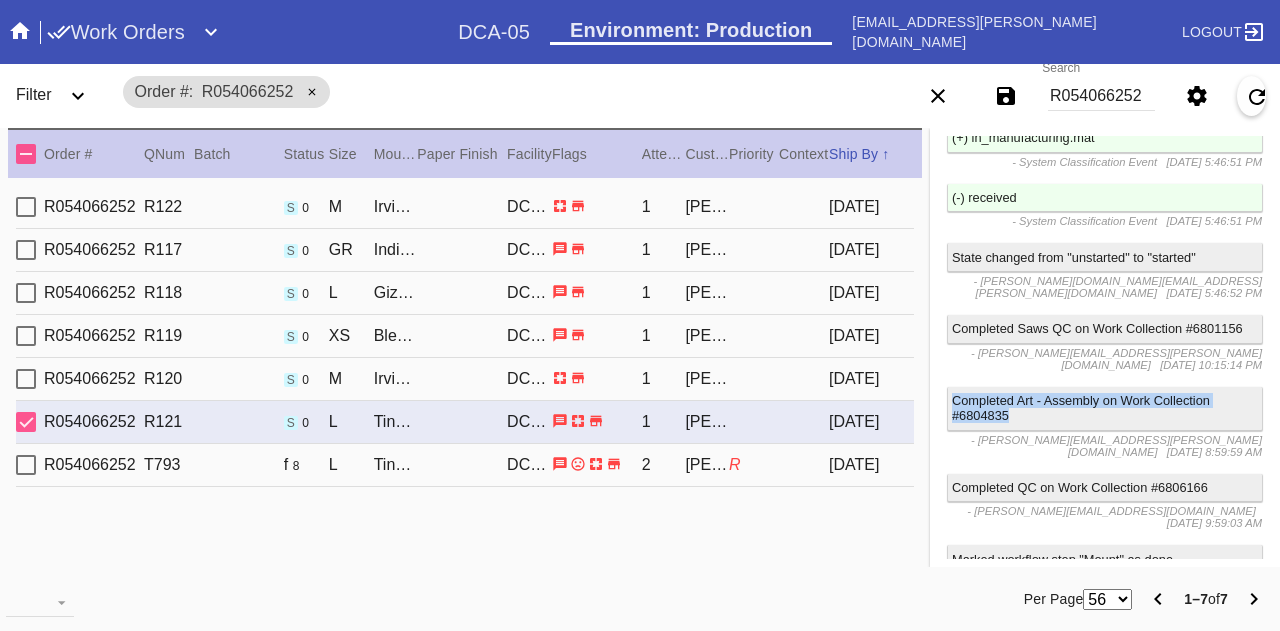click on "Completed Art - Assembly on Work Collection #6804835" at bounding box center (1105, 408) 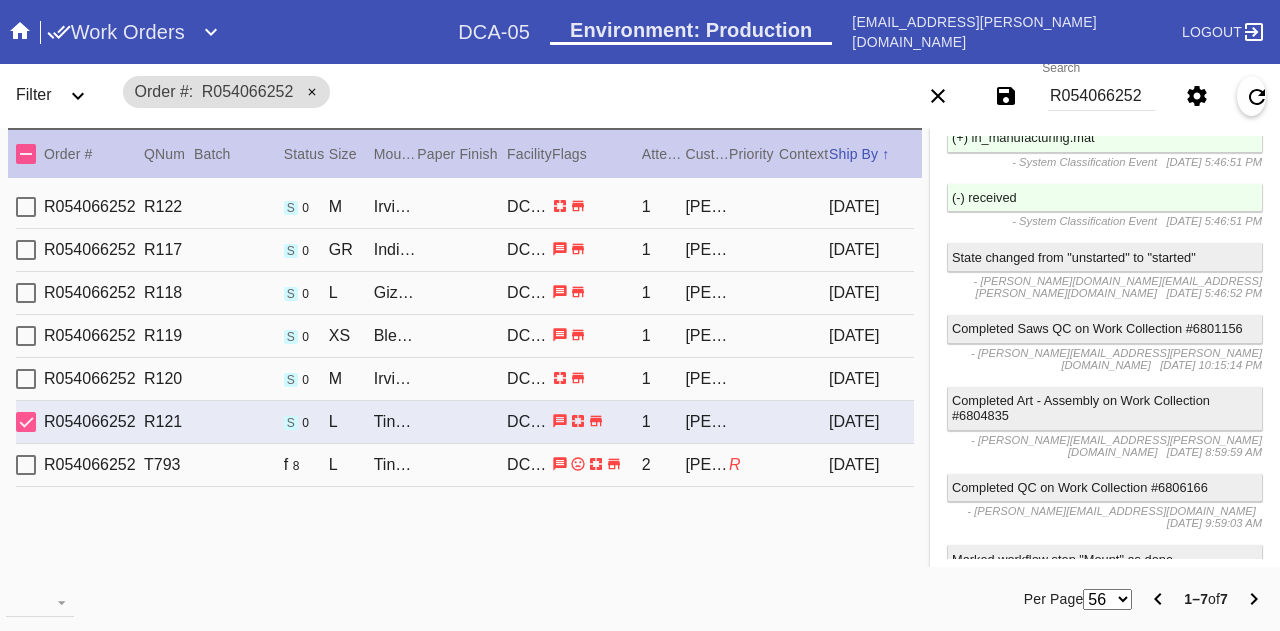 click on "- charlotte.kreitmann@fbstudio.co" at bounding box center (1111, 511) 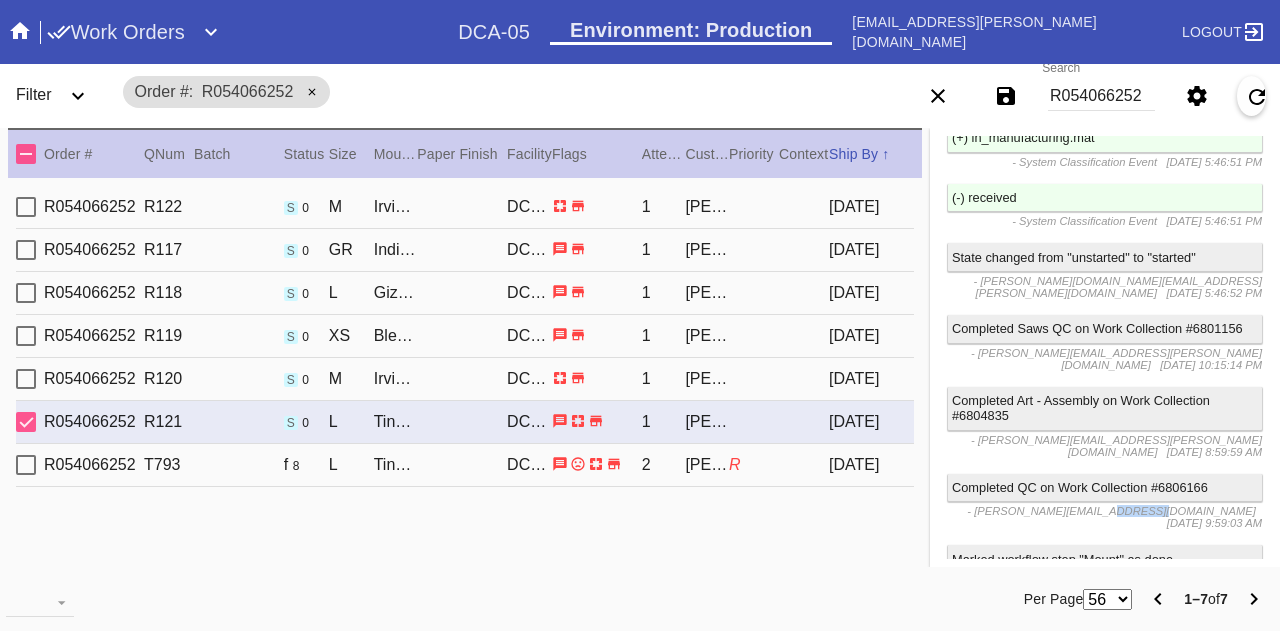 click on "- charlotte.kreitmann@fbstudio.co" at bounding box center [1111, 511] 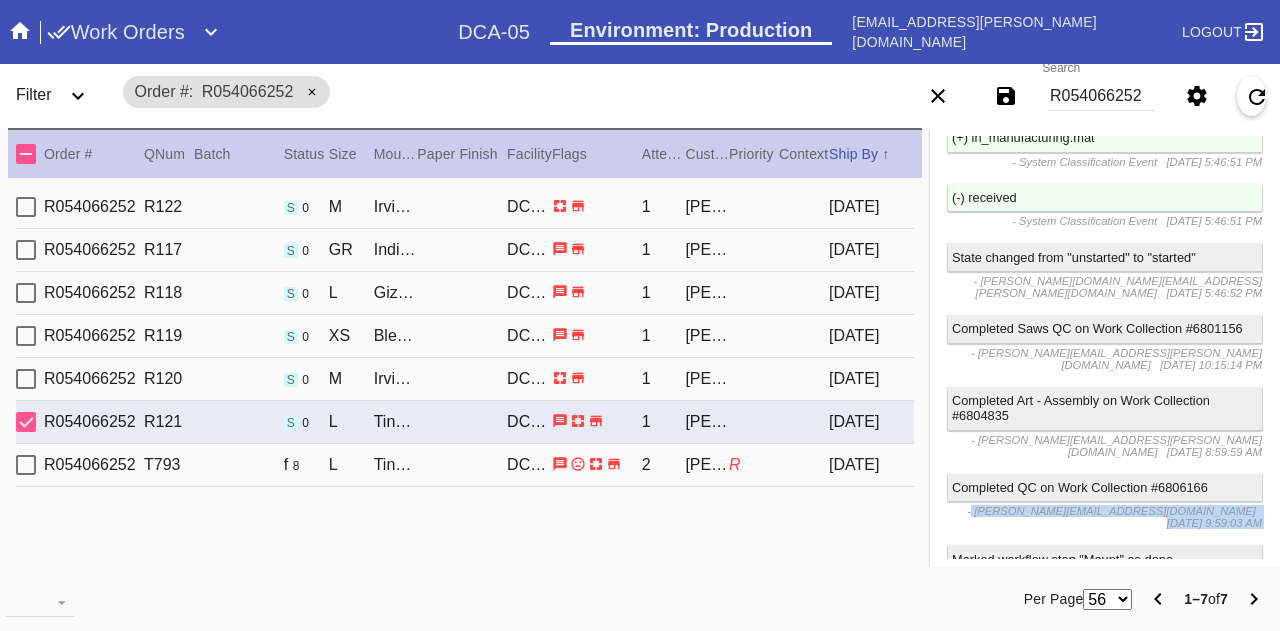 click on "- charlotte.kreitmann@fbstudio.co" at bounding box center [1111, 511] 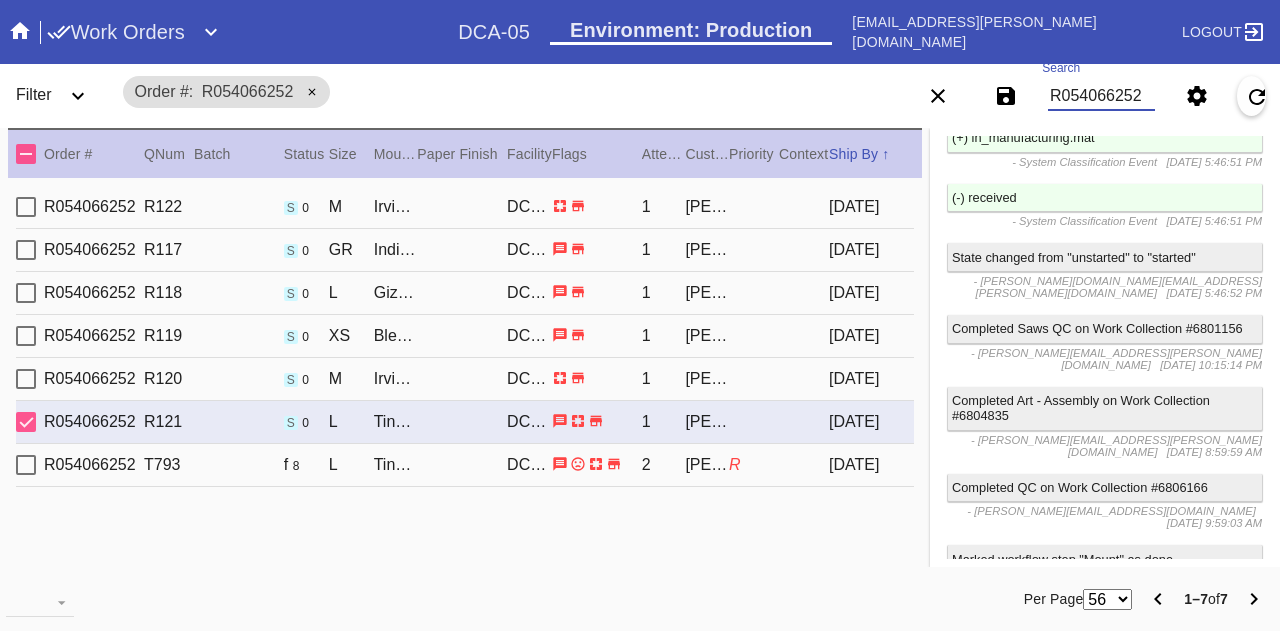 click on "R054066252" at bounding box center (1101, 96) 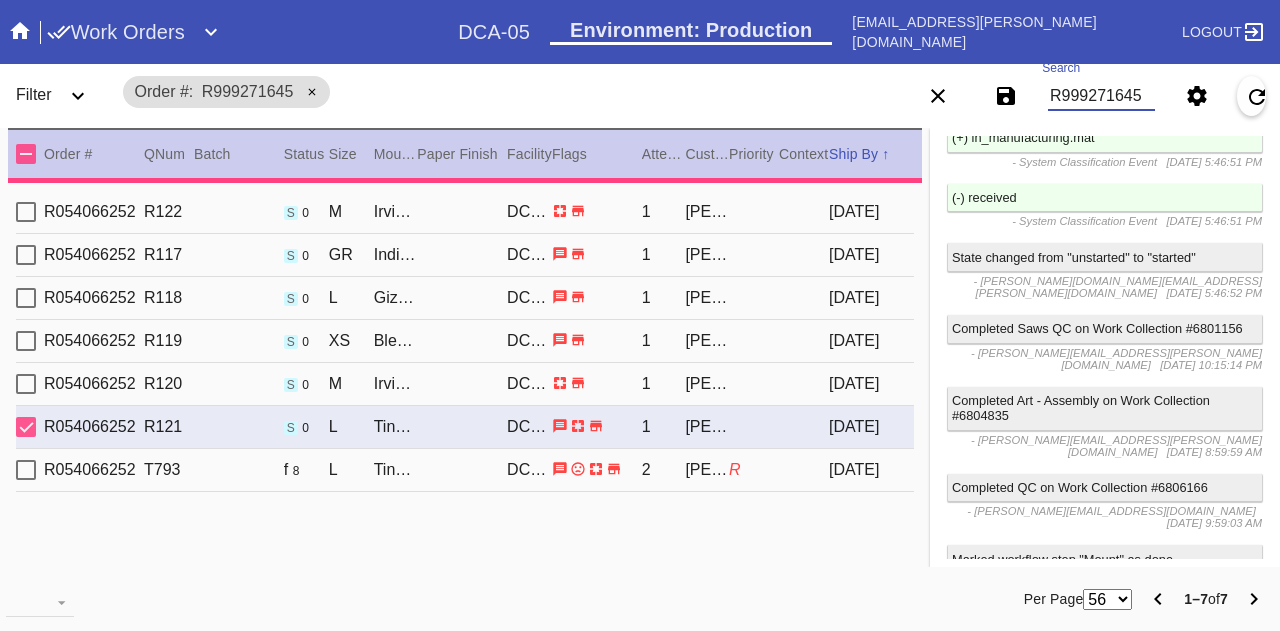 scroll, scrollTop: 0, scrollLeft: 0, axis: both 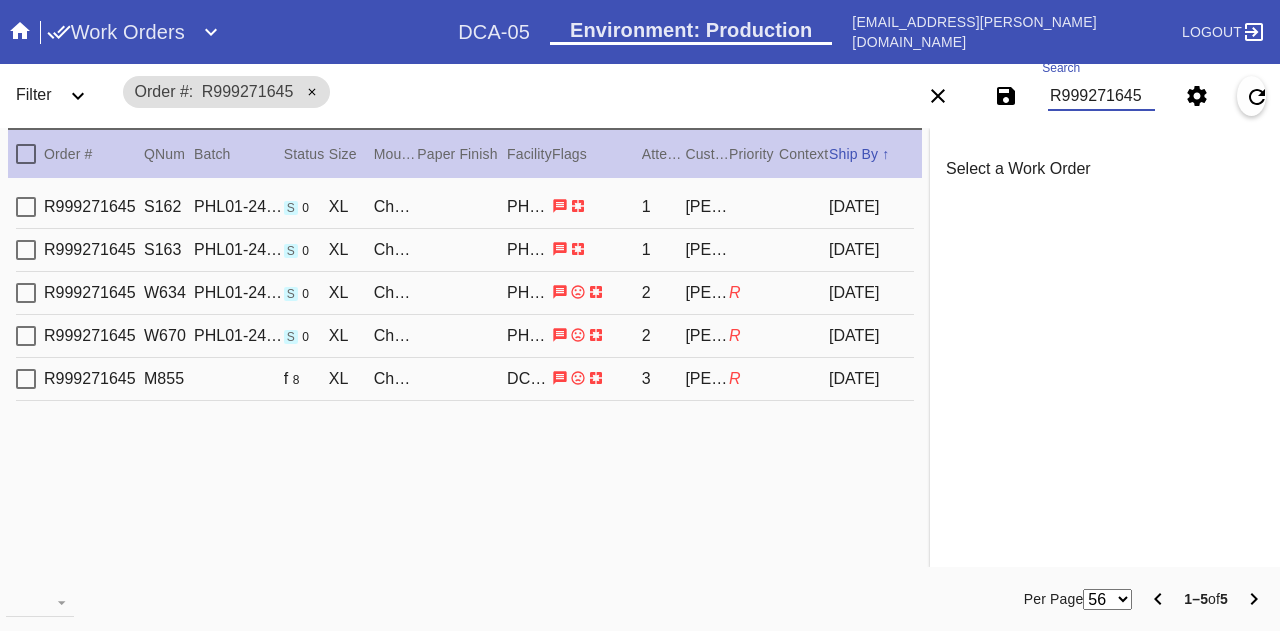 type on "R999271645" 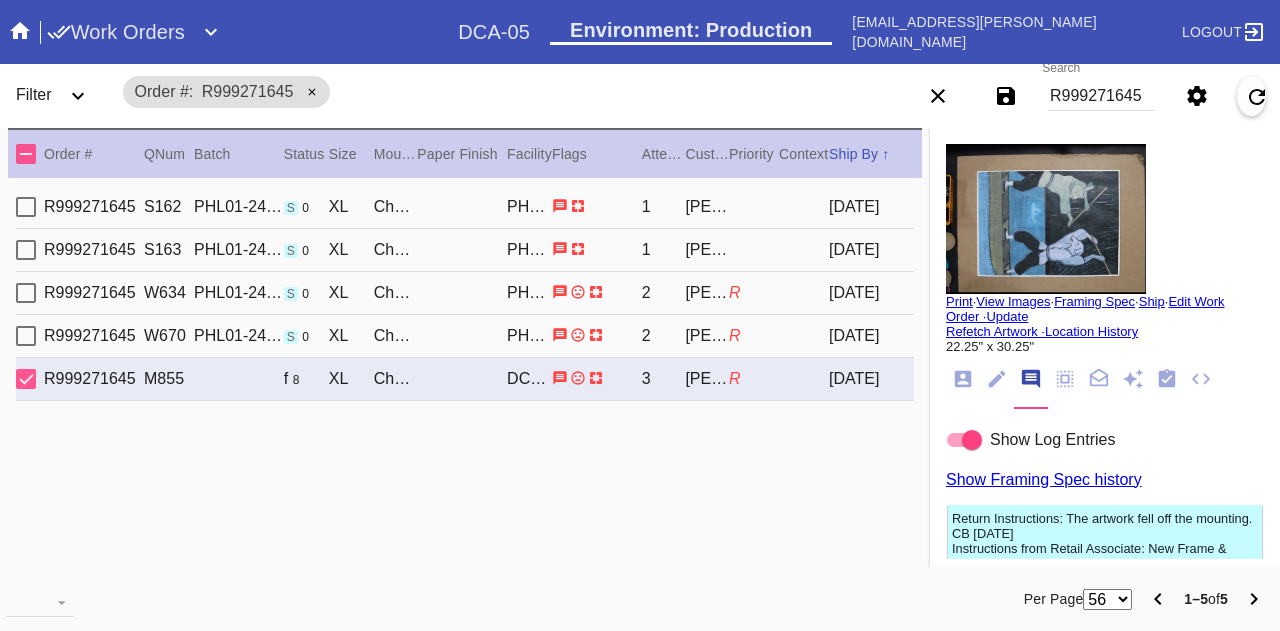 click on "R999271645 W670 PHL01-240611-008 s   0 XL Cherry (Gallery) / White PHL-01 2 Kathy Bacon-Green
R
2024-06-08" at bounding box center (465, 336) 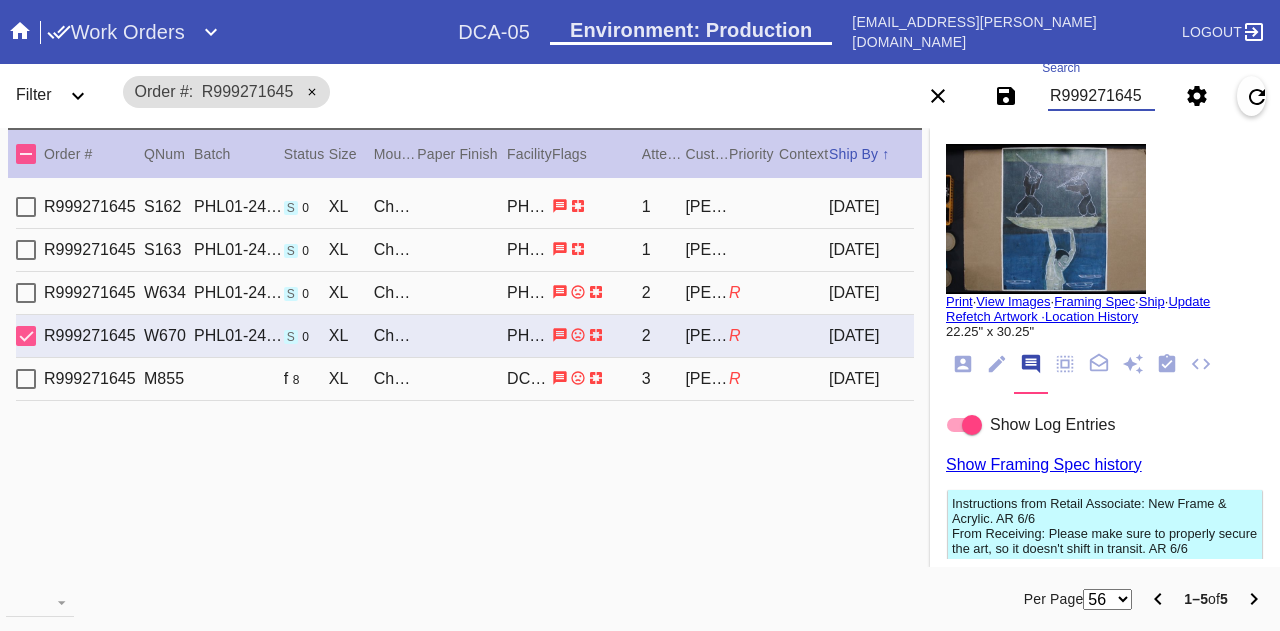 click on "R999271645" at bounding box center [1101, 96] 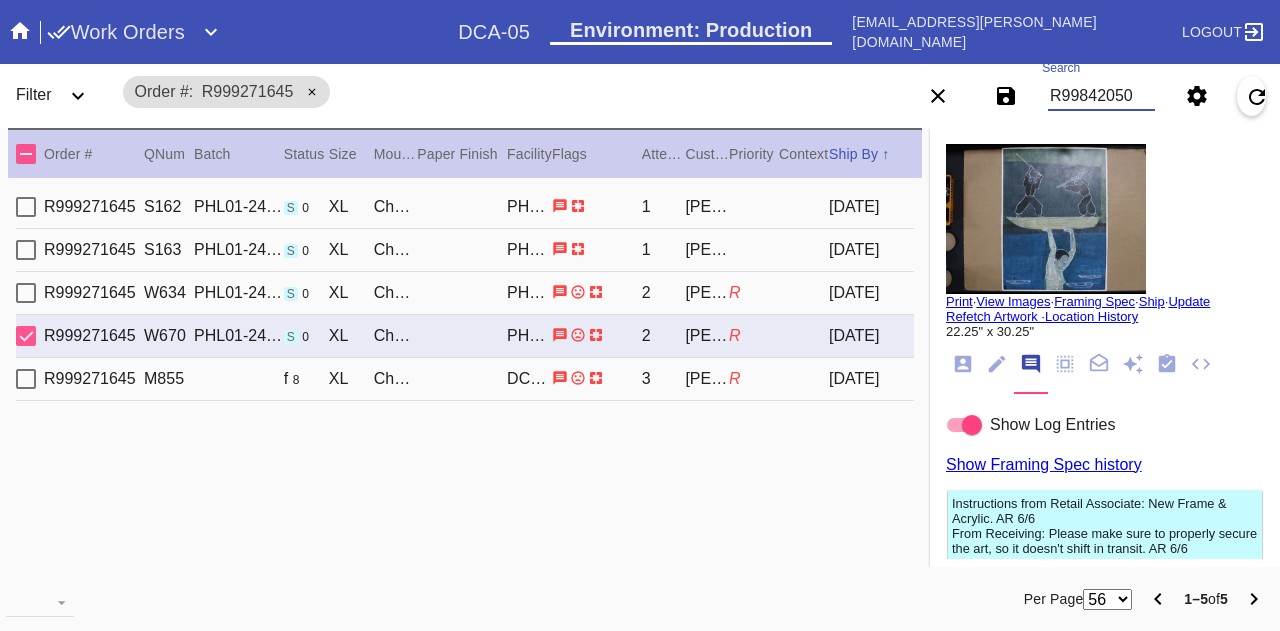 type on "R998420505" 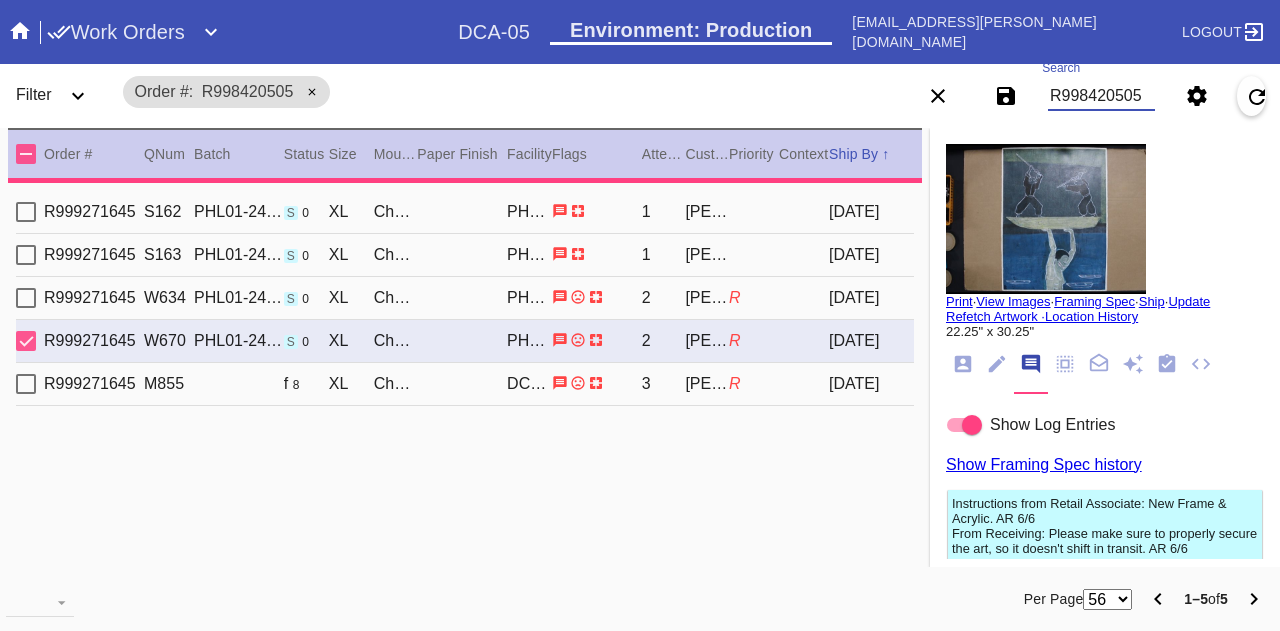 type 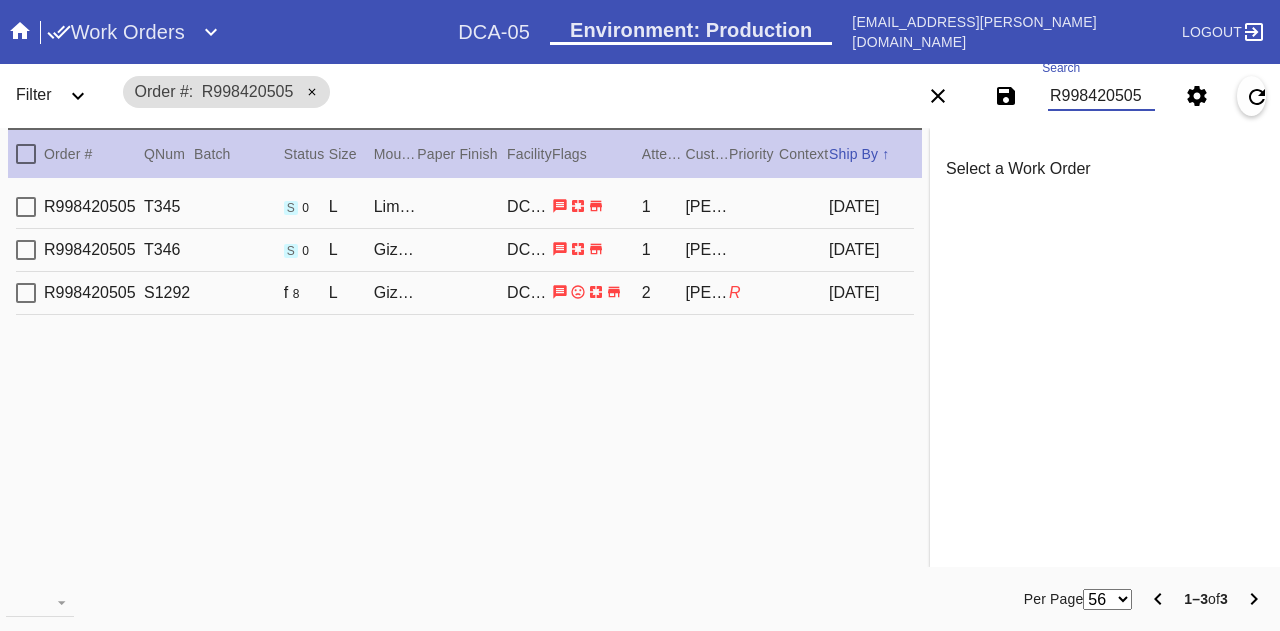 type on "R998420505" 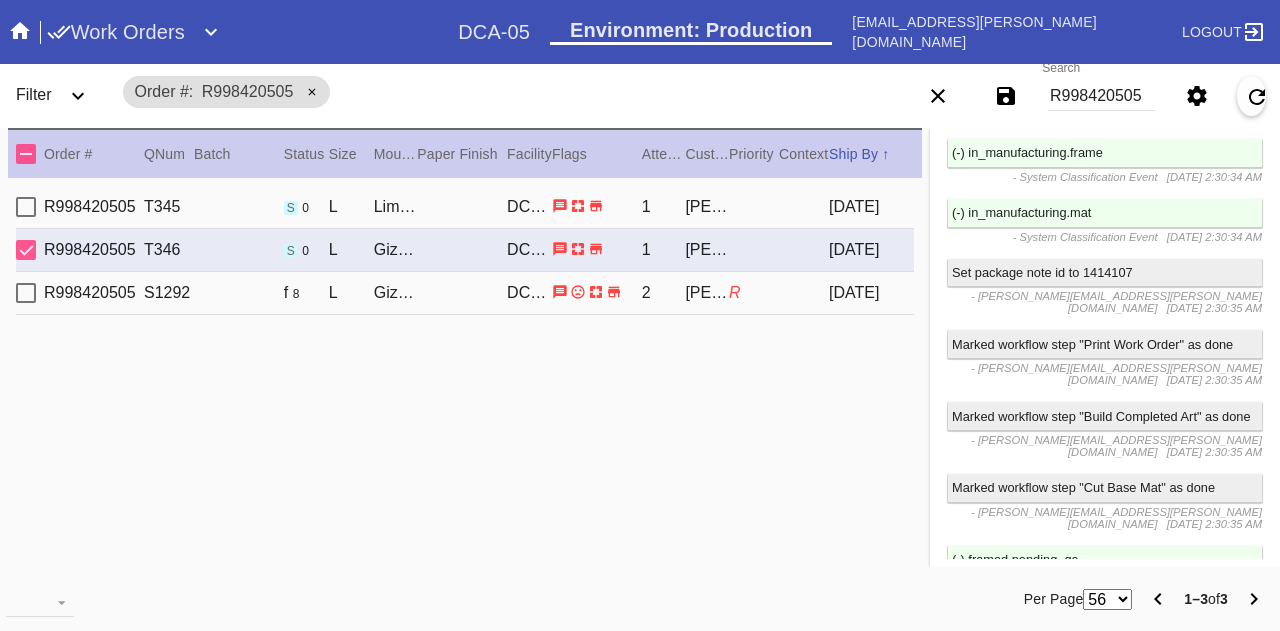 scroll, scrollTop: 5267, scrollLeft: 0, axis: vertical 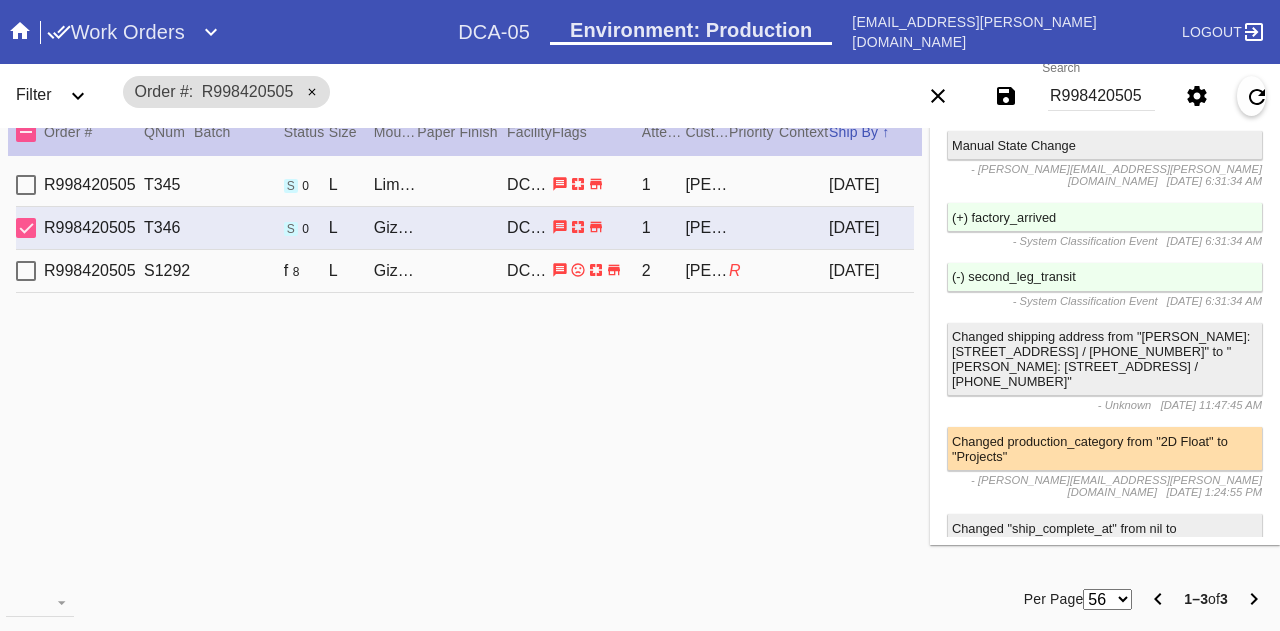 click on "R998420505 T345 s   0 L Lima / White DCA-05 1 Ariel Vandoren
2025-06-14 R998420505 T346 s   0 L Giza / White DCA-05 1 Ariel Vandoren
2025-06-16 R998420505 S1292 f   8 L Giza / White DCA-05 2 Ariel Vandoren
R
2025-07-11" at bounding box center [465, 361] 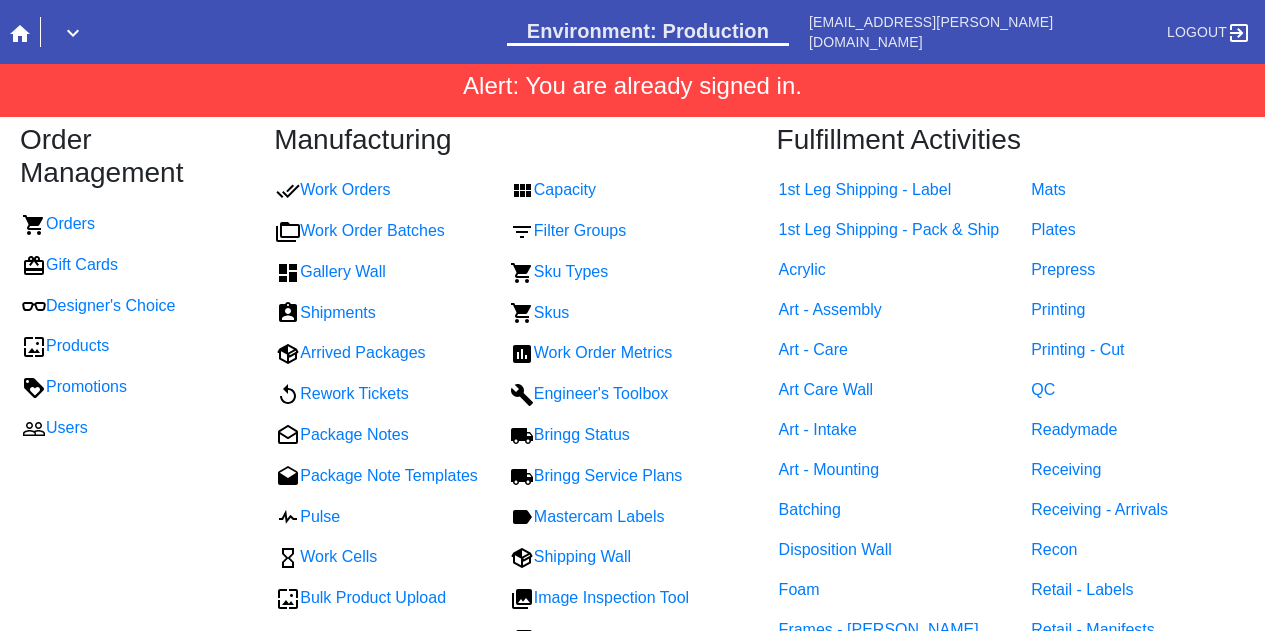 scroll, scrollTop: 0, scrollLeft: 0, axis: both 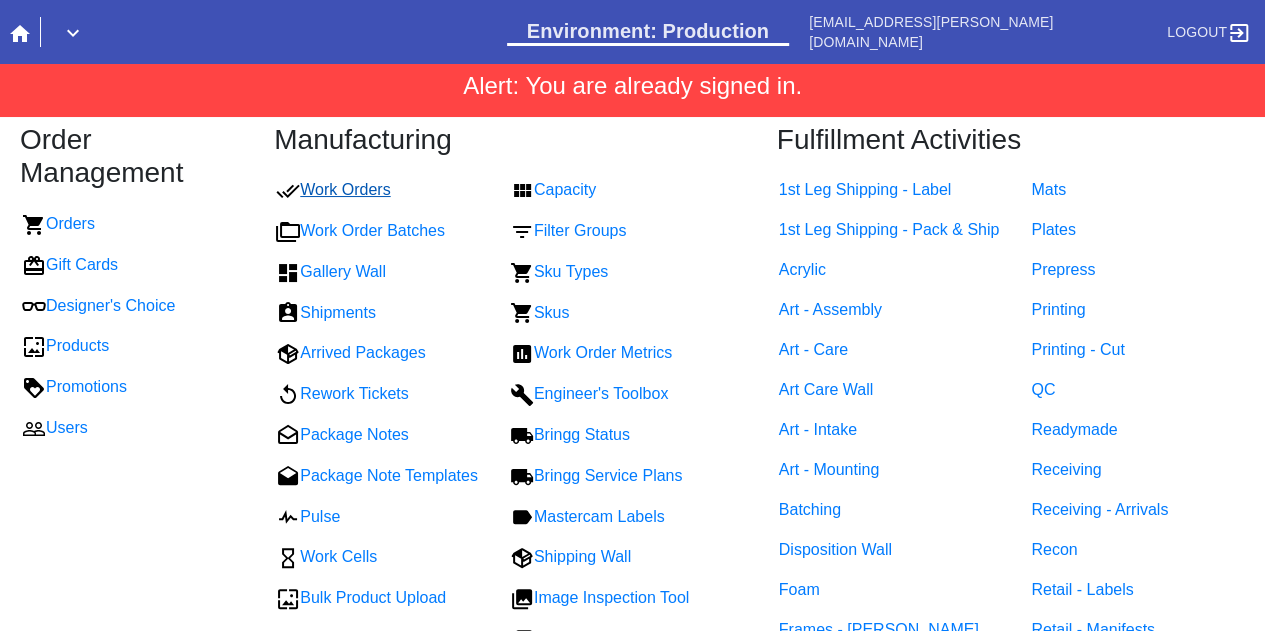 click on "Work Orders" at bounding box center [333, 189] 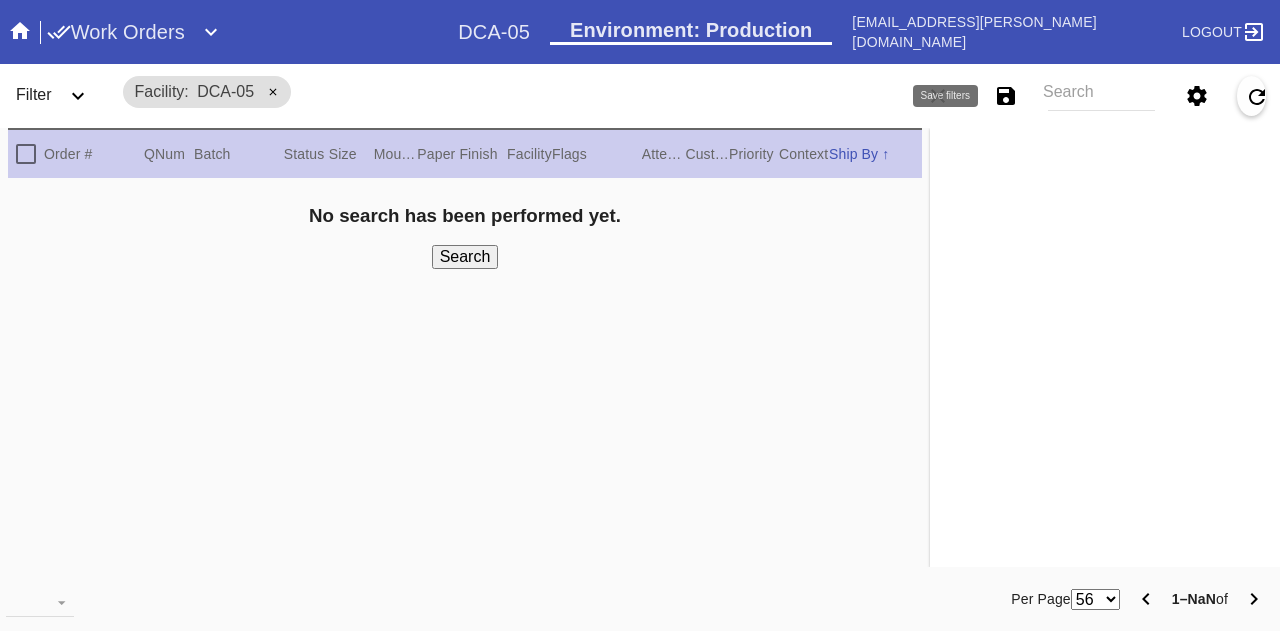 scroll, scrollTop: 0, scrollLeft: 0, axis: both 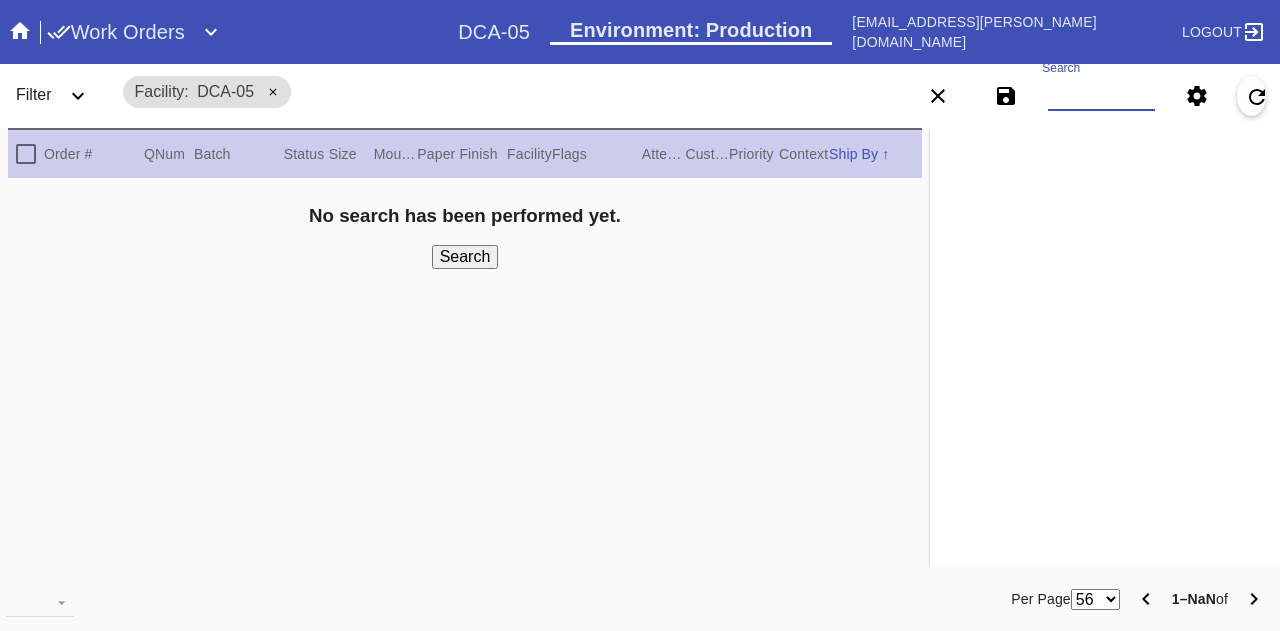 click on "Search" at bounding box center [1101, 96] 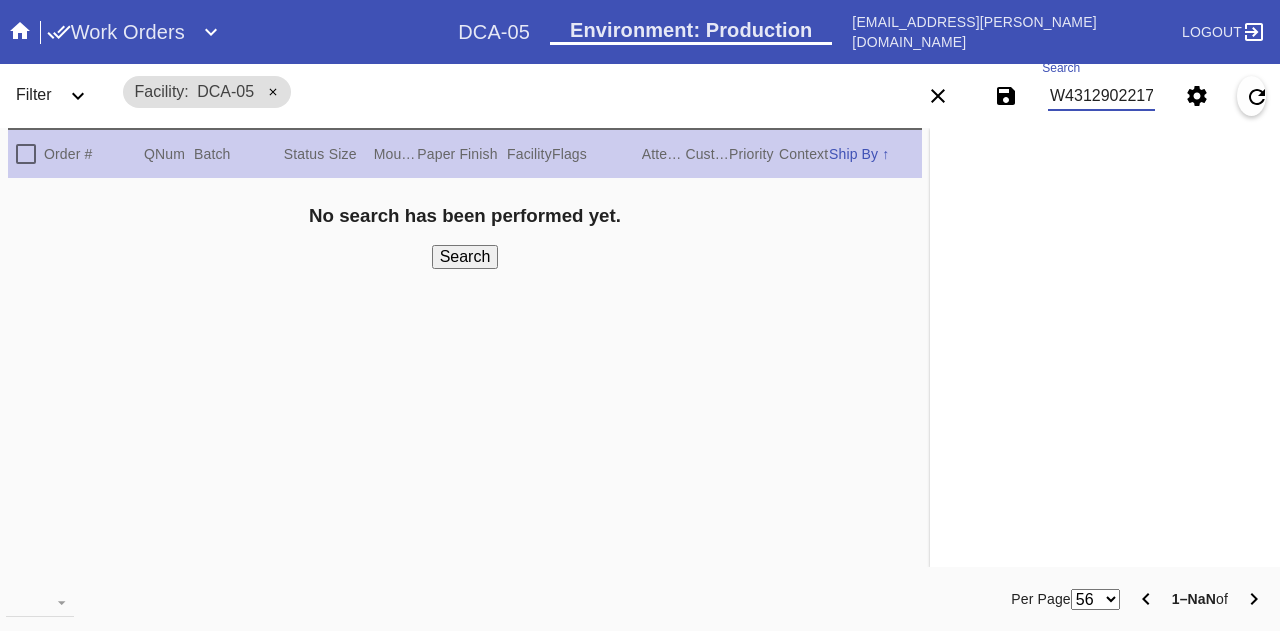 scroll, scrollTop: 0, scrollLeft: 42, axis: horizontal 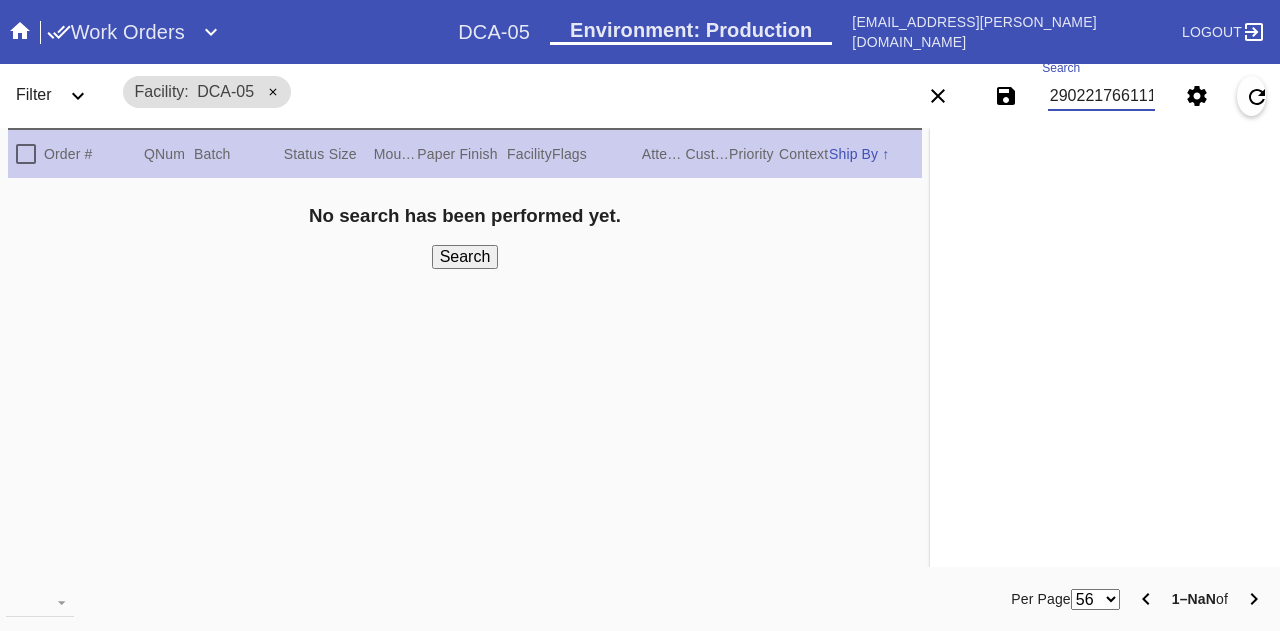 type on "W431290221766111" 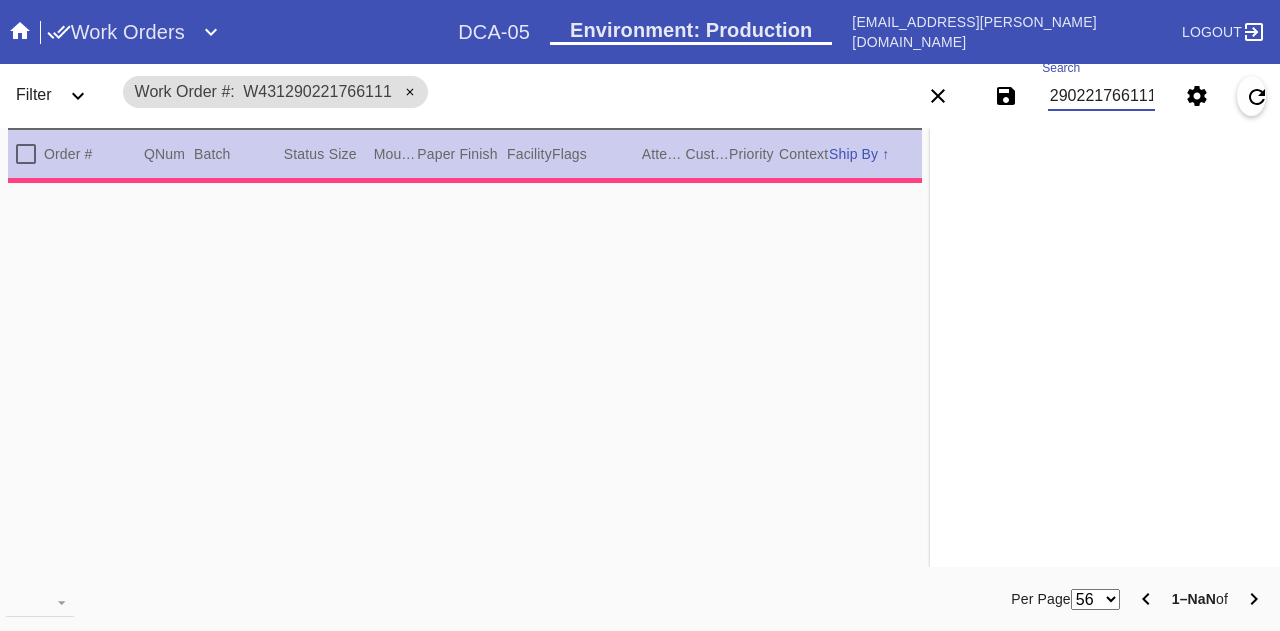 type on "1.5" 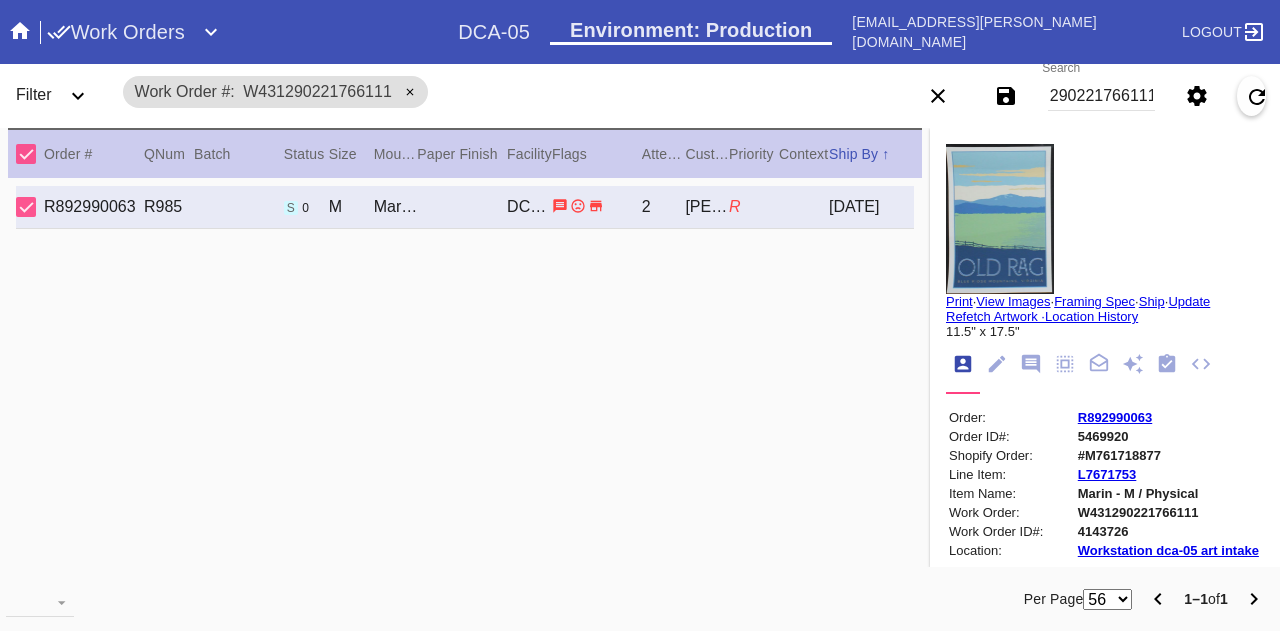 click 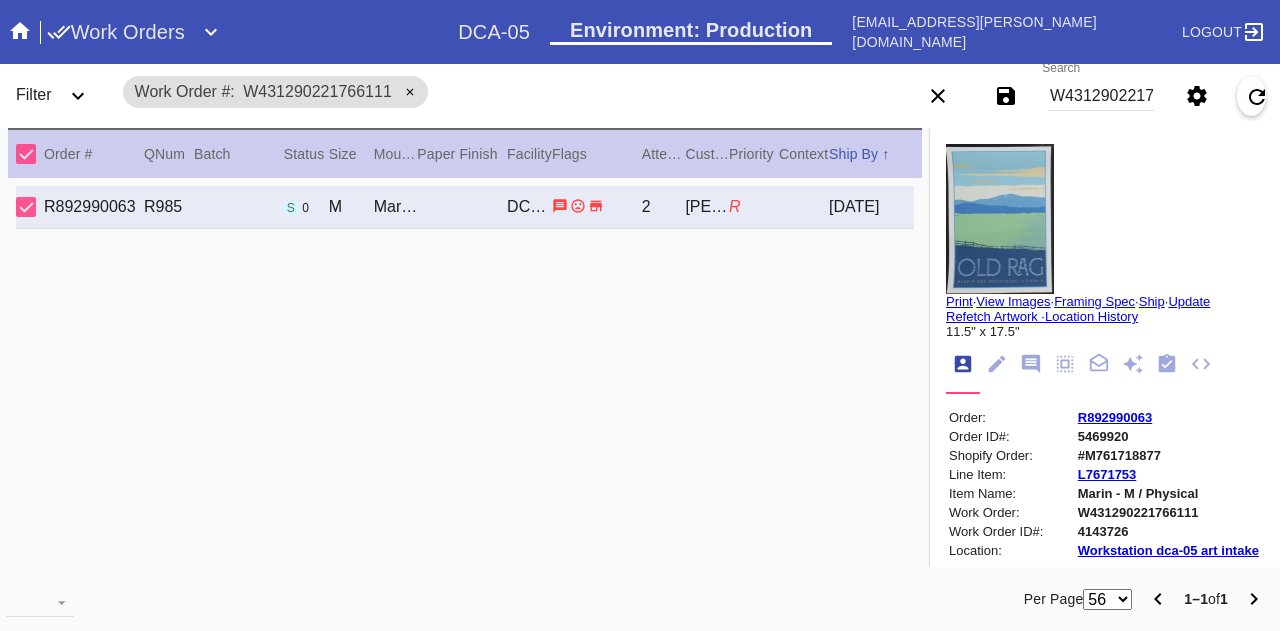 scroll, scrollTop: 122, scrollLeft: 0, axis: vertical 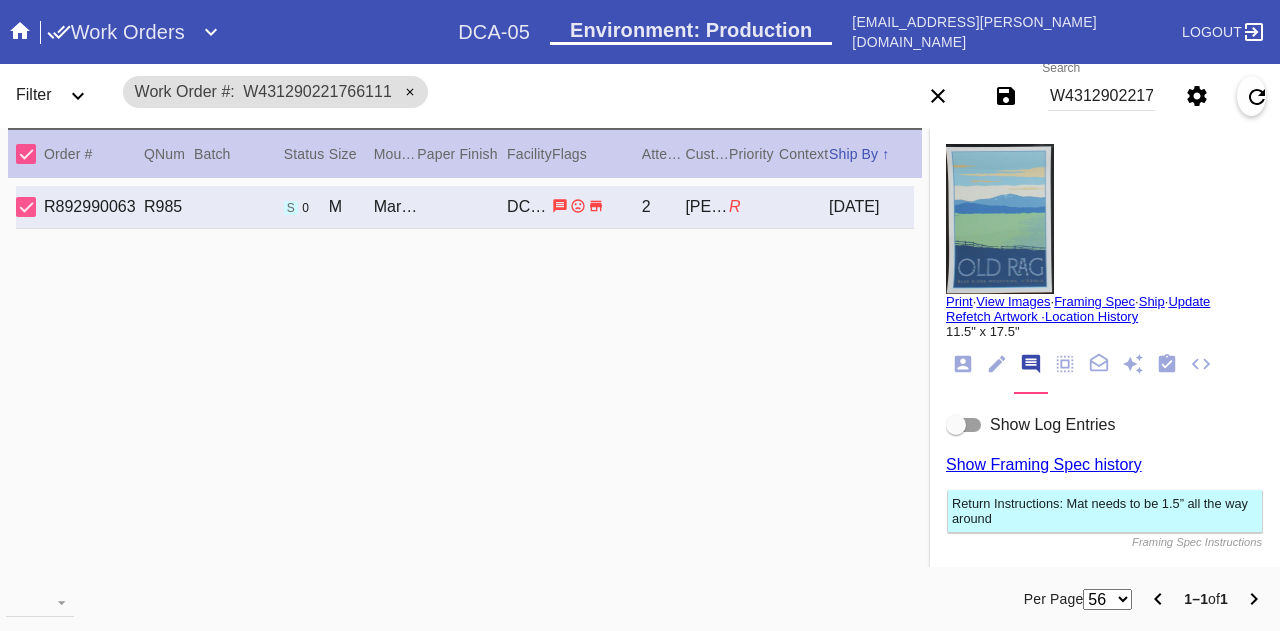 click on "Return Instructions: Mat needs to be 1.5” all the way around" at bounding box center (1105, 511) 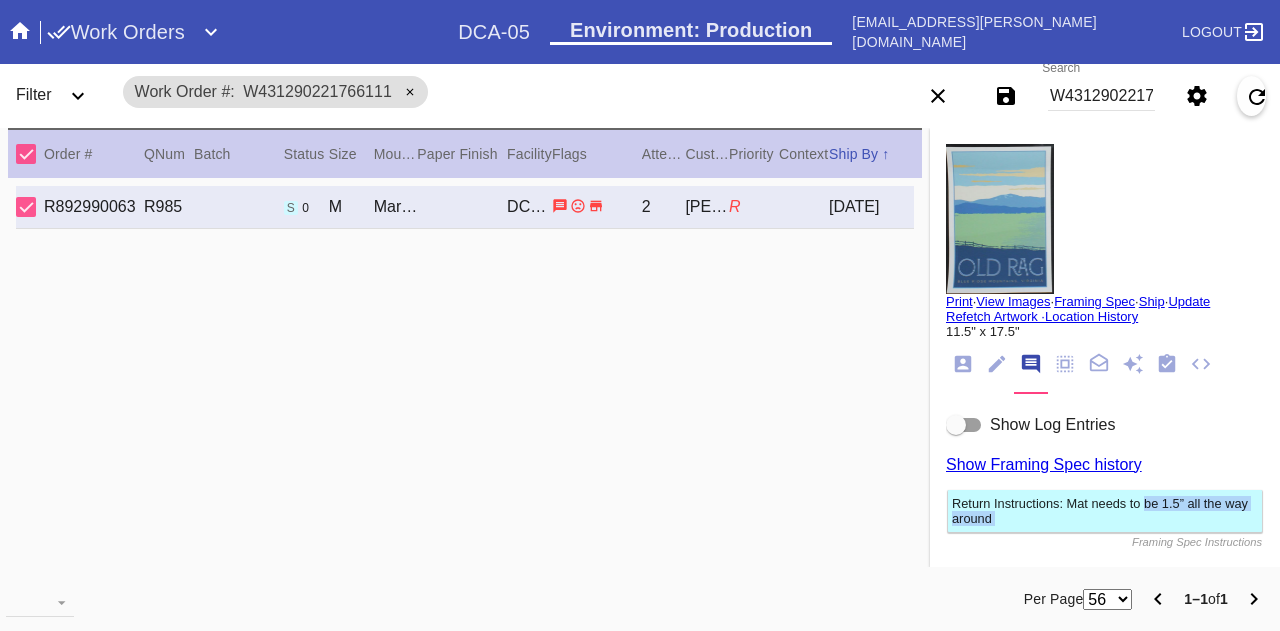 drag, startPoint x: 1059, startPoint y: 500, endPoint x: 1071, endPoint y: 523, distance: 25.942244 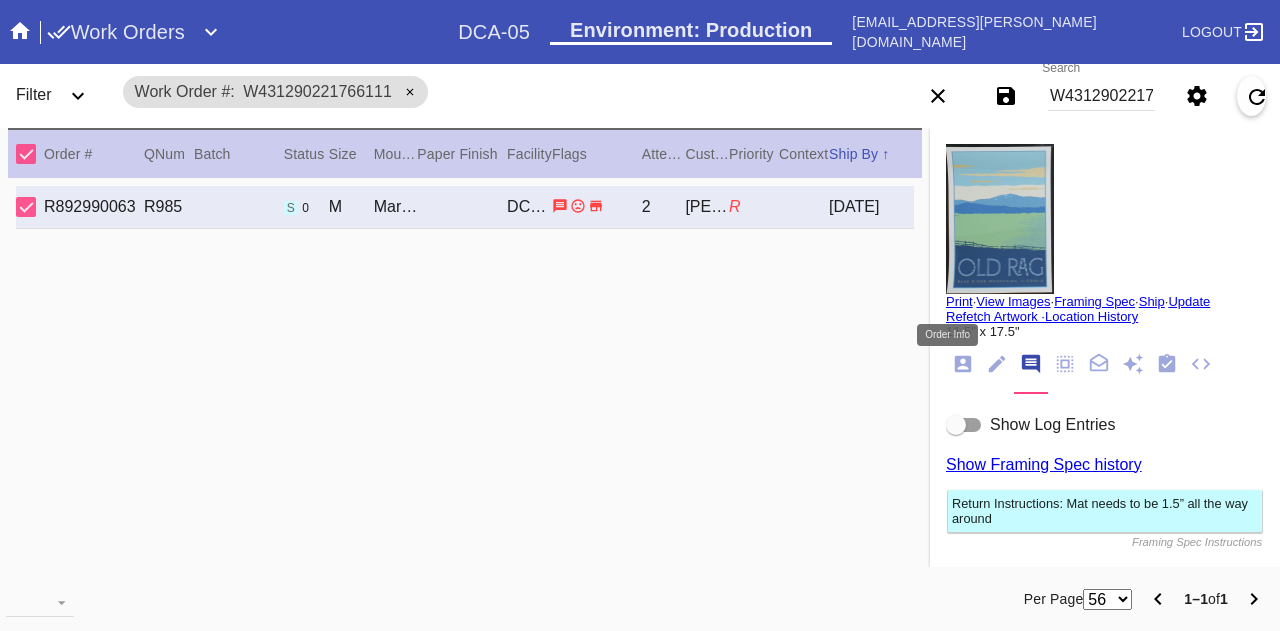 click 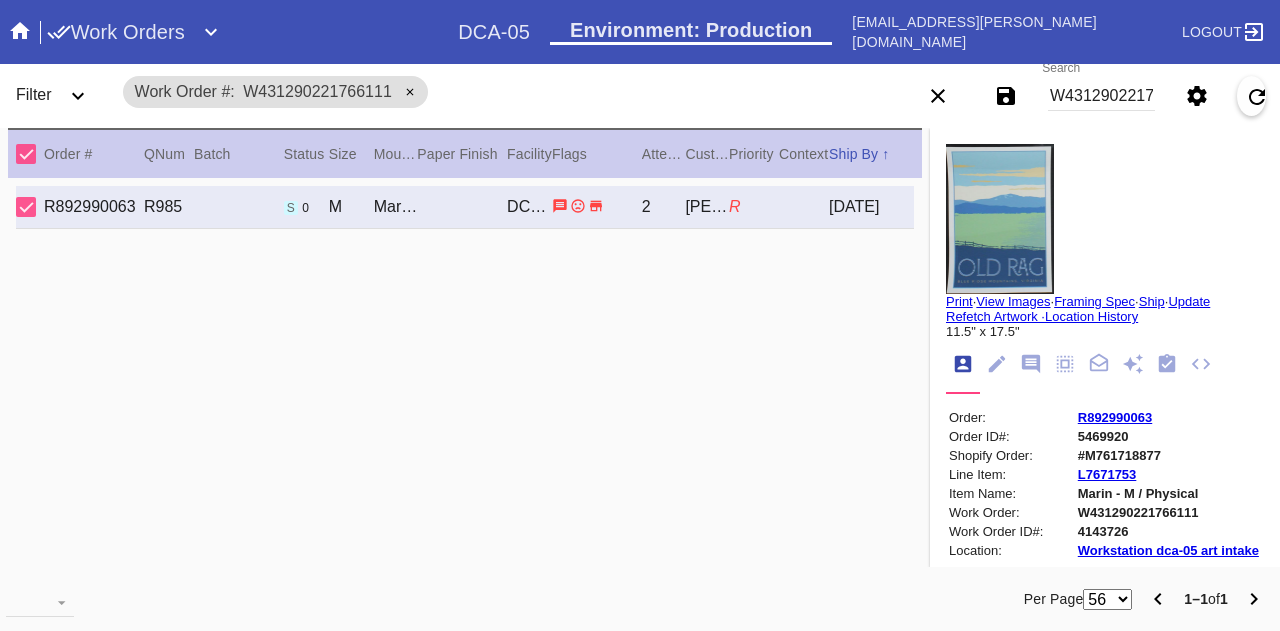 click on "R892990063" at bounding box center [1169, 417] 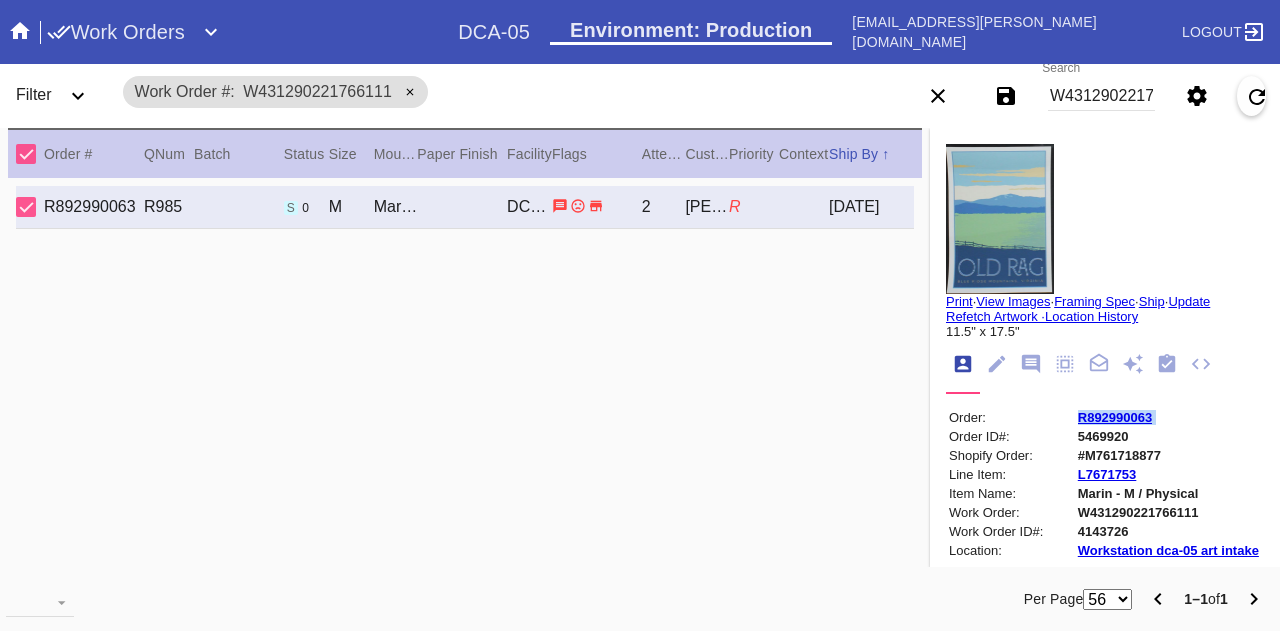 click on "R892990063" at bounding box center (1169, 417) 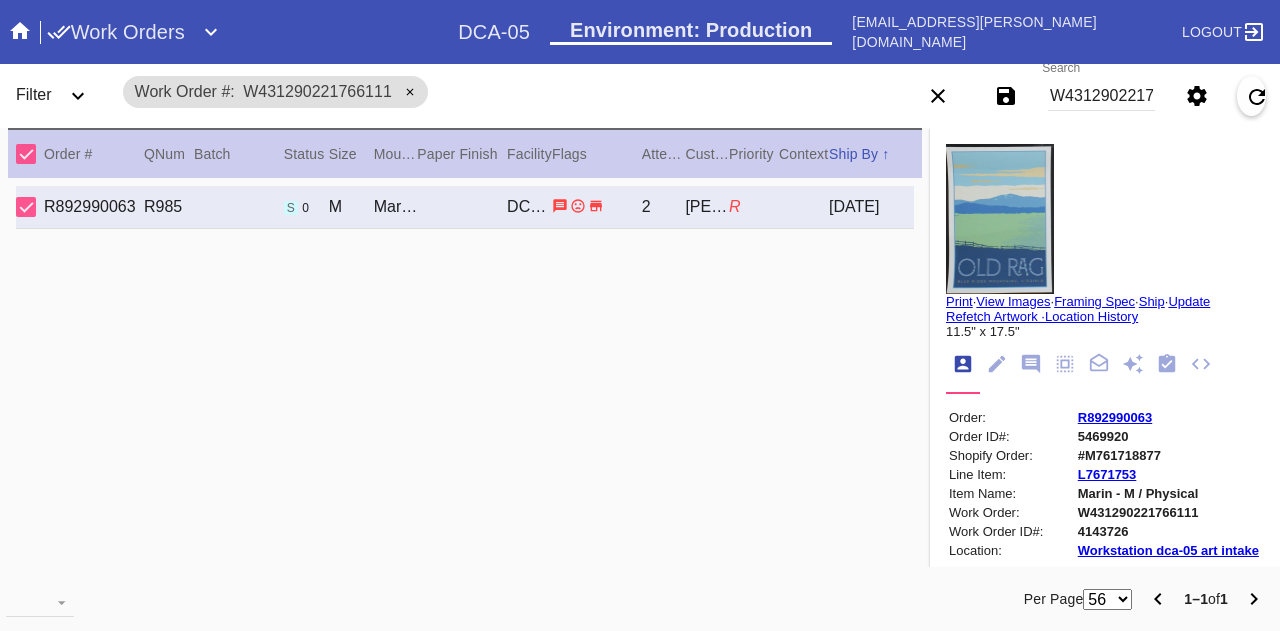 click on "W431290221766111" at bounding box center (1101, 96) 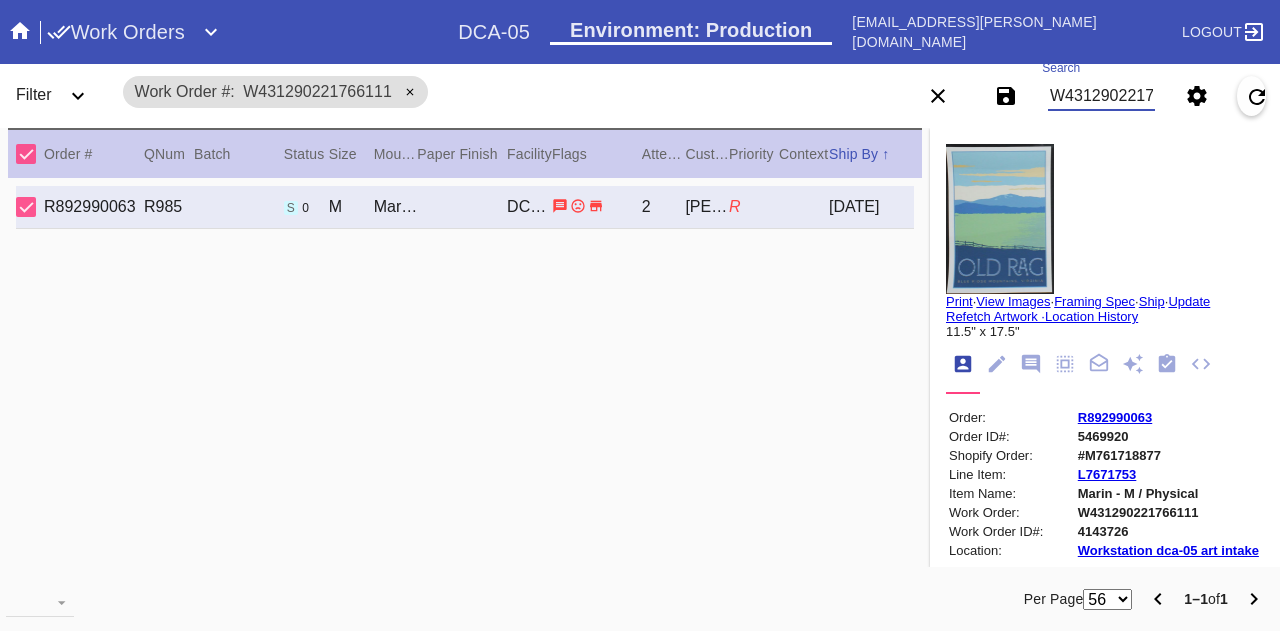 click on "W431290221766111" at bounding box center (1101, 96) 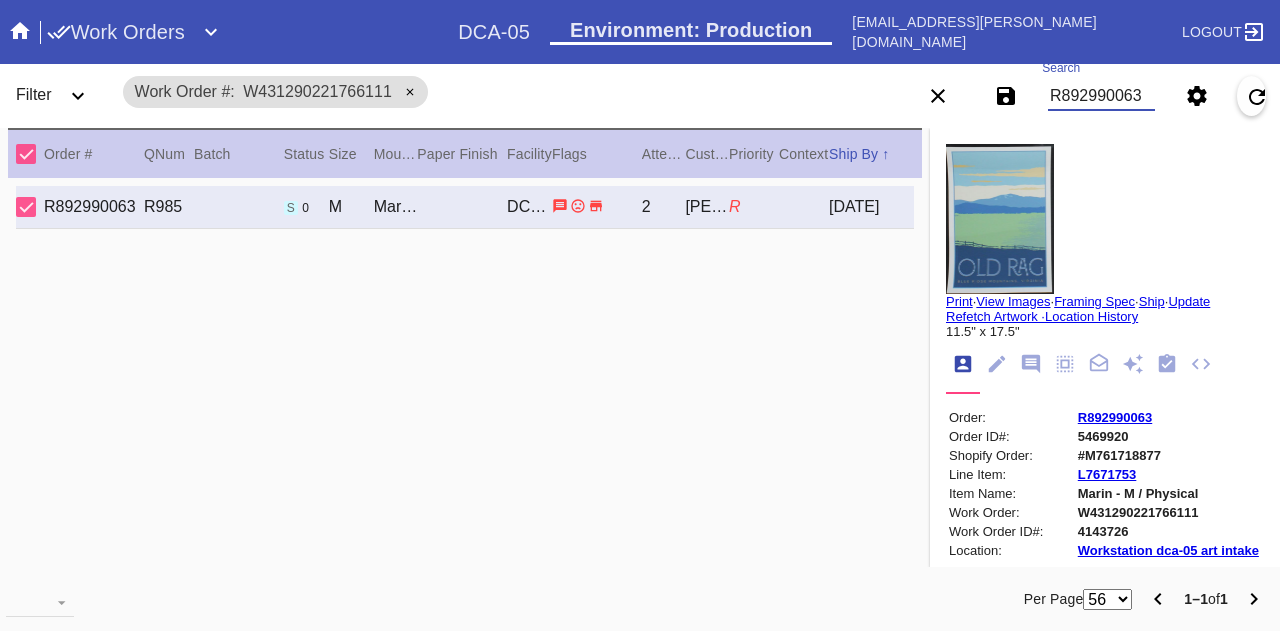 type on "R892990063" 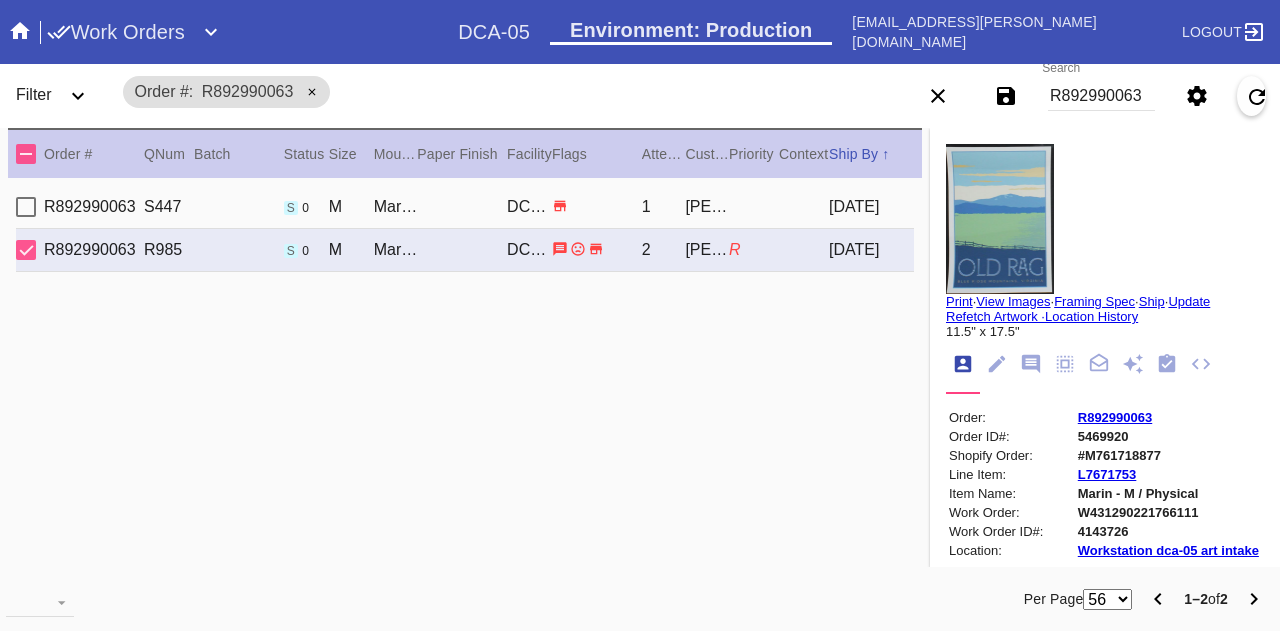 click on "R892990063 R985 s   0 M Marin / White Art with Black Core DCA-05 2 Michelle Schorr
R
2025-07-09" at bounding box center [465, 250] 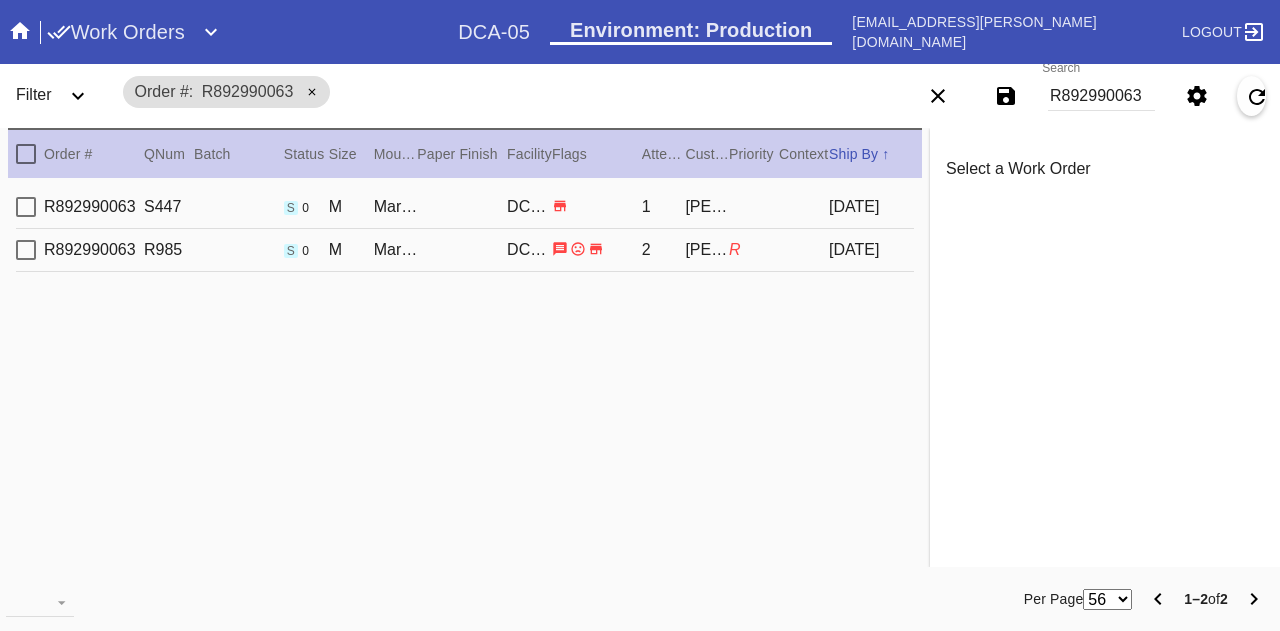 click at bounding box center [597, 206] 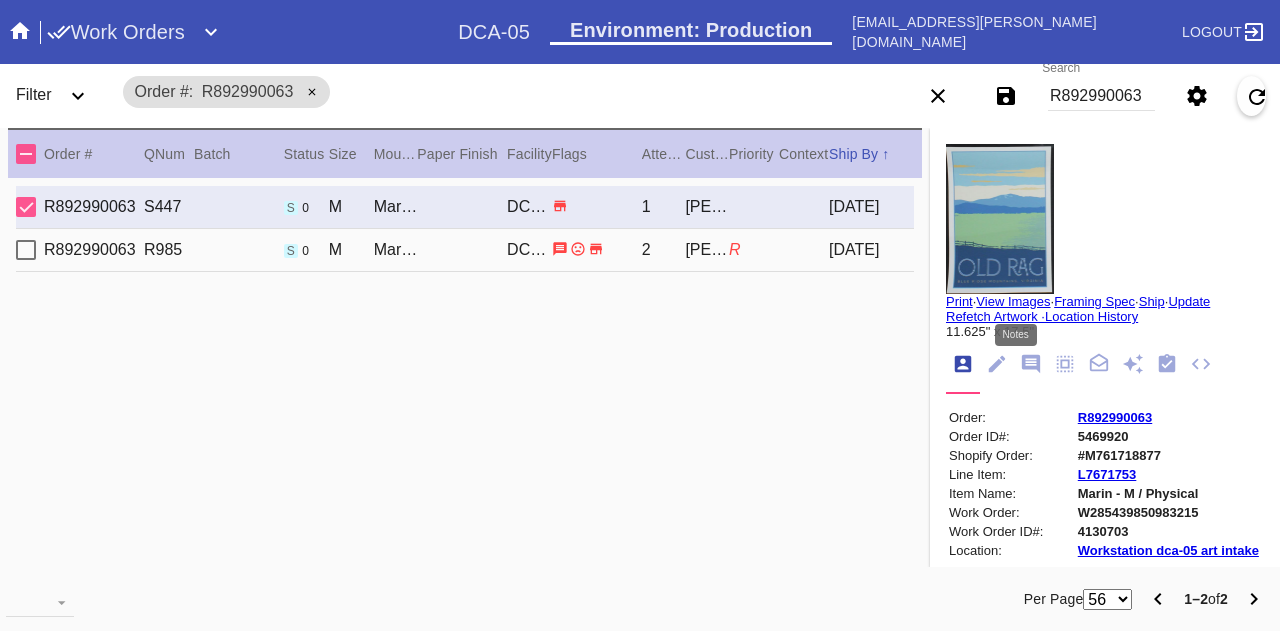 click 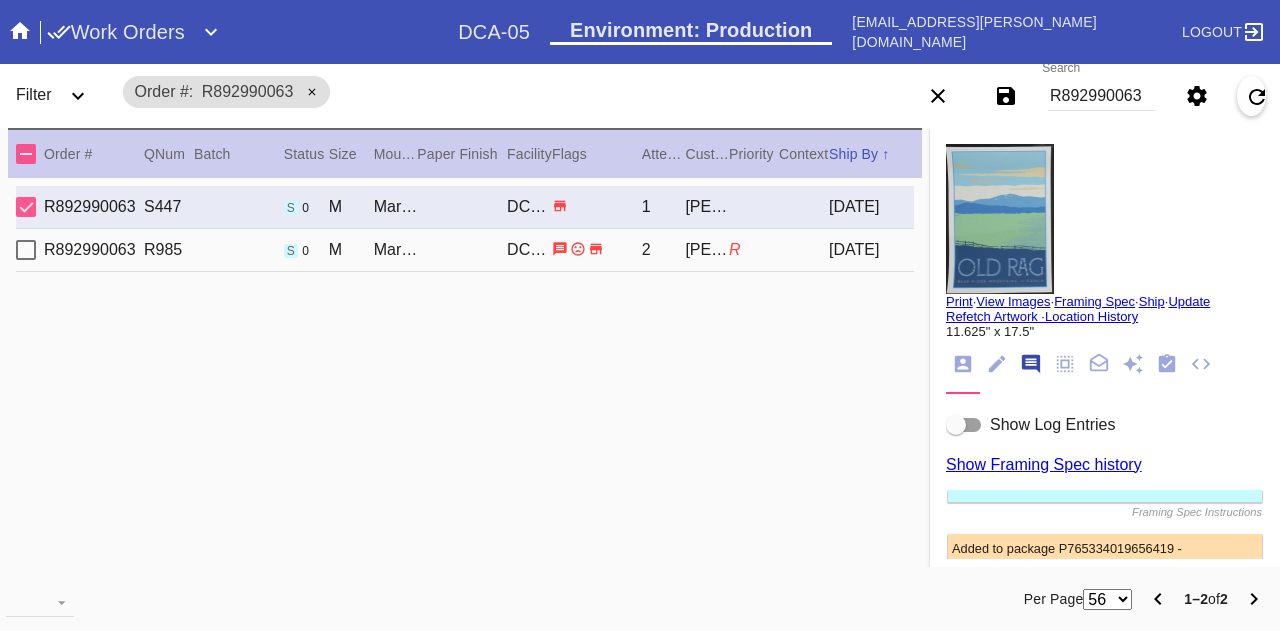 scroll, scrollTop: 122, scrollLeft: 0, axis: vertical 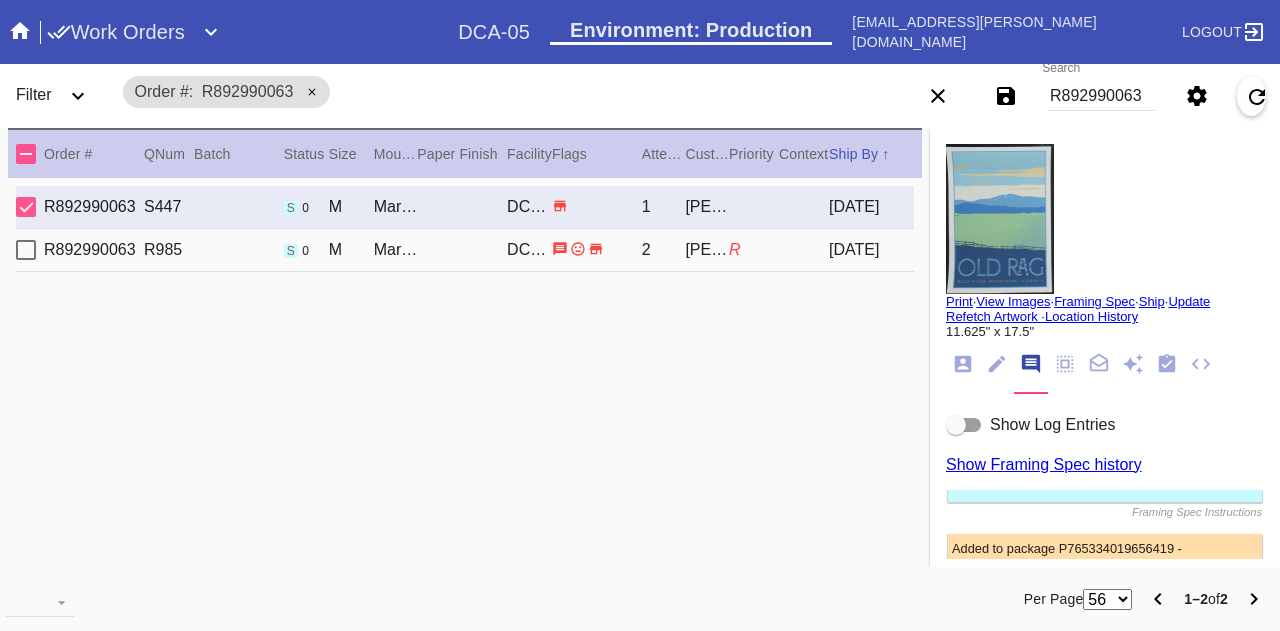 click on "Show Log Entries" at bounding box center (1052, 424) 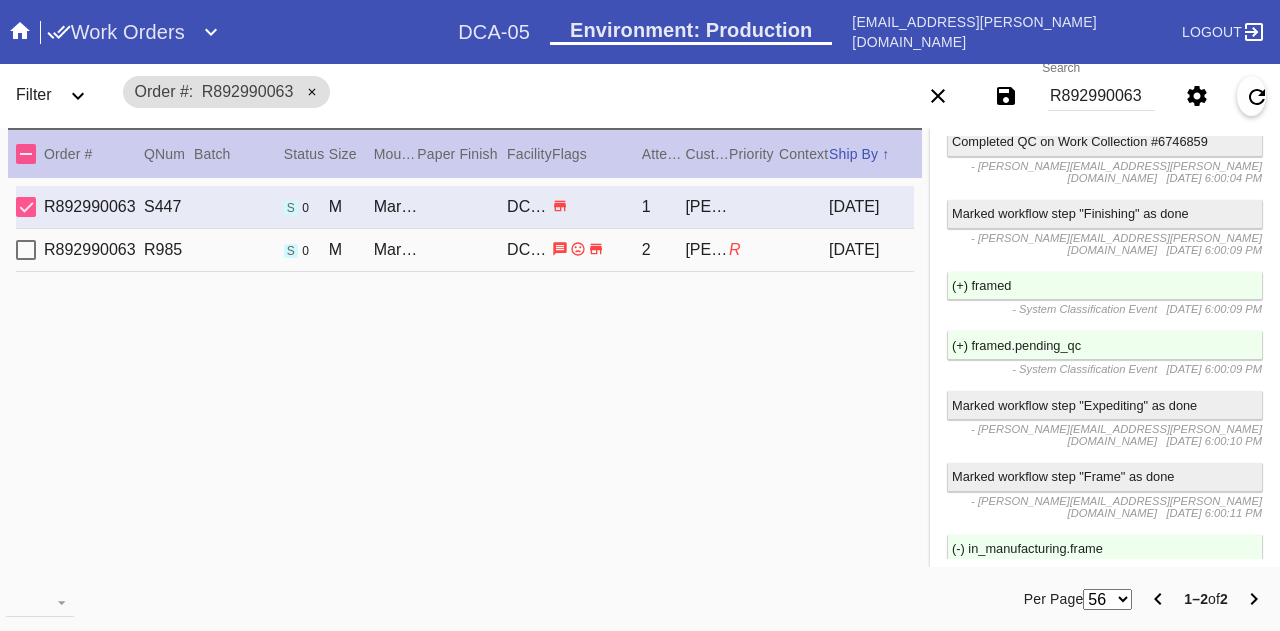 click on "Marked workflow step "Acrylic" as done
- joseph.costello@fbstudio.co
6/25/2025, 6:00:12 PM" at bounding box center (1105, 626) 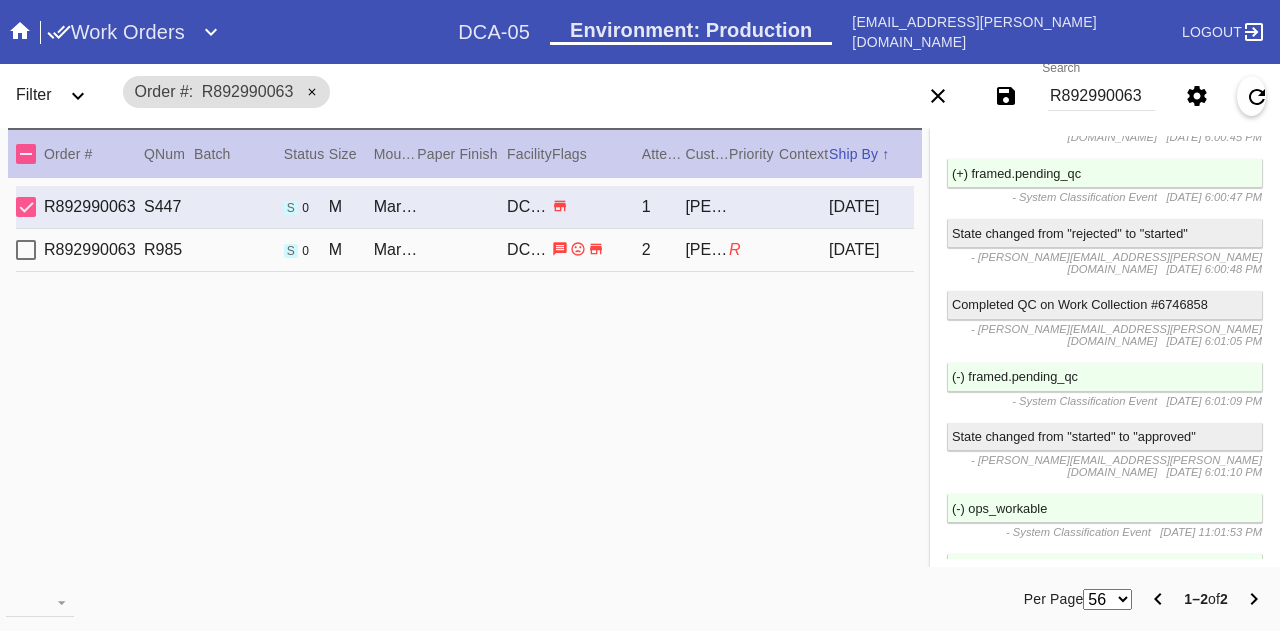 scroll, scrollTop: 5014, scrollLeft: 0, axis: vertical 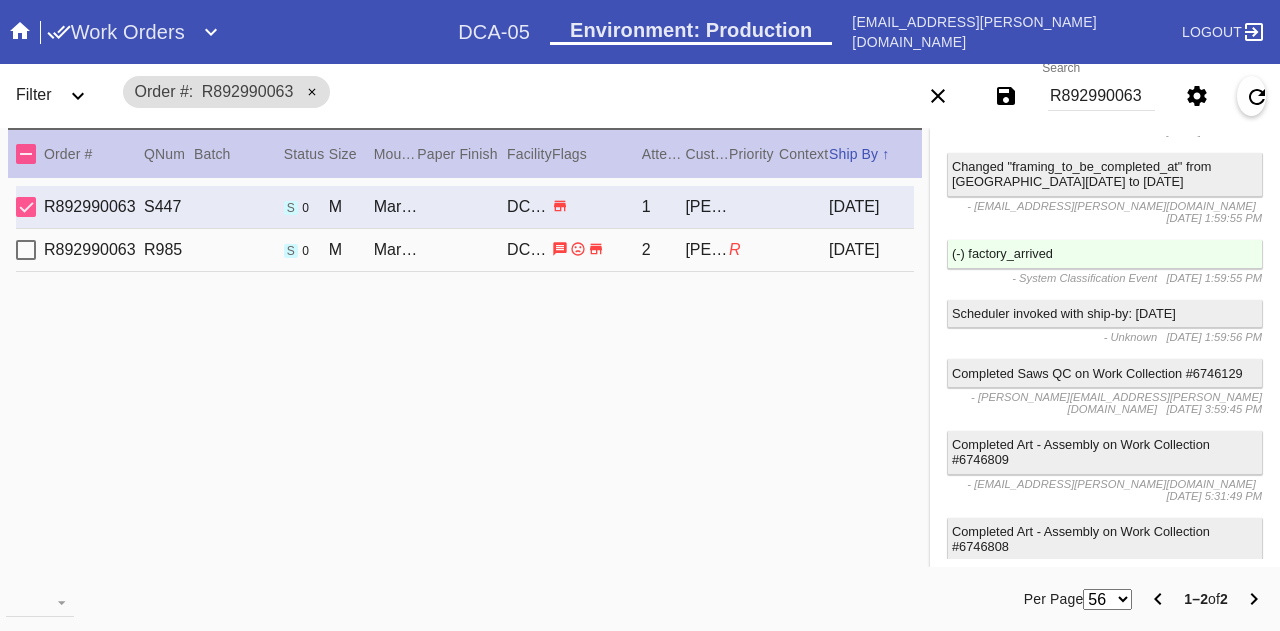 click on "Completed Art - Assembly on Work Collection #6746808" at bounding box center (1105, 539) 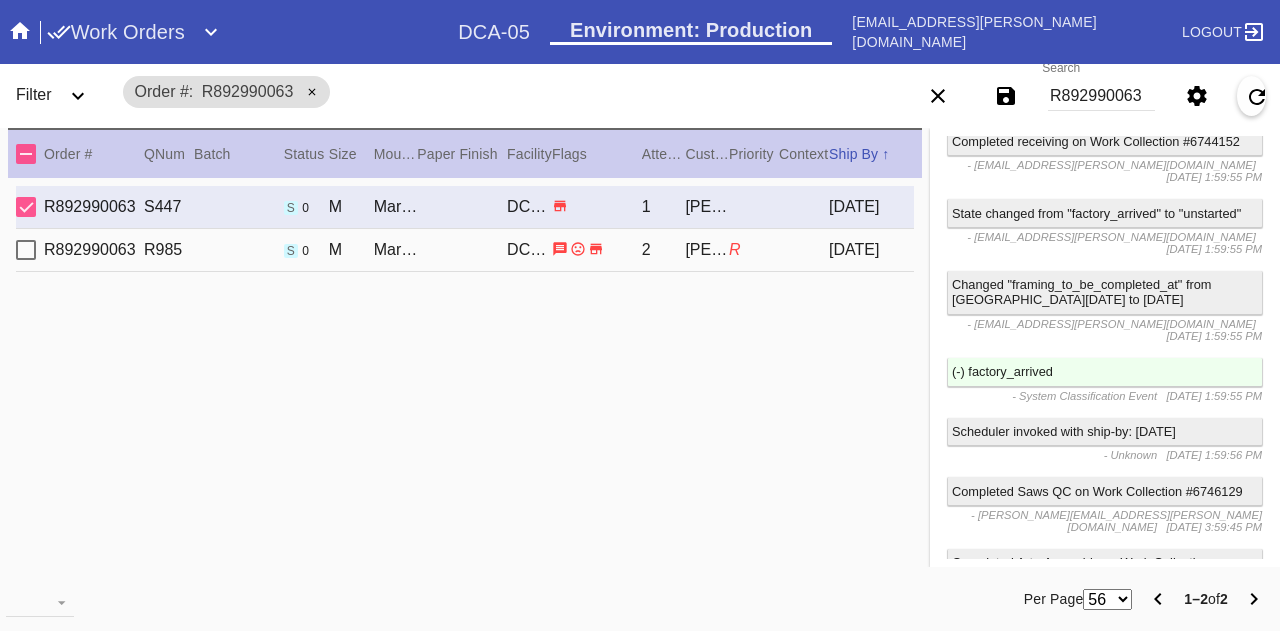 scroll, scrollTop: 4297, scrollLeft: 0, axis: vertical 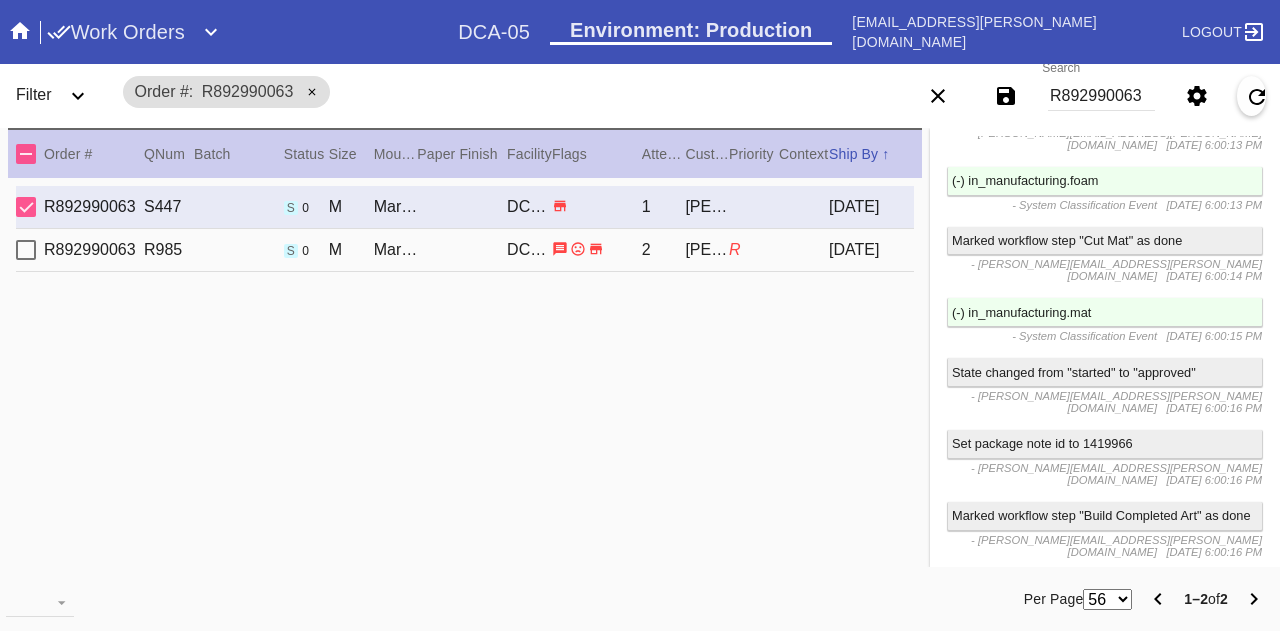 click on "Marked workflow step "Build Completed Art" as done
- joseph.costello@fbstudio.co
6/25/2025, 6:00:16 PM" at bounding box center [1105, 534] 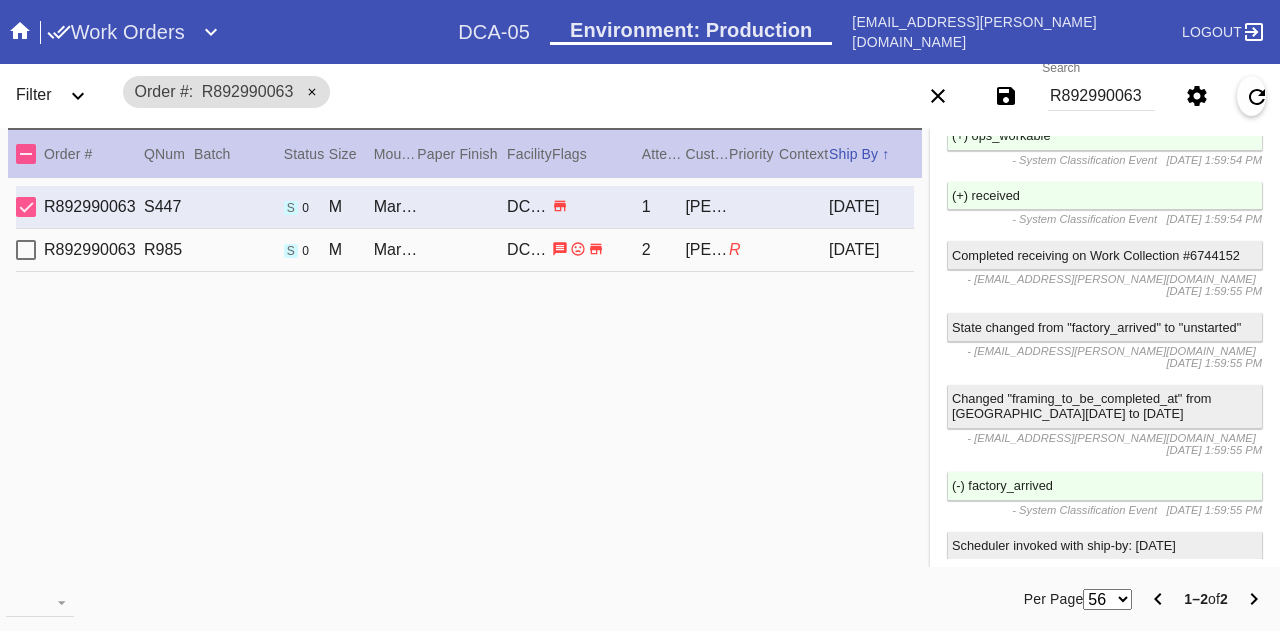 scroll, scrollTop: 2199, scrollLeft: 0, axis: vertical 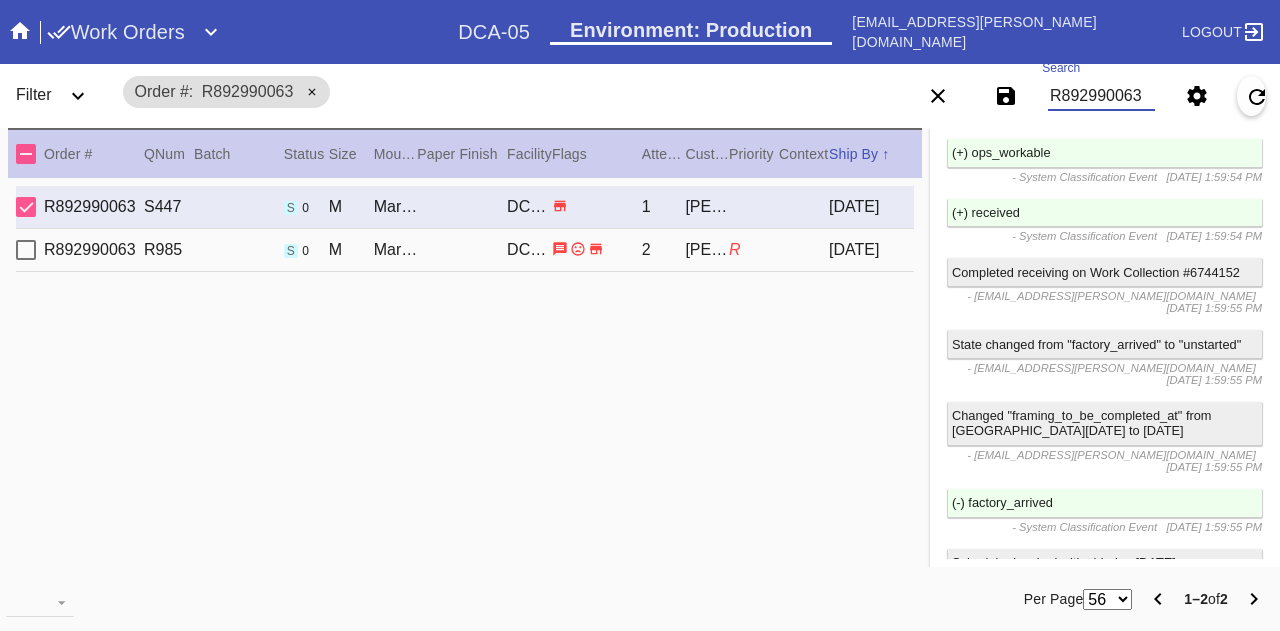 click on "R892990063" at bounding box center [1101, 96] 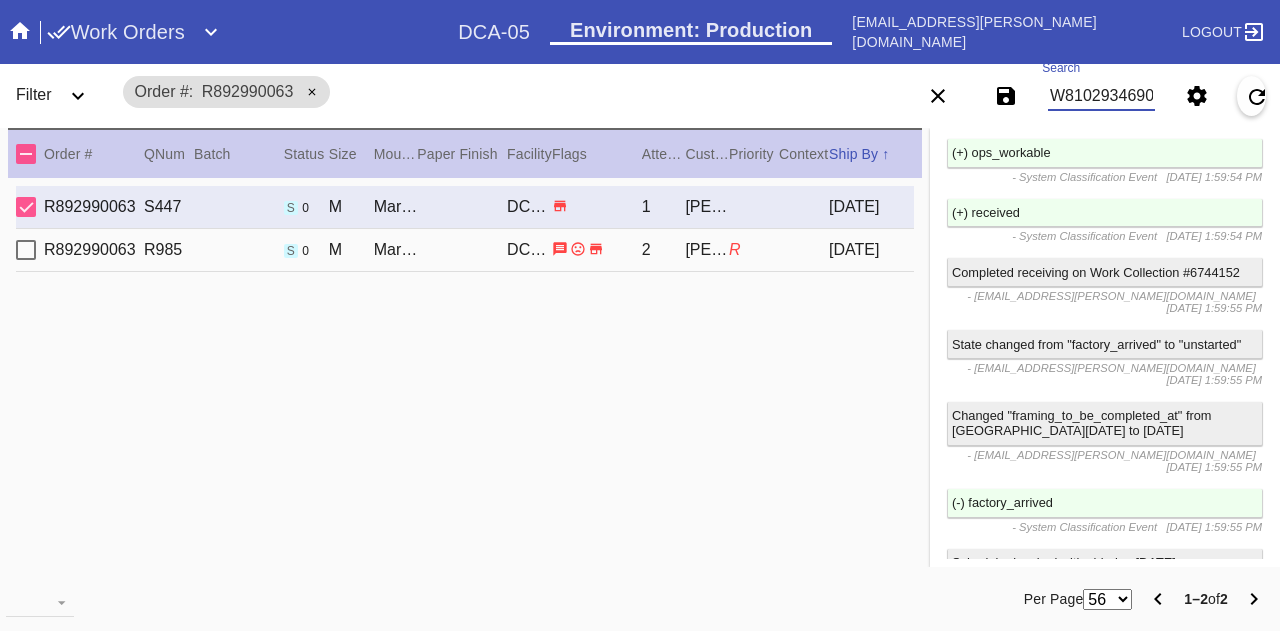 scroll, scrollTop: 0, scrollLeft: 45, axis: horizontal 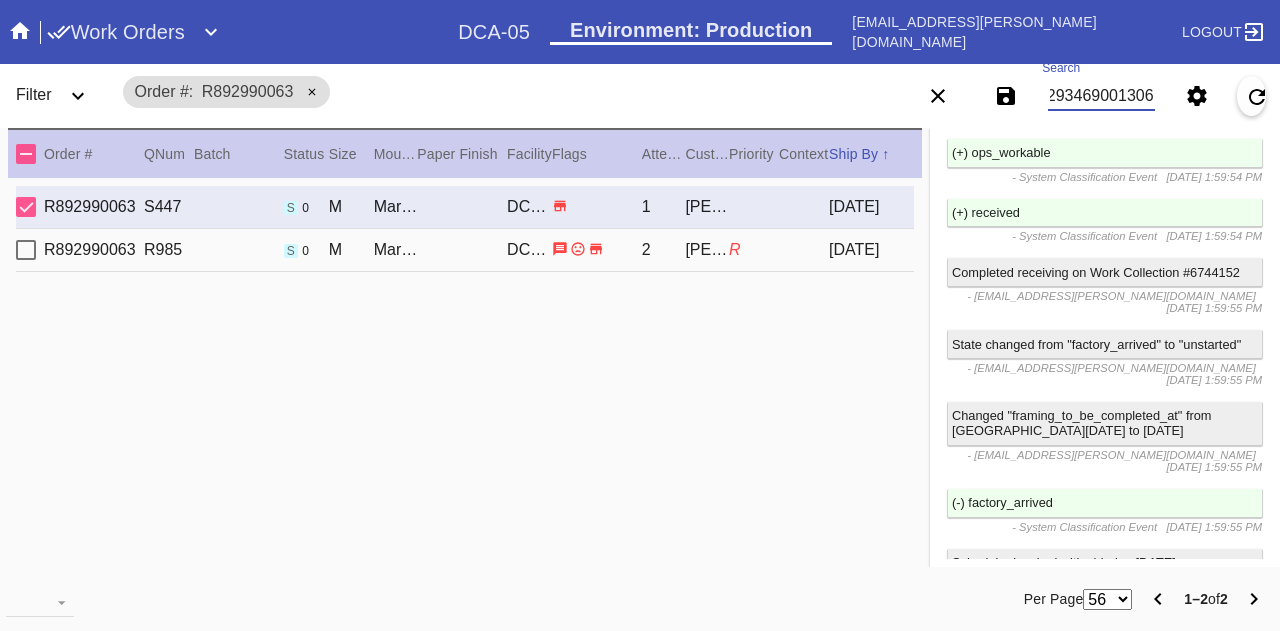 type on "W810293469001306" 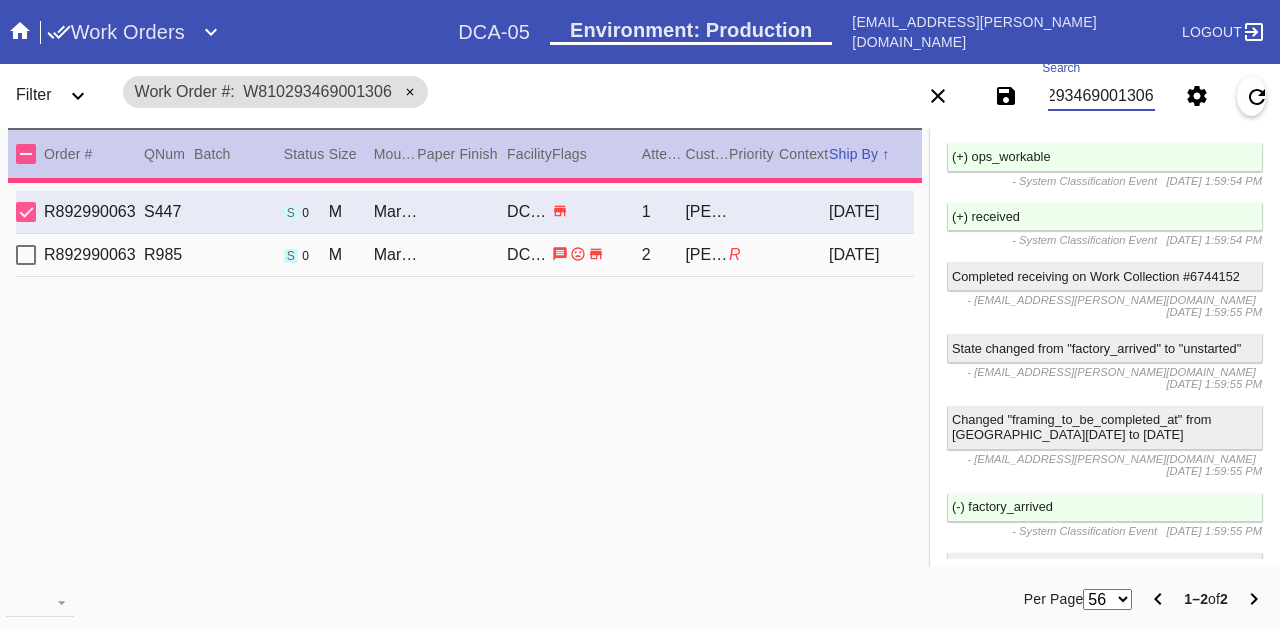 type on "2.0" 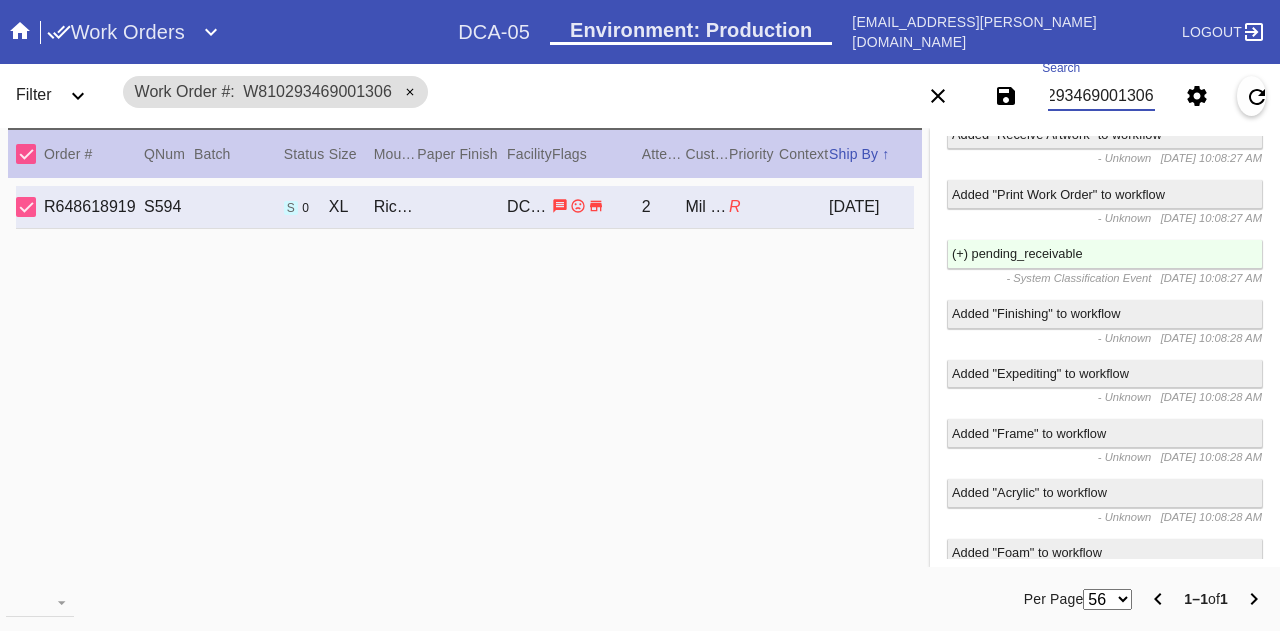 scroll, scrollTop: 0, scrollLeft: 0, axis: both 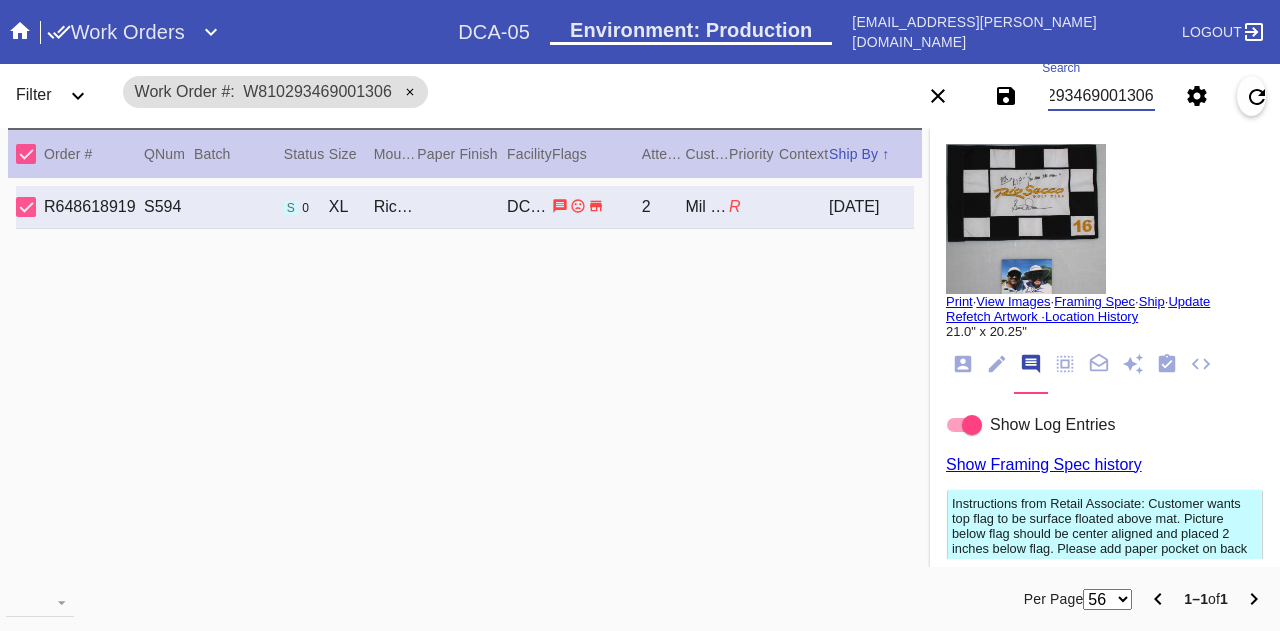 click 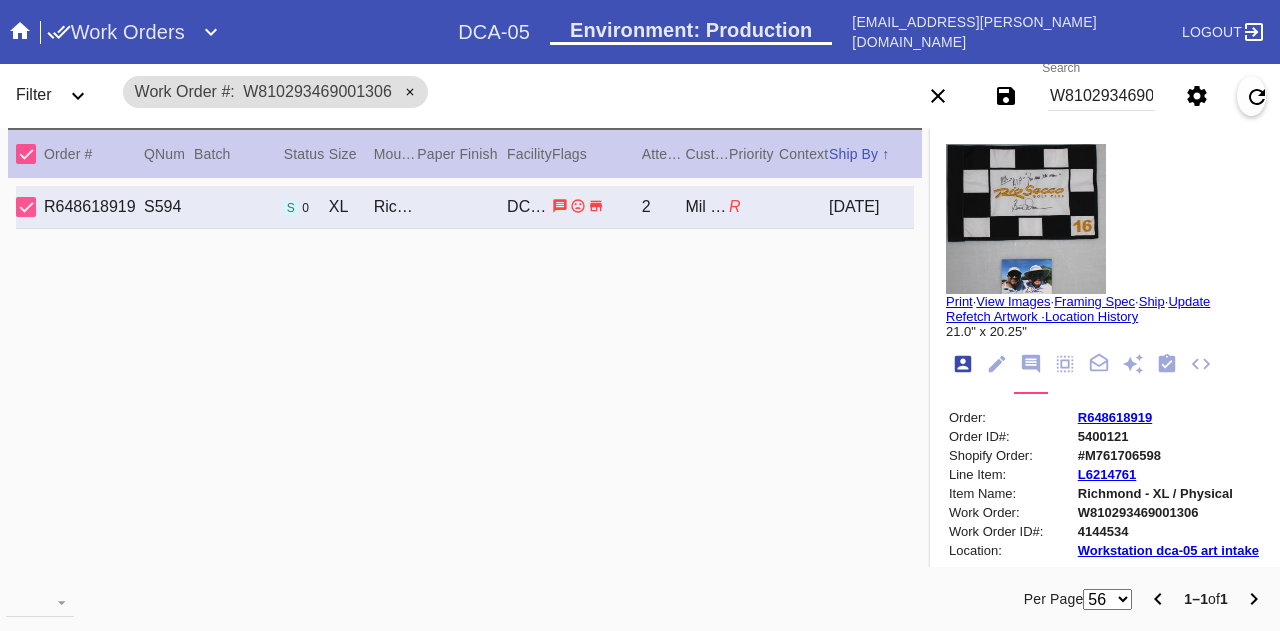 scroll, scrollTop: 24, scrollLeft: 0, axis: vertical 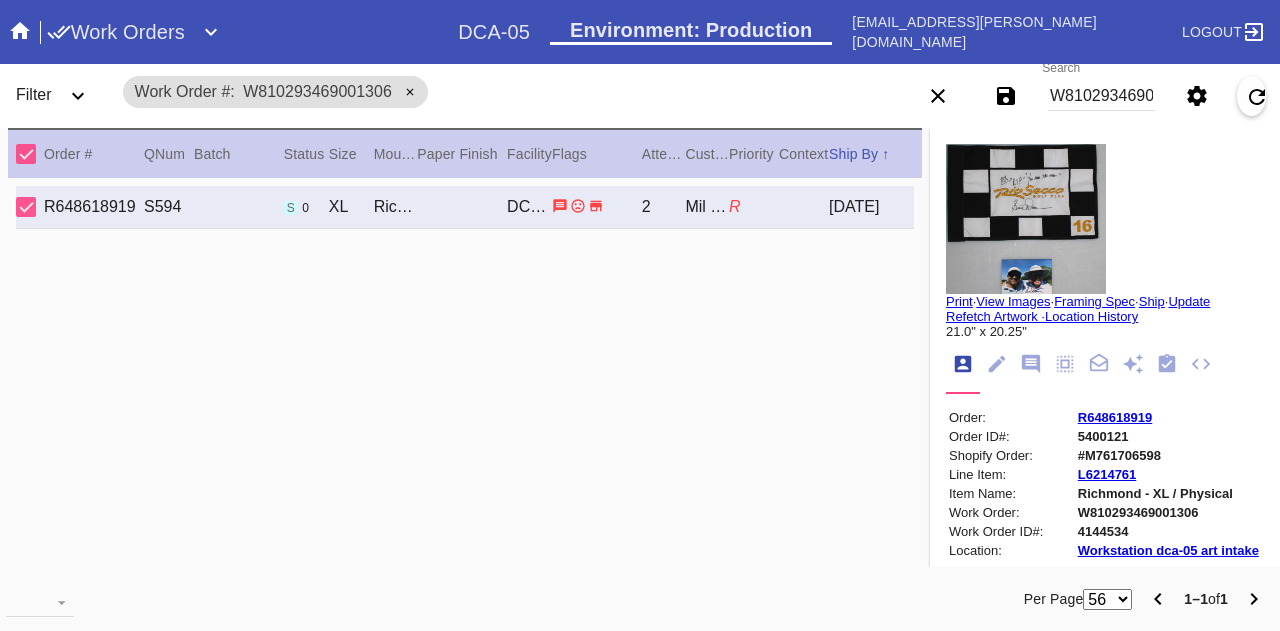 click on "R648618919" at bounding box center [1169, 417] 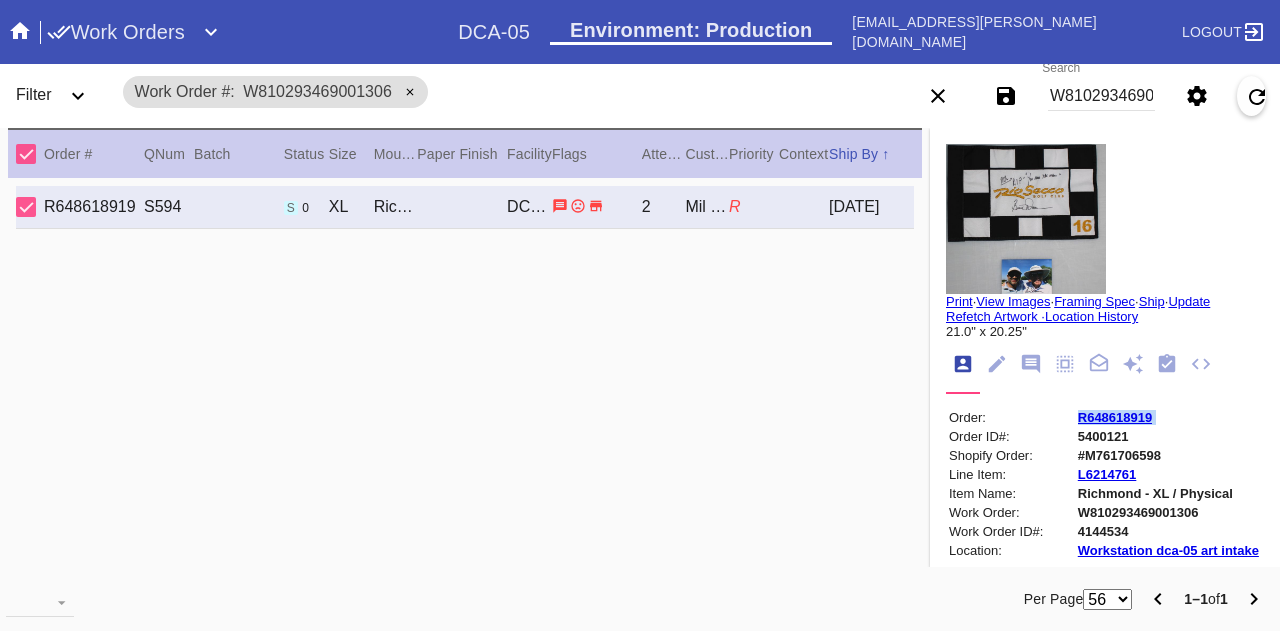 click on "R648618919" at bounding box center [1169, 417] 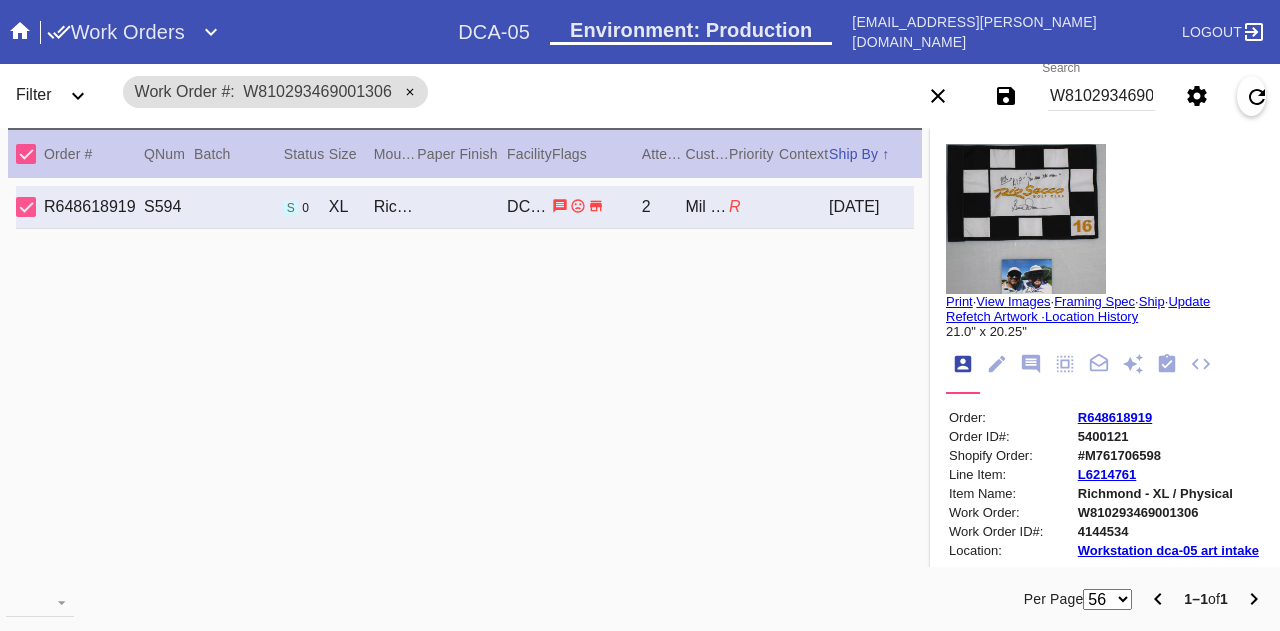 click on "W810293469001306" at bounding box center (1101, 96) 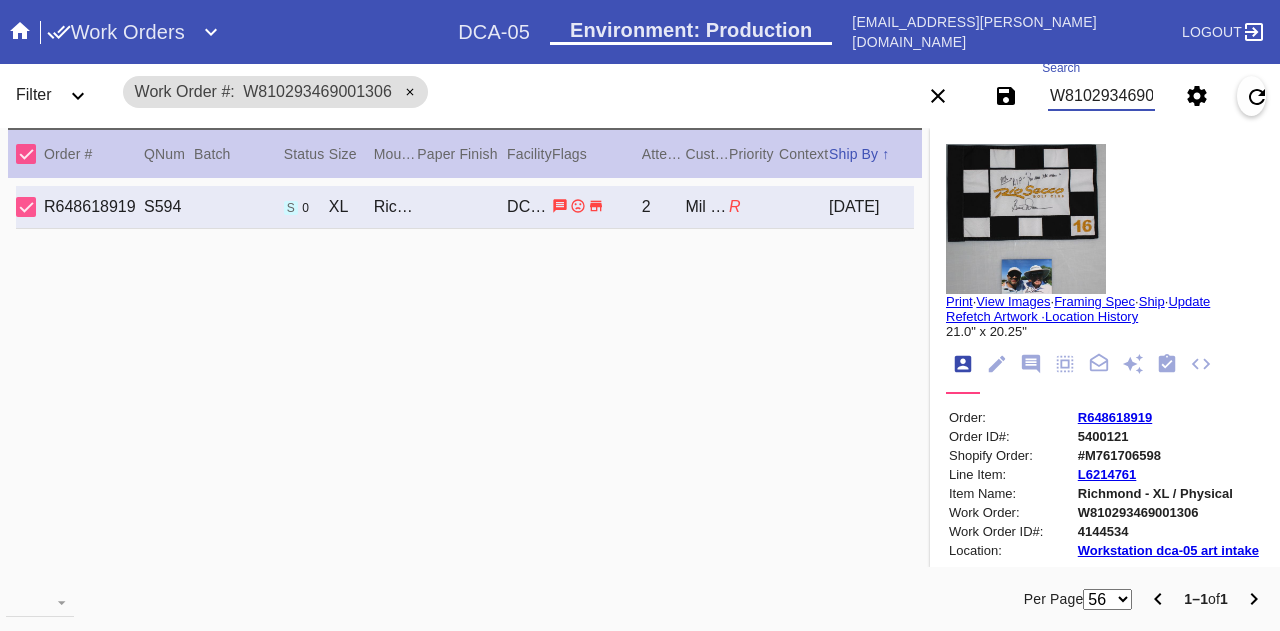 click on "W810293469001306" at bounding box center [1101, 96] 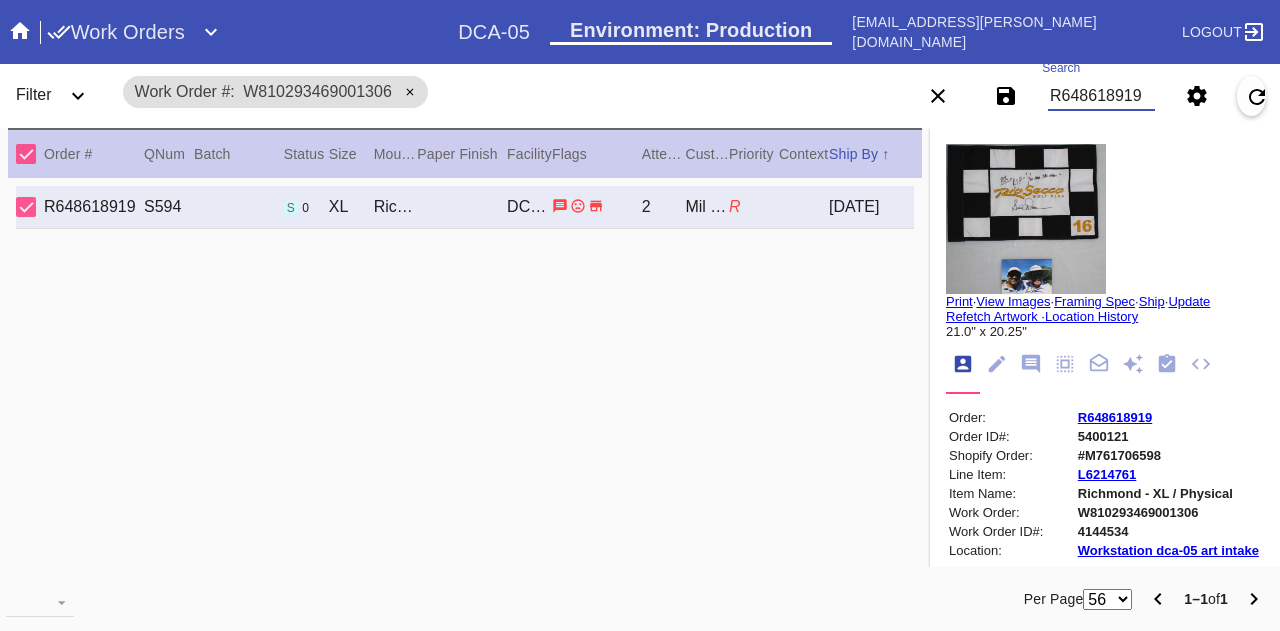 type on "R648618919" 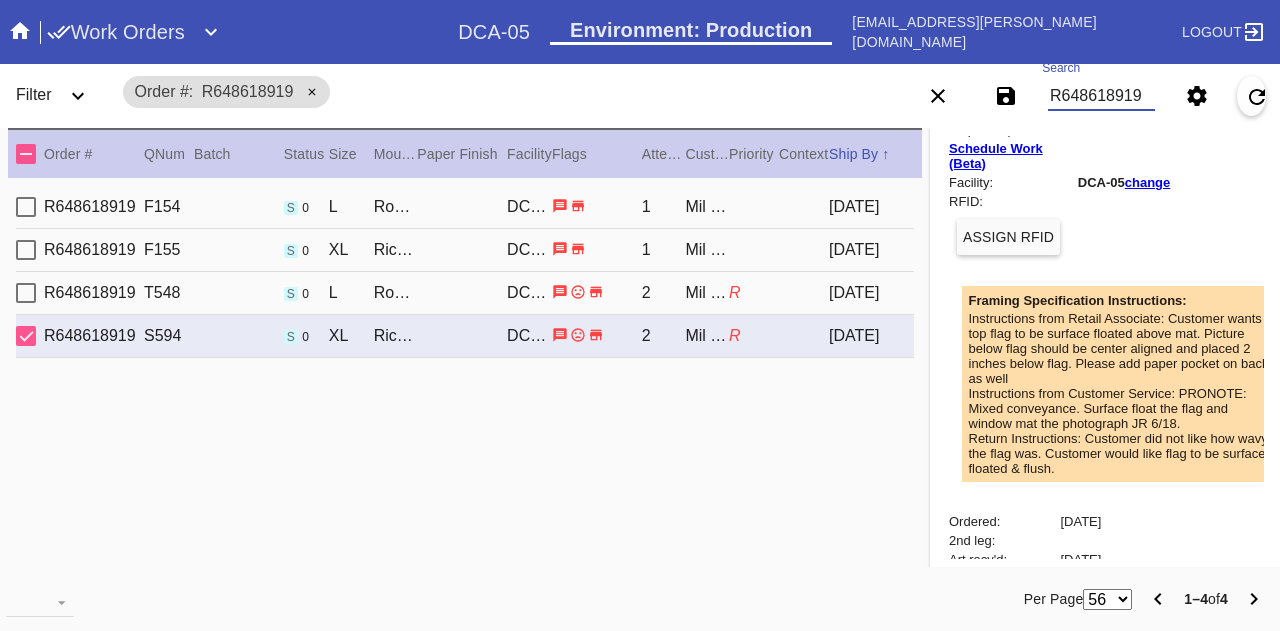 scroll, scrollTop: 480, scrollLeft: 0, axis: vertical 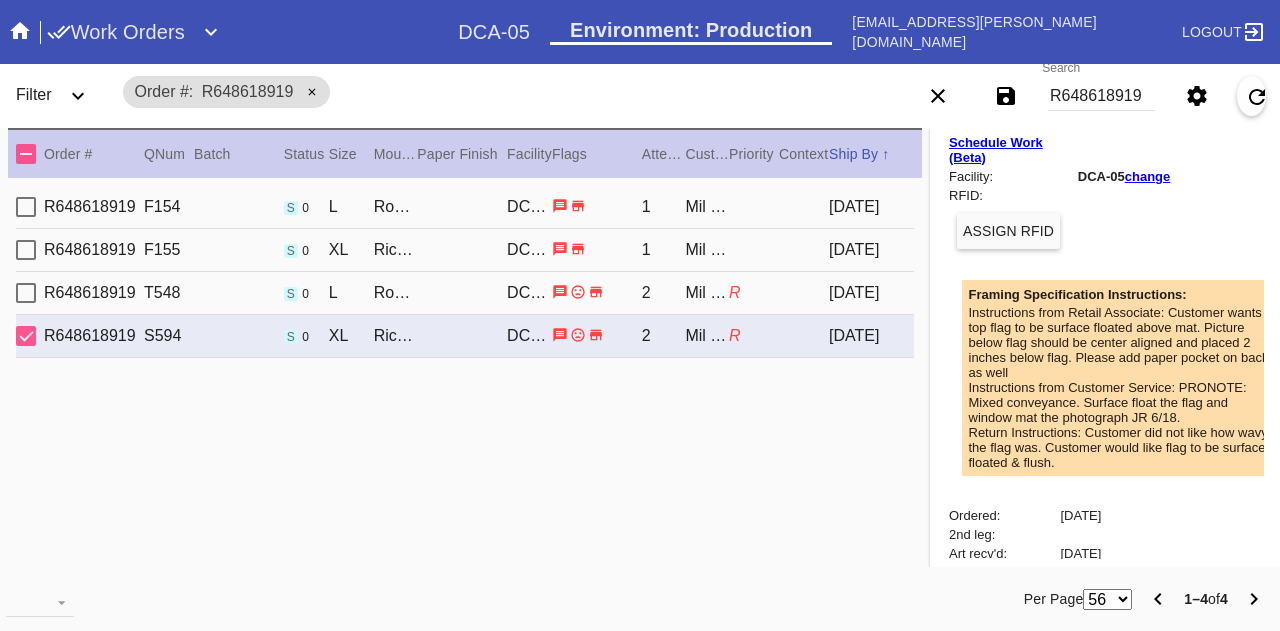 click on "Instructions from Retail Associate: Customer wants top flag to be surface floated above mat. Picture below flag should be center aligned and placed 2 inches below flag. Please add paper pocket on back as well" at bounding box center (1121, 342) 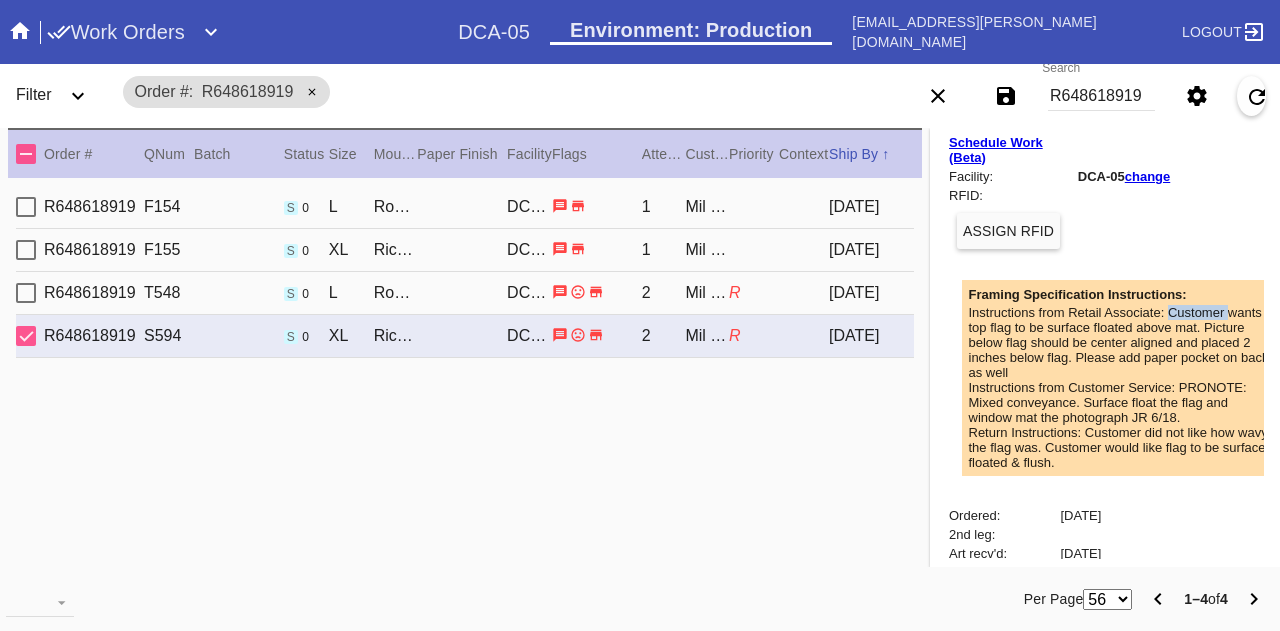 click on "Instructions from Retail Associate: Customer wants top flag to be surface floated above mat. Picture below flag should be center aligned and placed 2 inches below flag. Please add paper pocket on back as well" at bounding box center (1121, 342) 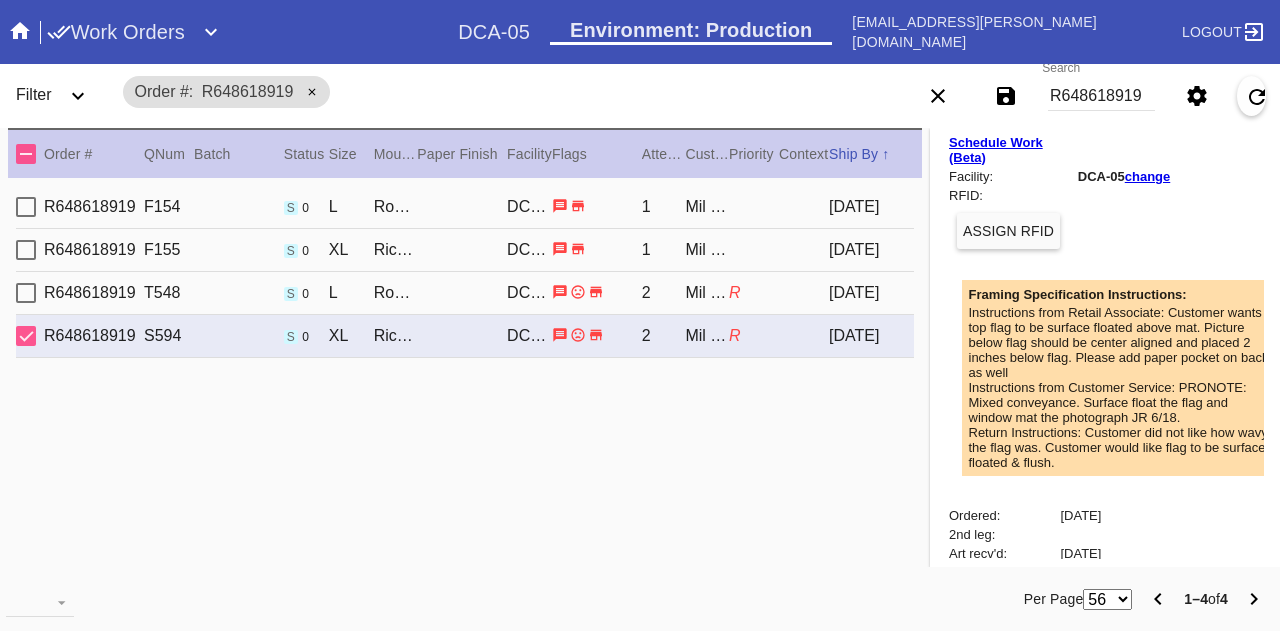 click on "Instructions from Customer Service: PRONOTE: Mixed conveyance. Surface float the flag and window mat the photograph JR 6/18." at bounding box center [1121, 402] 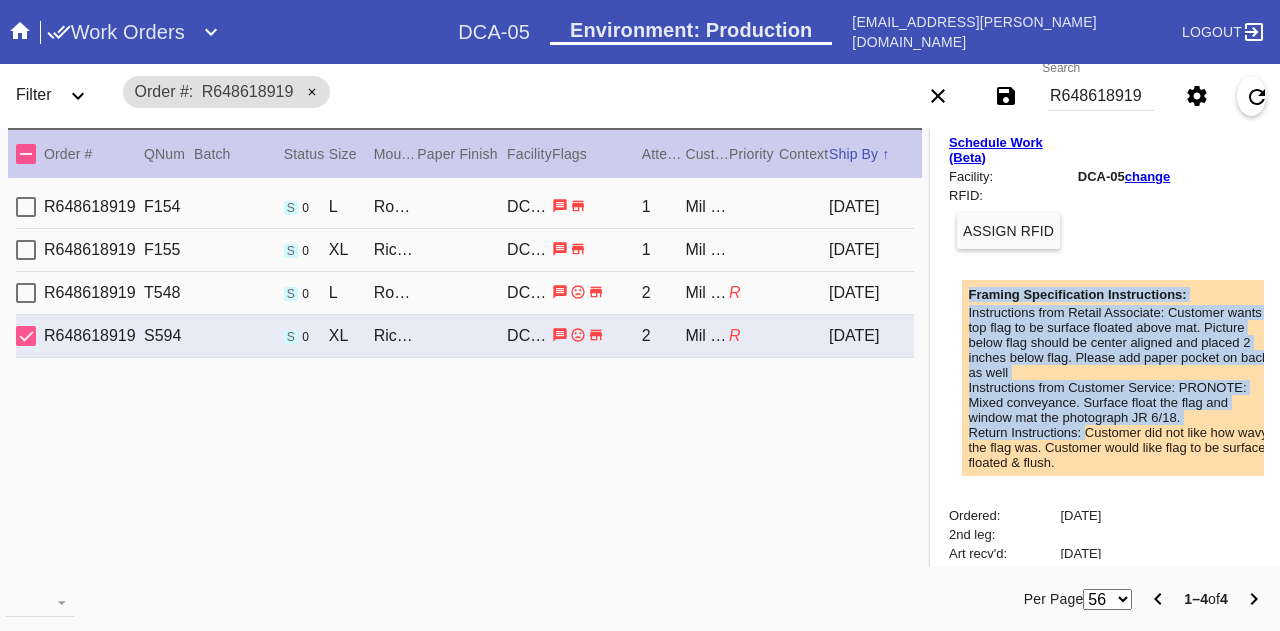 drag, startPoint x: 1110, startPoint y: 441, endPoint x: 1109, endPoint y: 469, distance: 28.01785 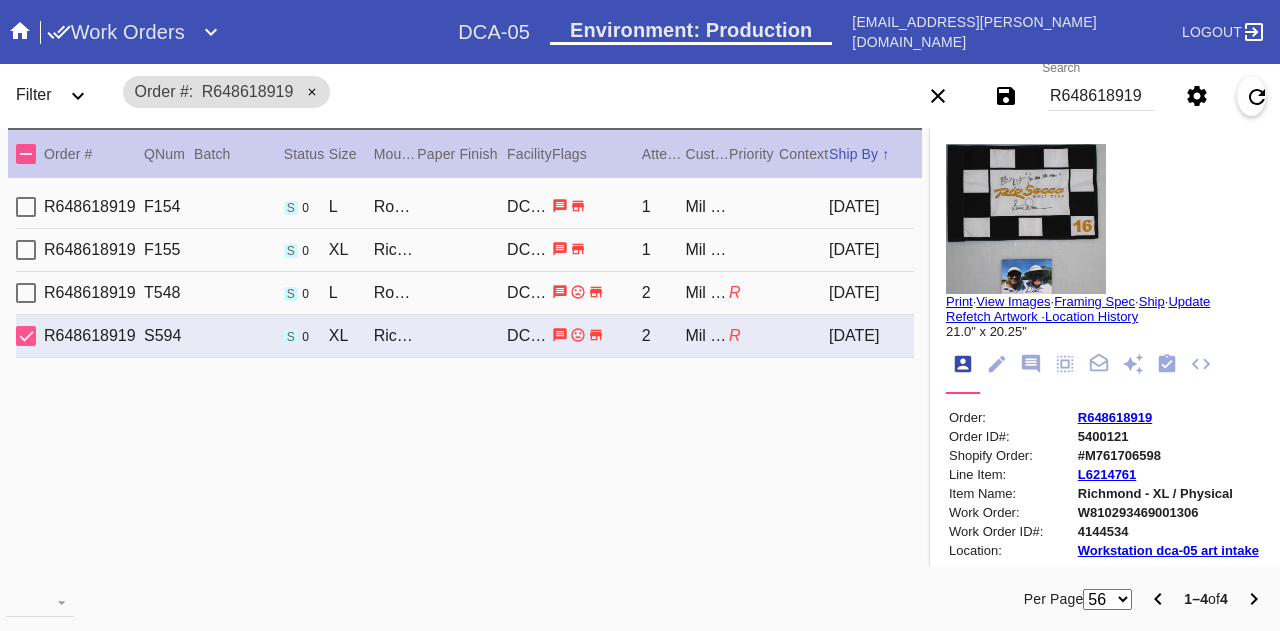 click on "R648618919 F155 s   0 XL Richmond / Dove White DCA-05 1 Mil Parekh
2025-06-23" at bounding box center (465, 250) 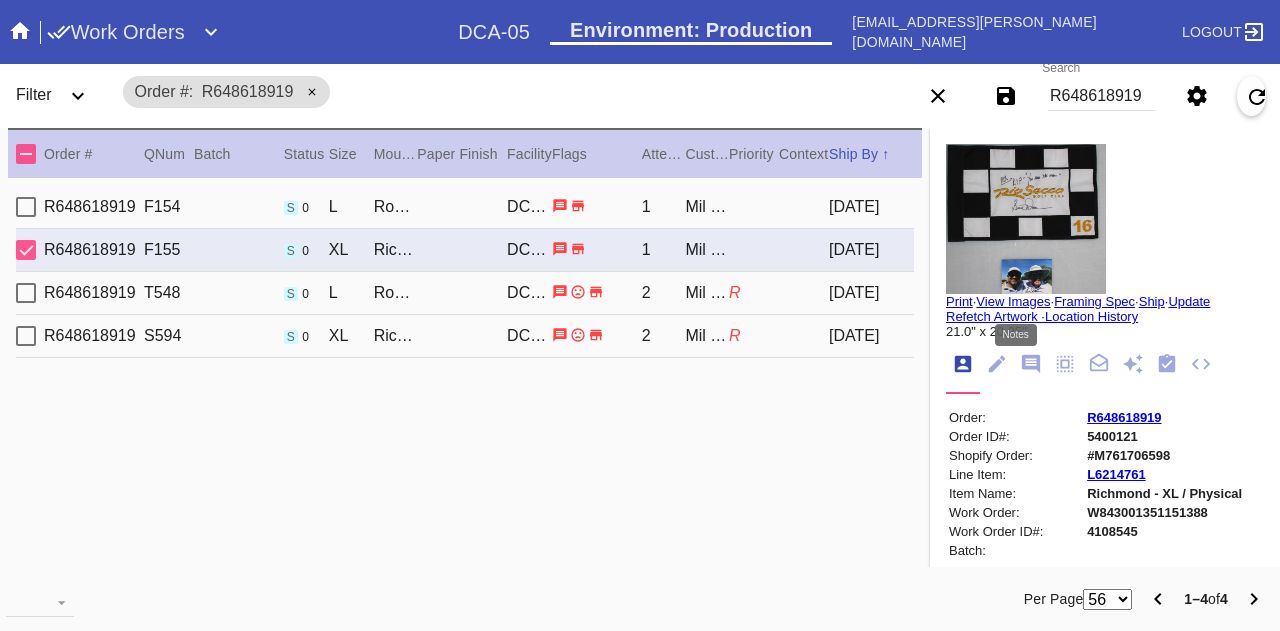 click 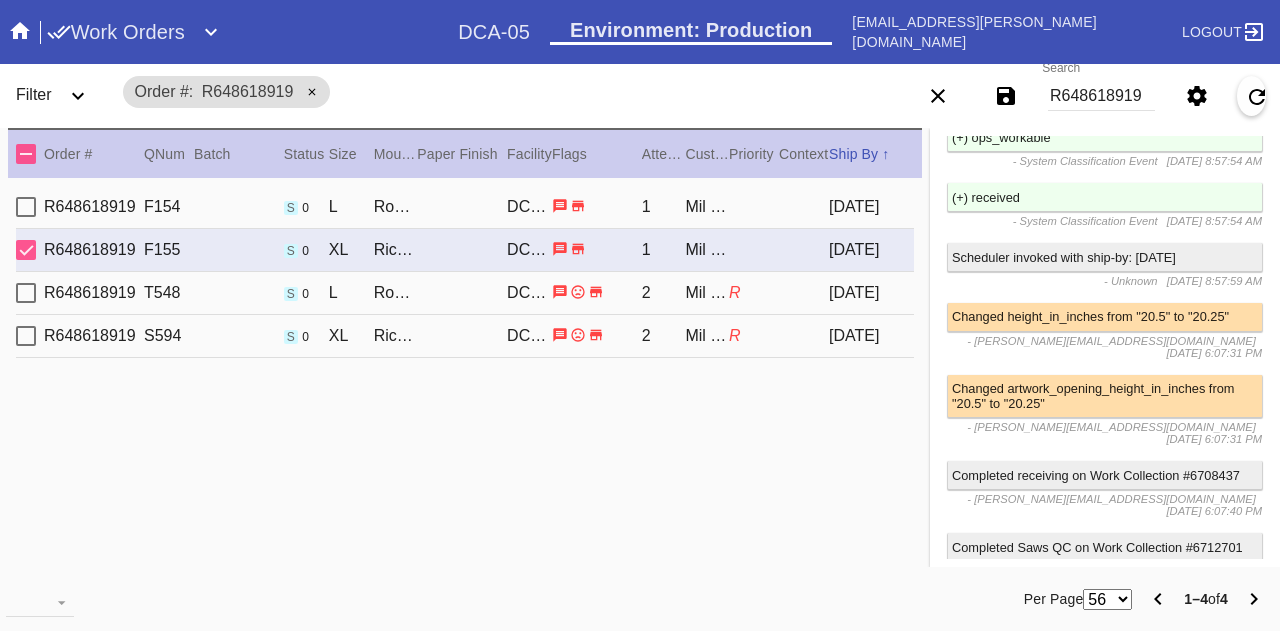 click on "Instructions from Retail Associate: Customer wants top flag to be surface floated above mat. Picture below flag should be center aligned and placed 2 inches below flag. Please add paper pocket on back as well
Instructions from Customer Service: PRONOTE: Mixed conveyance. Surface float the flag and window mat the photograph JR 6/18.
Framing Spec Instructions
Created in facility Winchester
- Unknown
6/6/2025, 1:07:20 PM
(+) retail_accepted
- System Classification Event
6/6/2025, 1:07:20 PM
Changed customer_provided_artwork_id from "nil" to "25133618"
- Frame Specification Event
6/6/2025, 1:07:21 PM
Changed customer_provided_artwork_width_in_inches from "nil" to "21.0"
- Frame Specification Event
6/6/2025, 1:07:21 PM" at bounding box center (1105, -732) 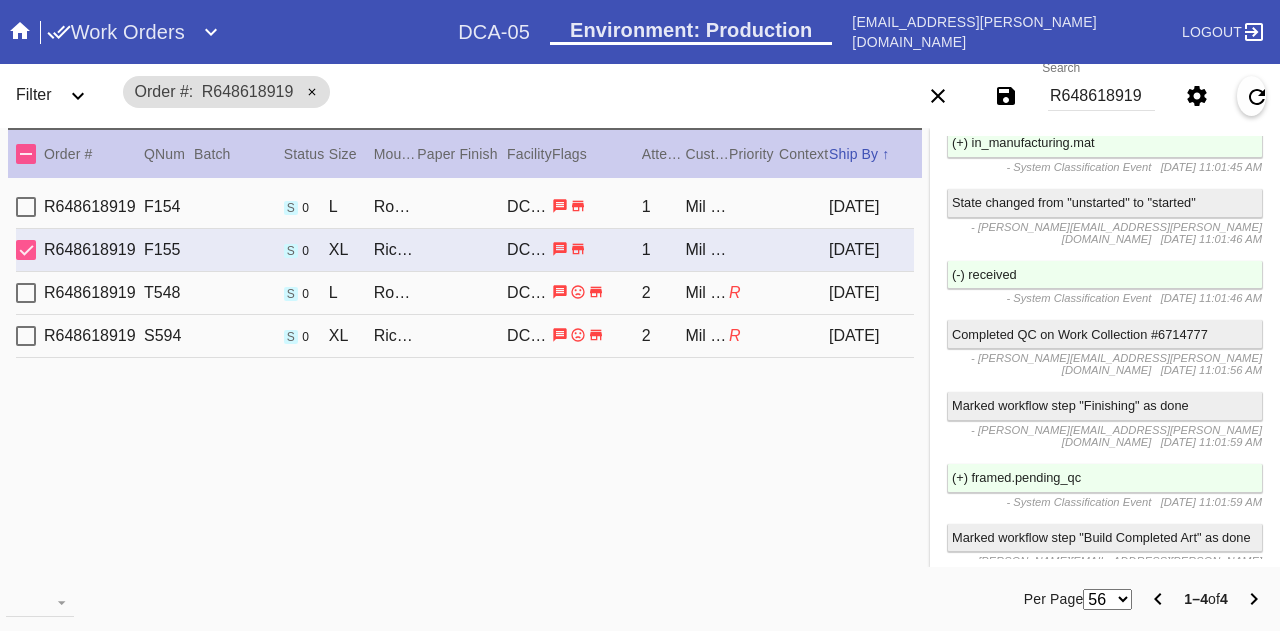 scroll, scrollTop: 6400, scrollLeft: 0, axis: vertical 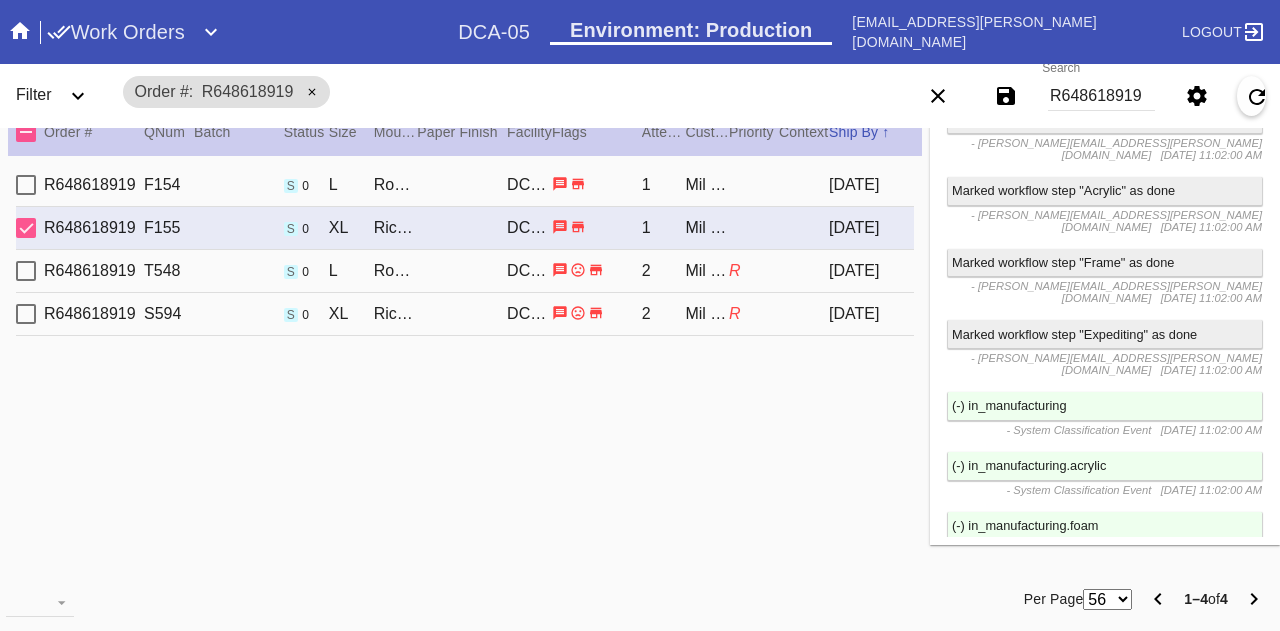 click on "R648618919" at bounding box center [1101, 96] 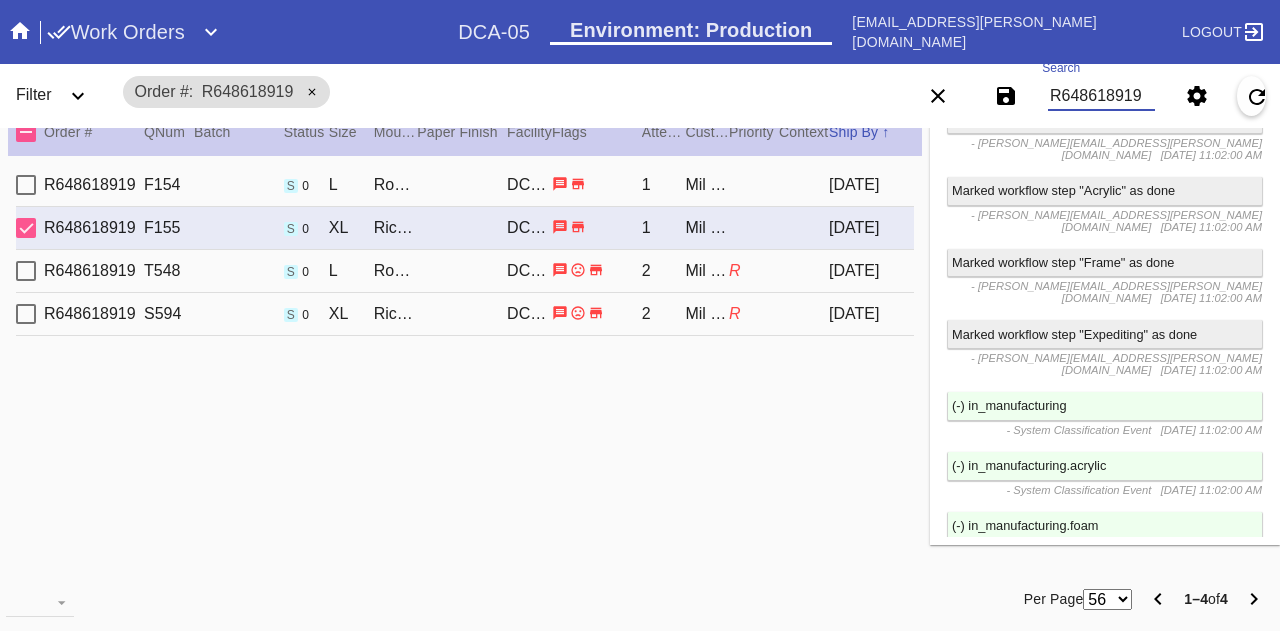 click on "R648618919" at bounding box center [1101, 96] 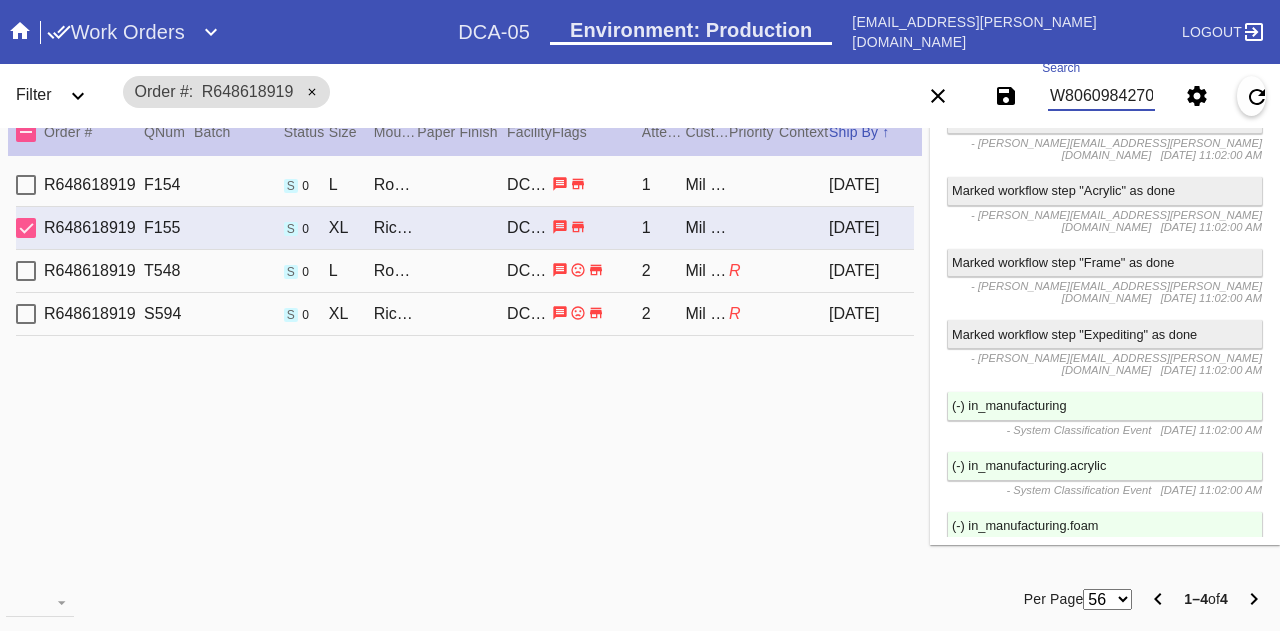 scroll, scrollTop: 0, scrollLeft: 45, axis: horizontal 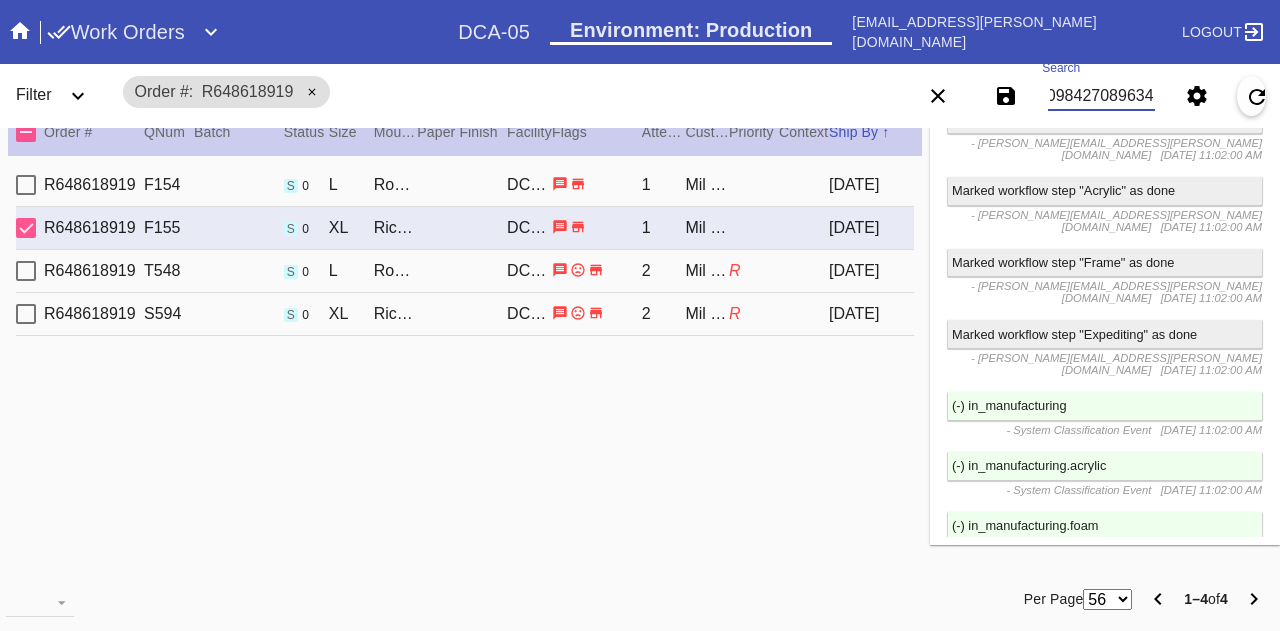type on "W806098427089634" 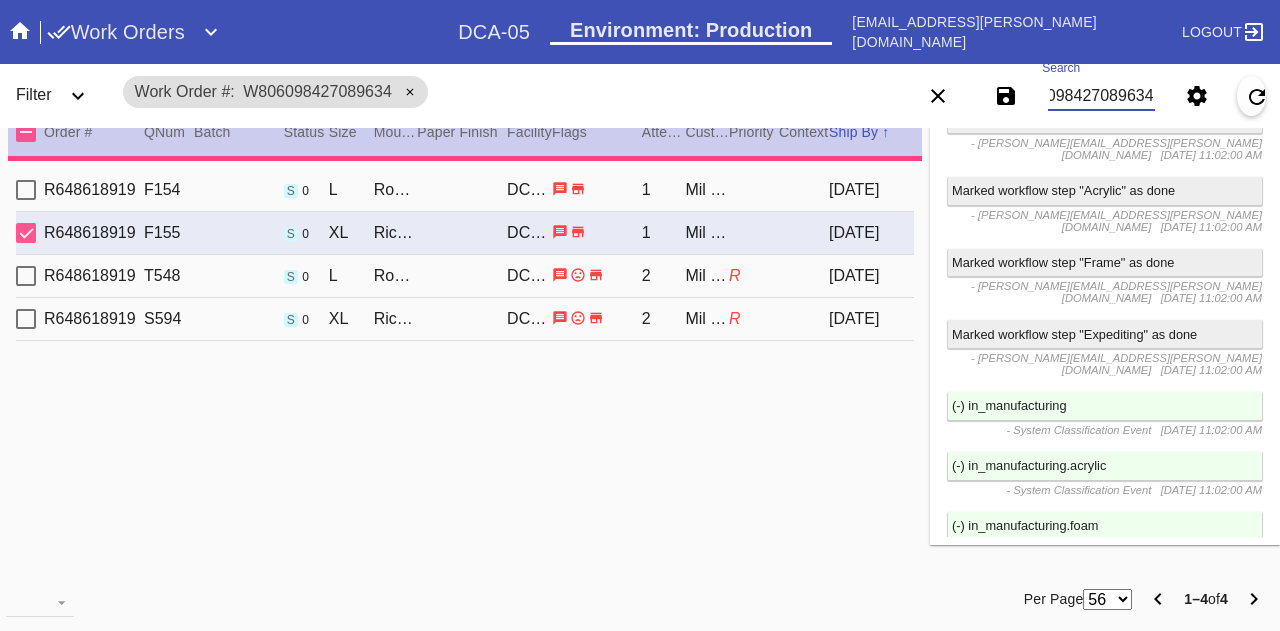 type on "30.0" 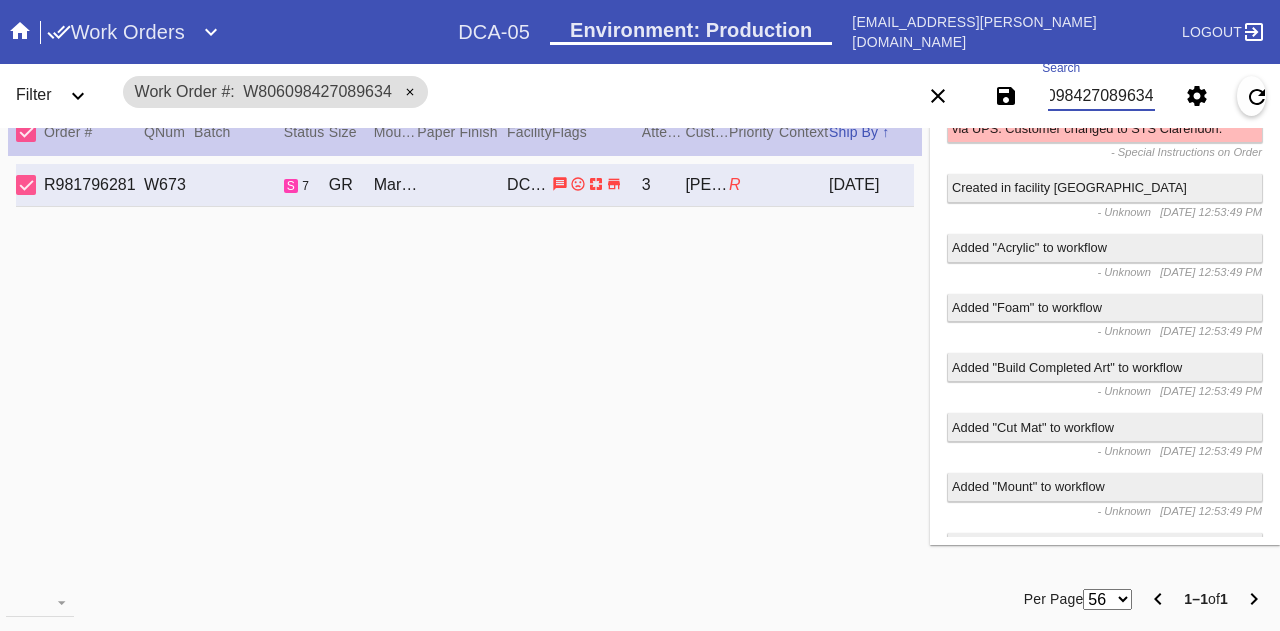 scroll, scrollTop: 0, scrollLeft: 0, axis: both 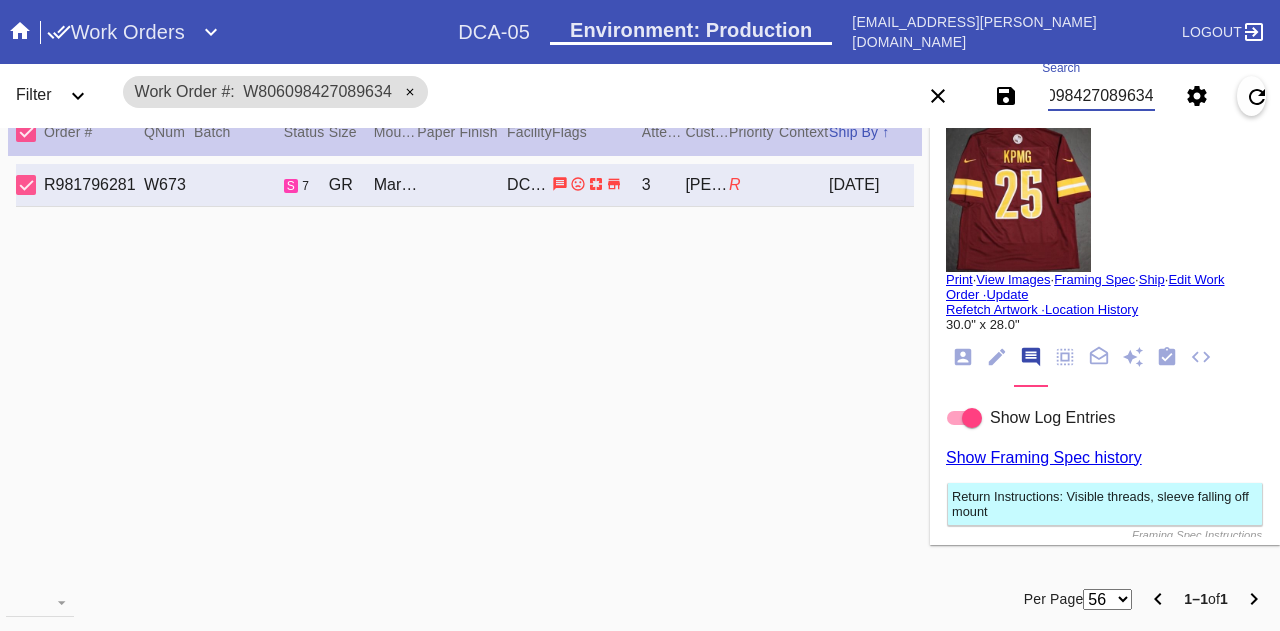 click 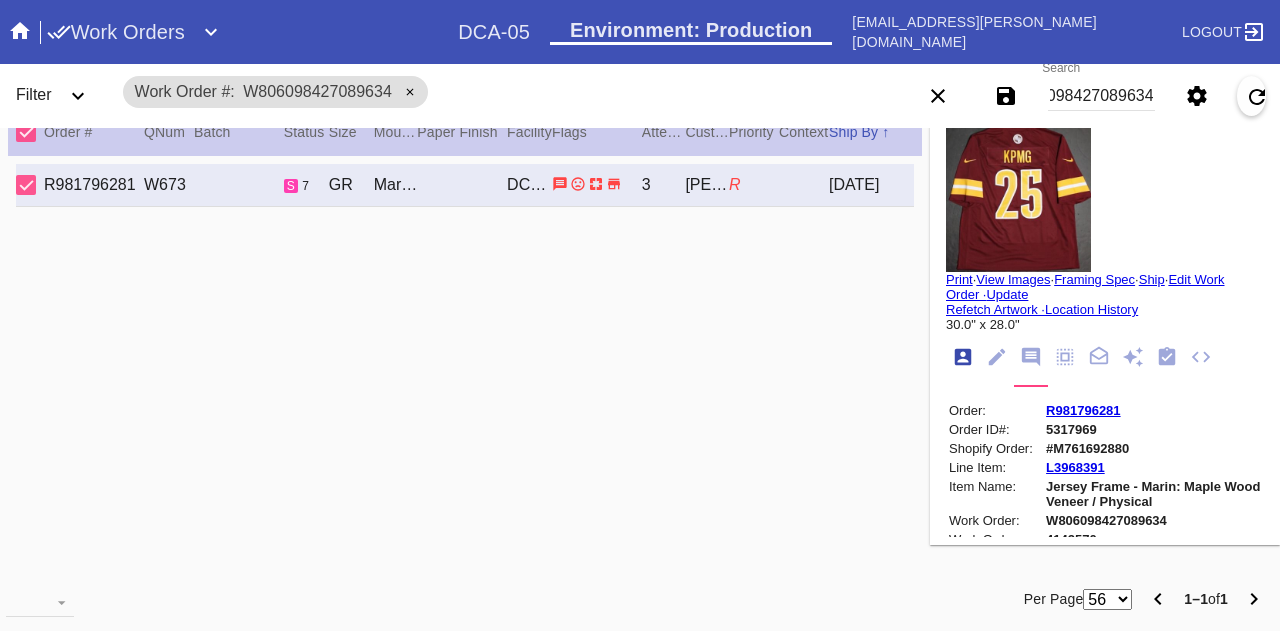 scroll, scrollTop: 0, scrollLeft: 0, axis: both 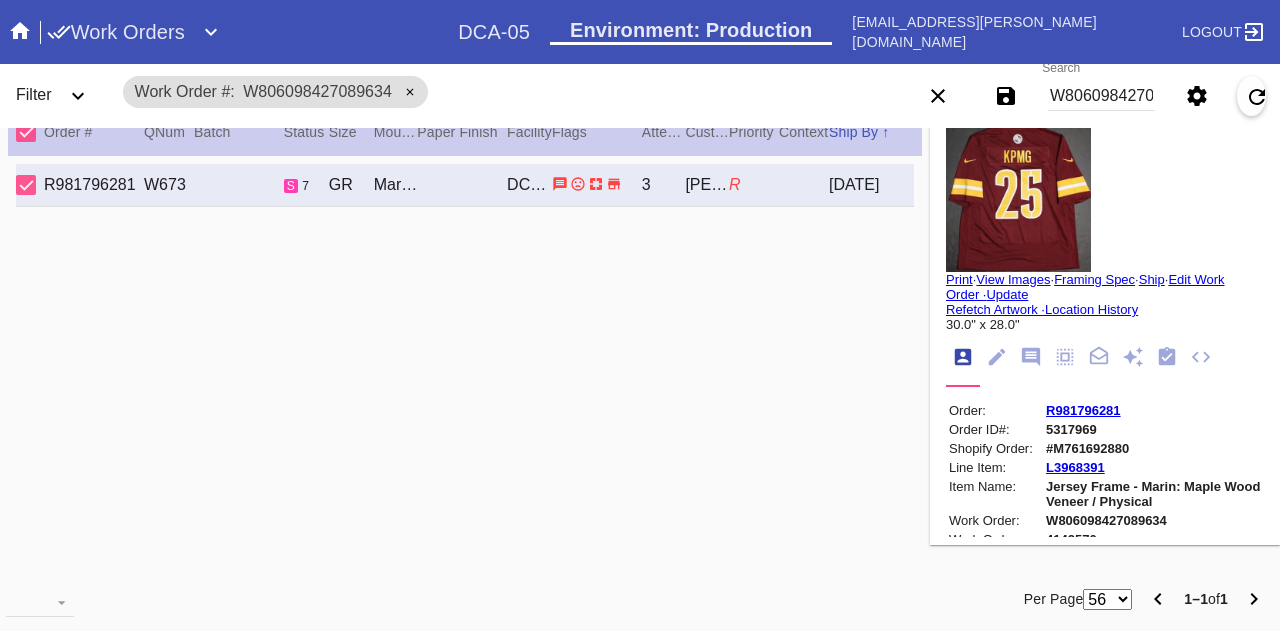 click on "R981796281" at bounding box center (1153, 410) 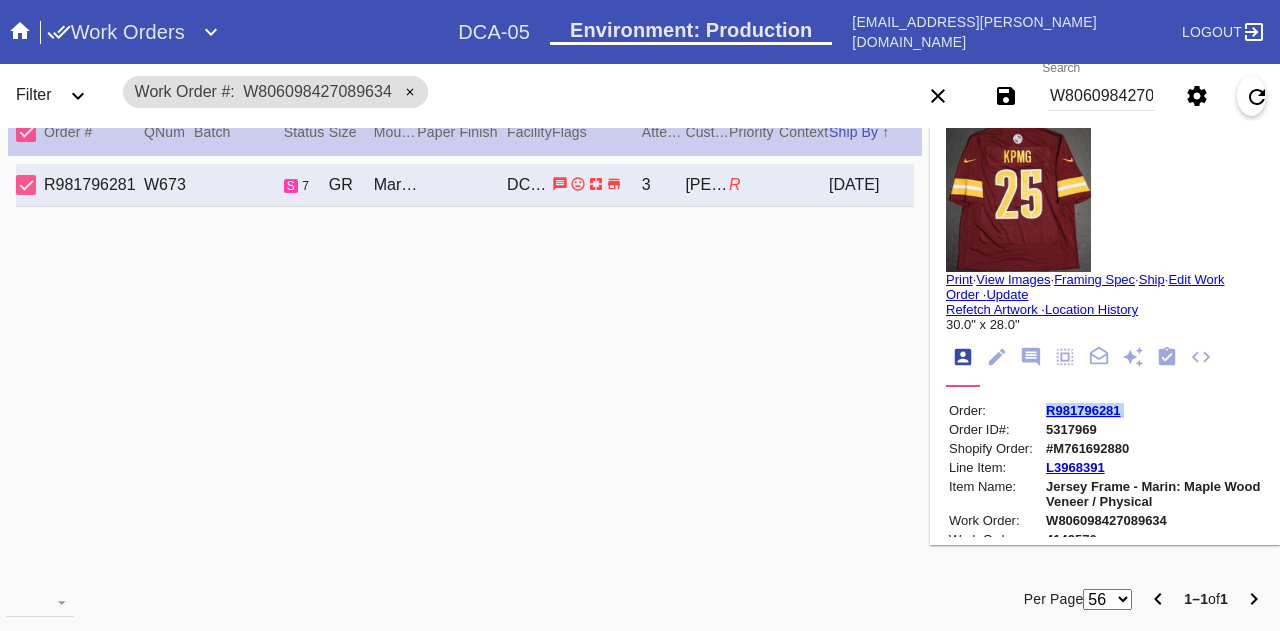 click on "R981796281" at bounding box center [1153, 410] 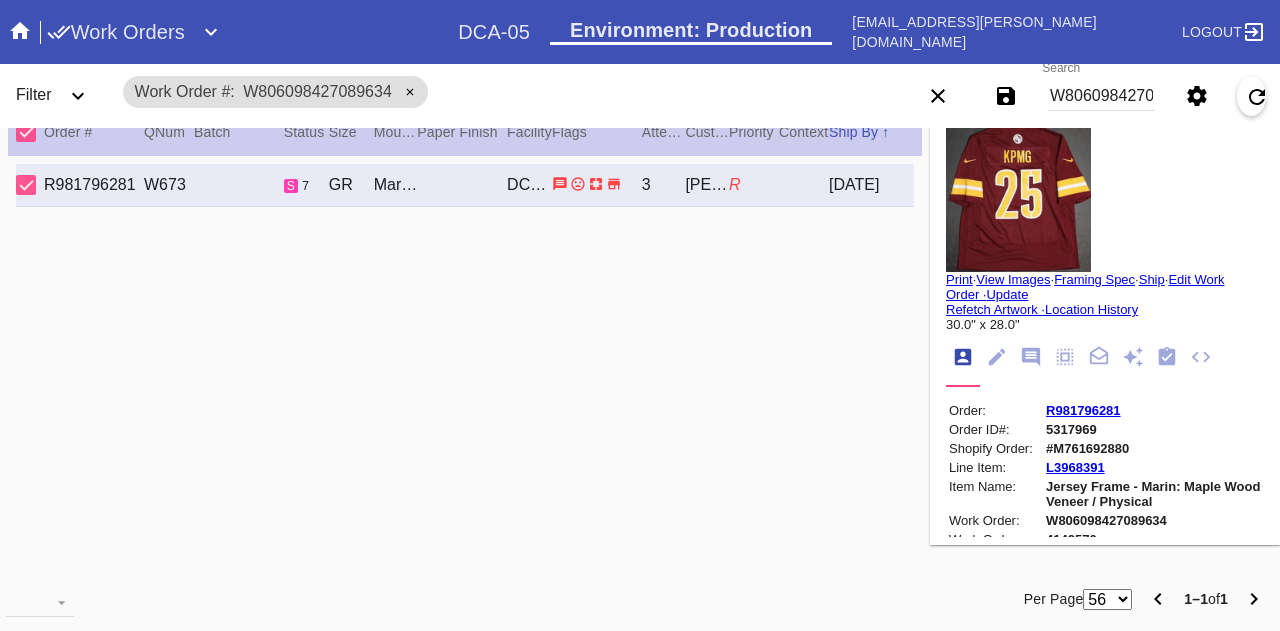 click on "W806098427089634" at bounding box center [1101, 96] 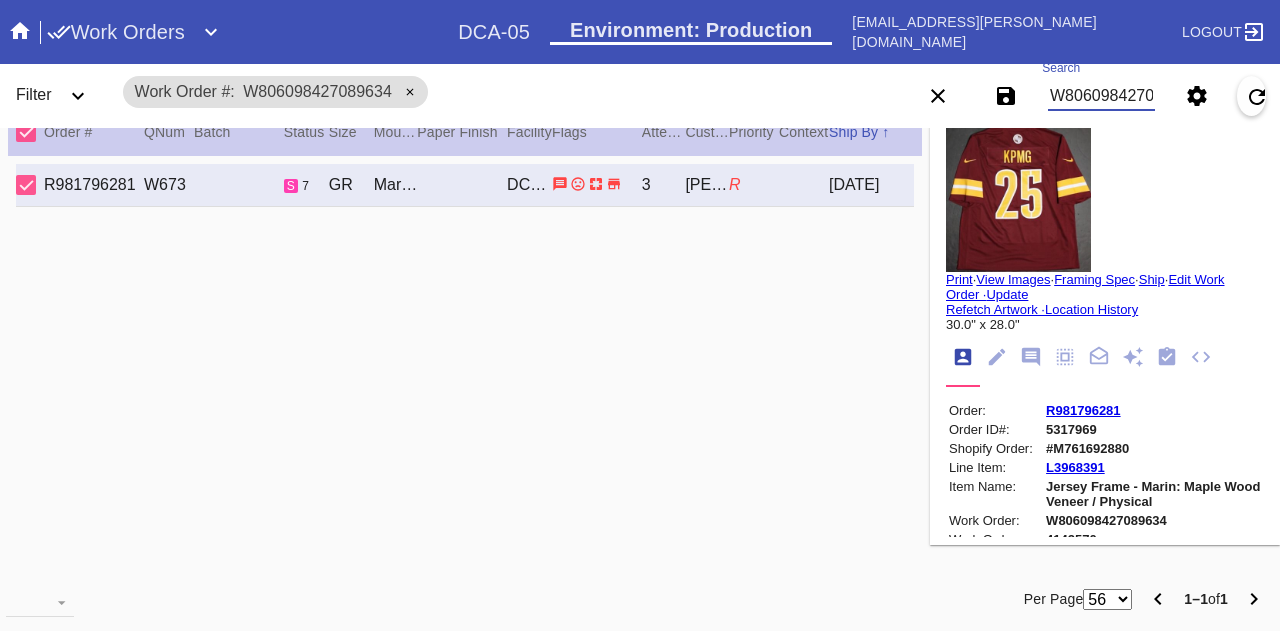 click on "W806098427089634" at bounding box center (1101, 96) 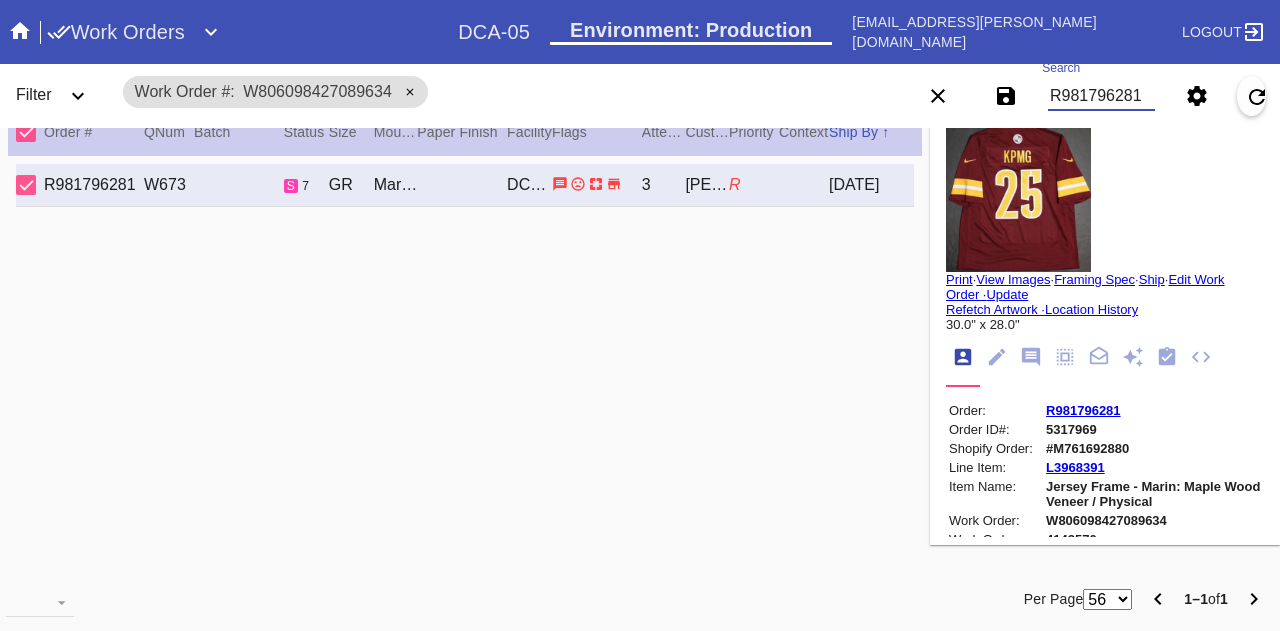 type on "R981796281" 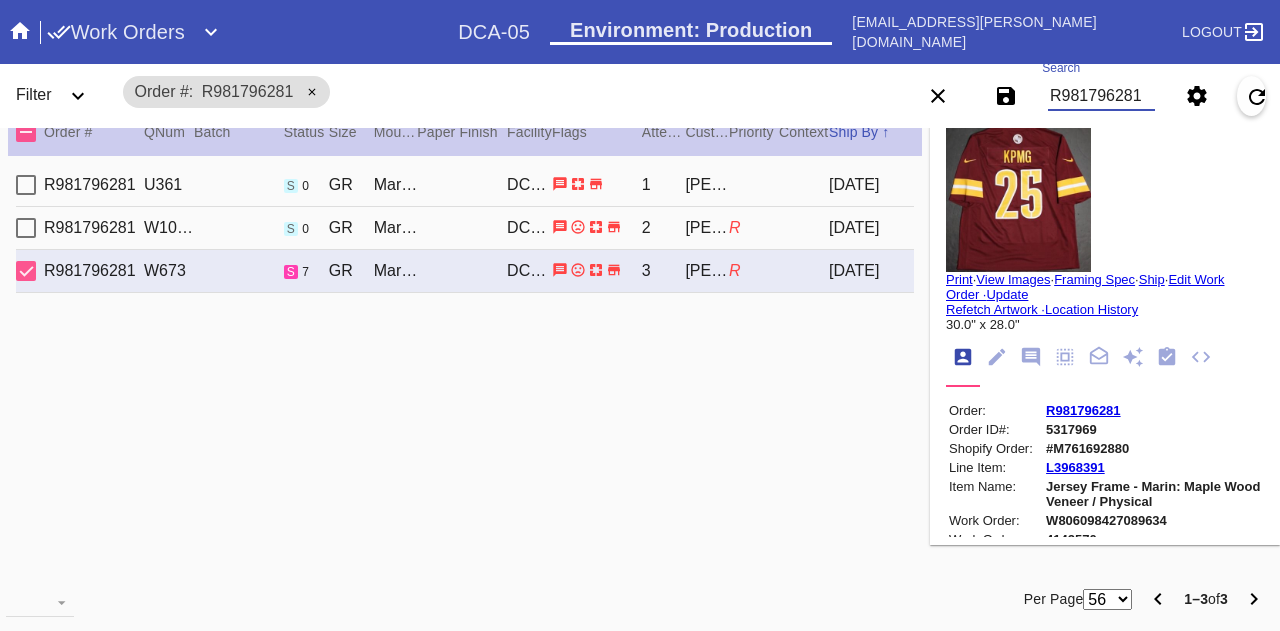 click on "Adam Wise" at bounding box center (707, 228) 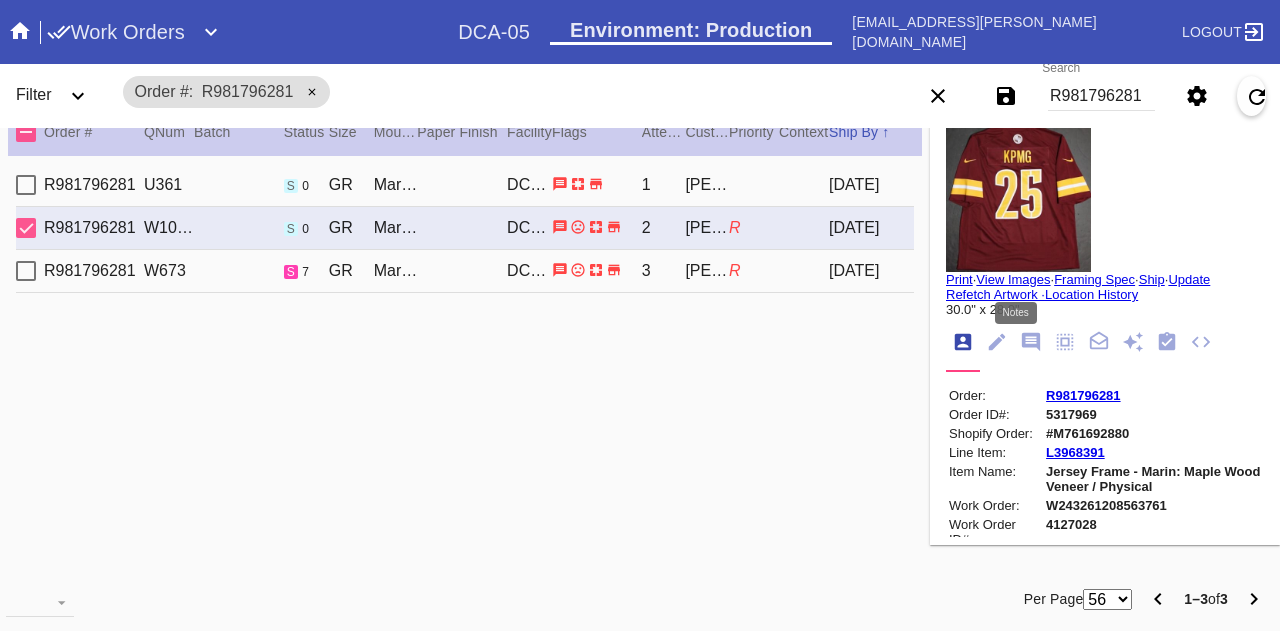 click 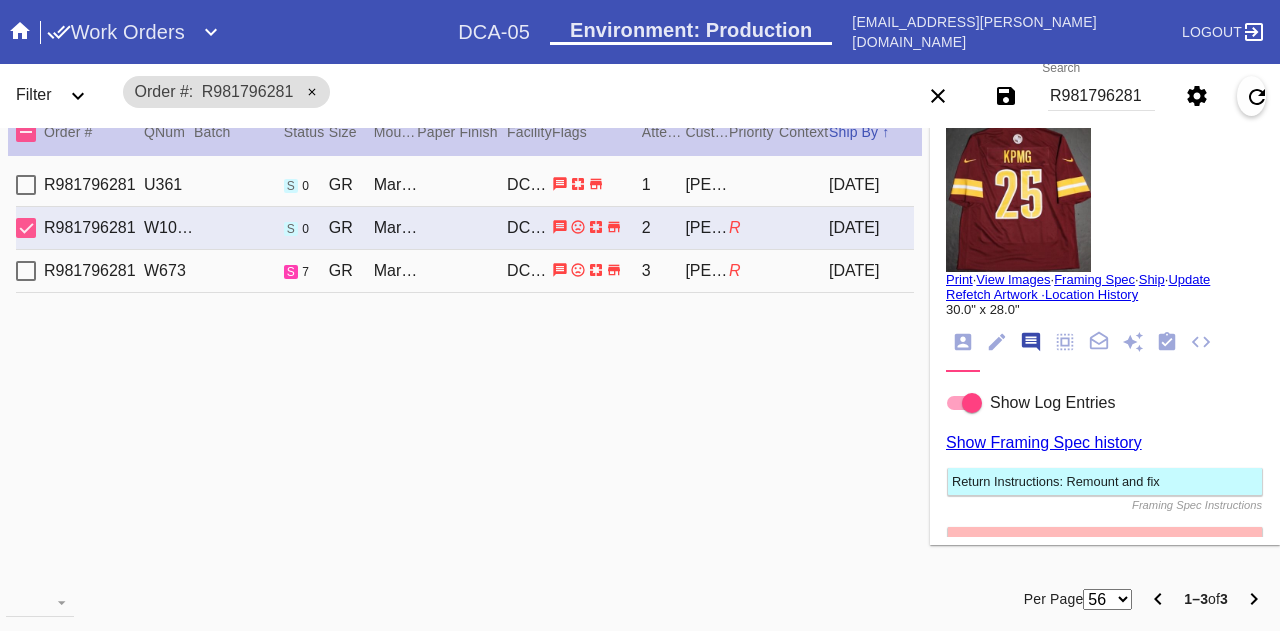 scroll, scrollTop: 122, scrollLeft: 0, axis: vertical 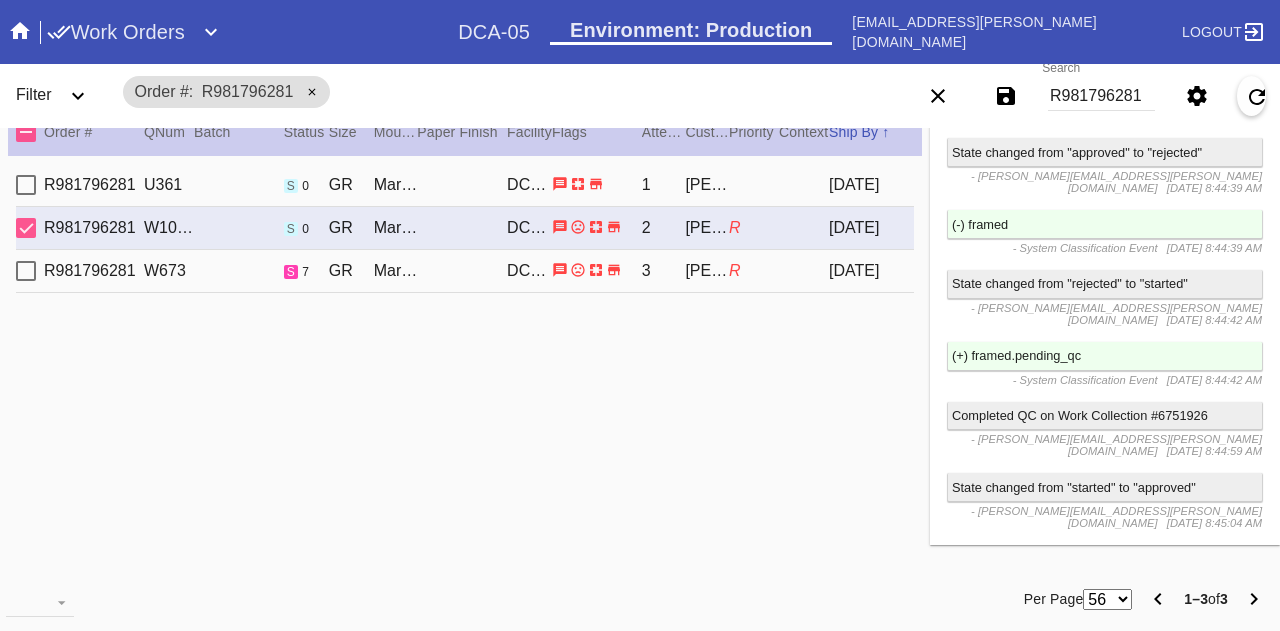 click on "R981796281 W673 s   7 GR Marin / White DCA-05 3 Adam Wise
R
2025-07-06" at bounding box center [465, 271] 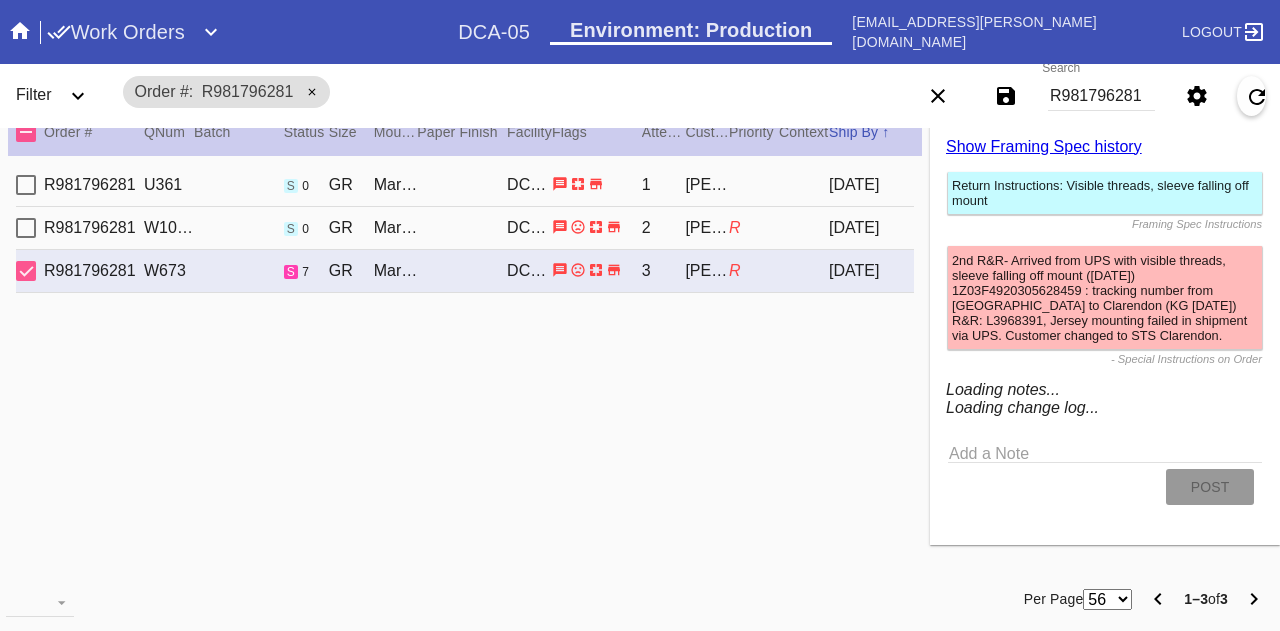 scroll, scrollTop: 0, scrollLeft: 0, axis: both 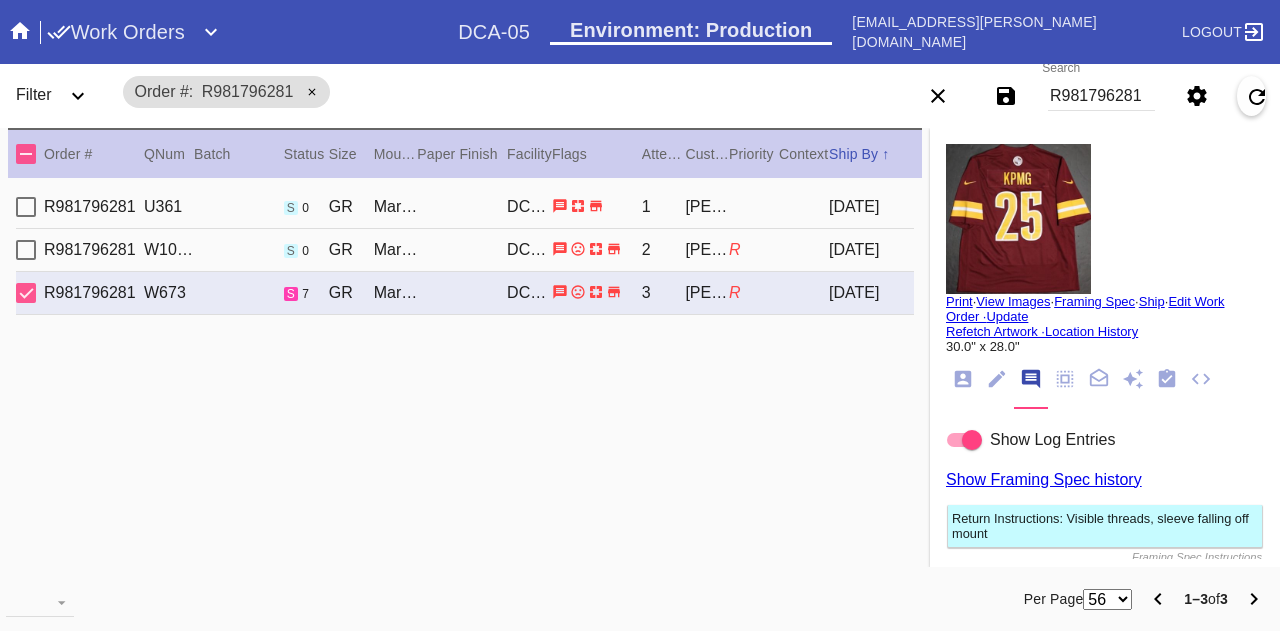 click 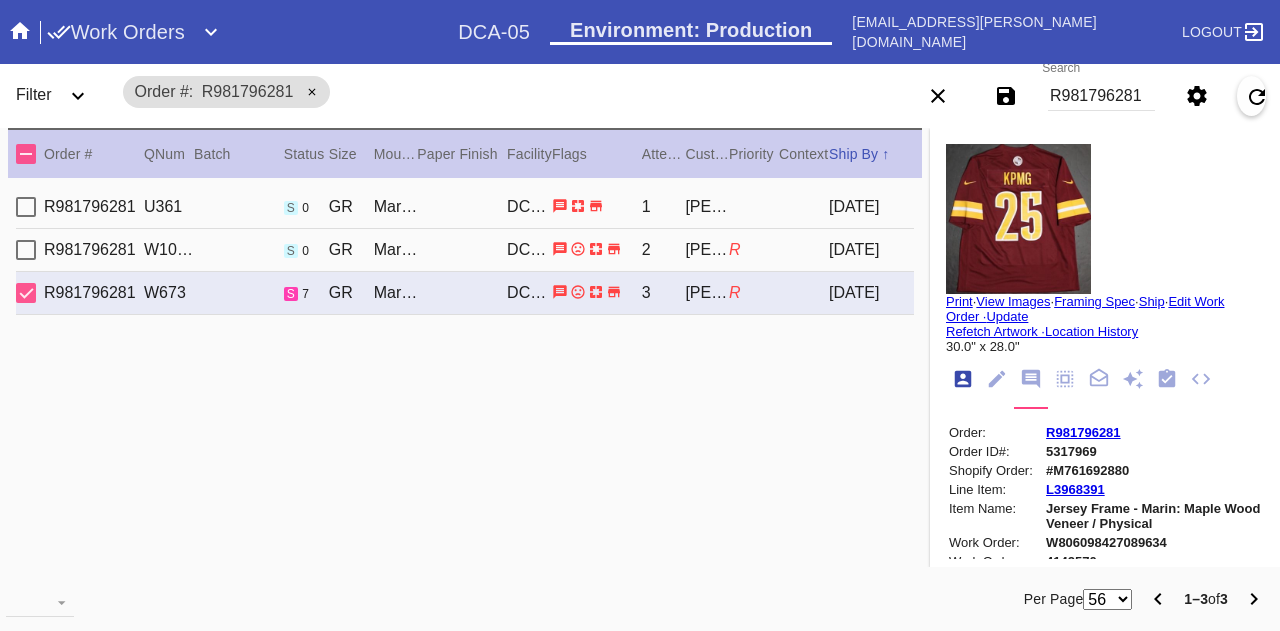 scroll, scrollTop: 24, scrollLeft: 0, axis: vertical 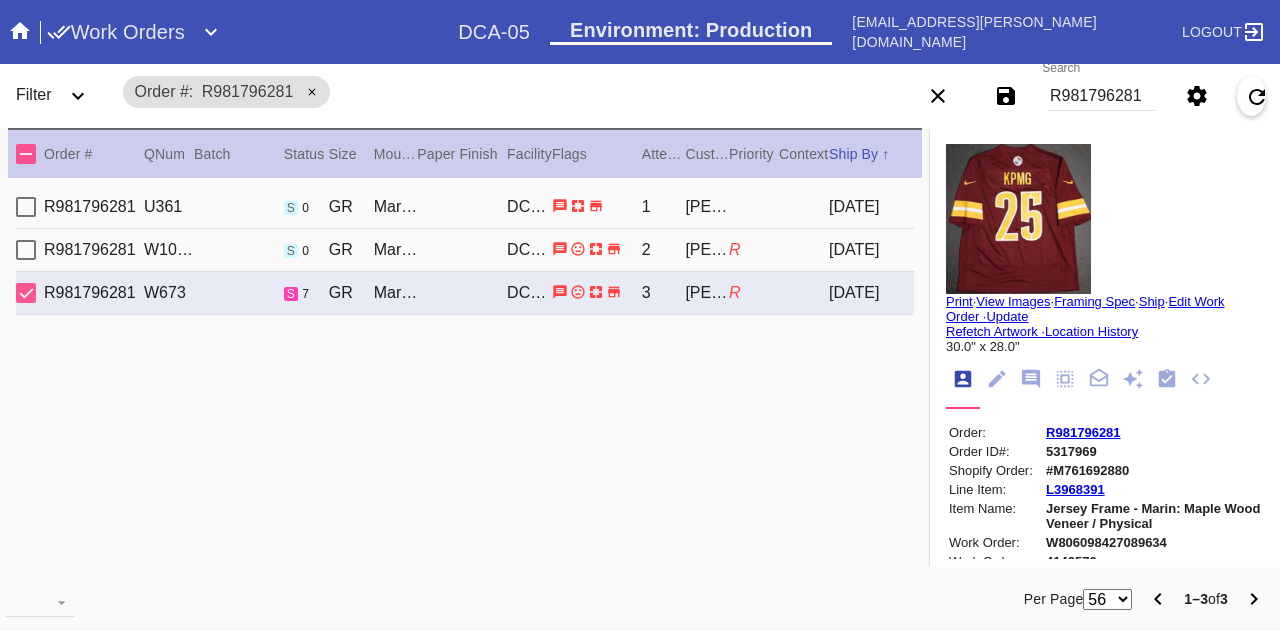 click on "W806098427089634" at bounding box center (1153, 542) 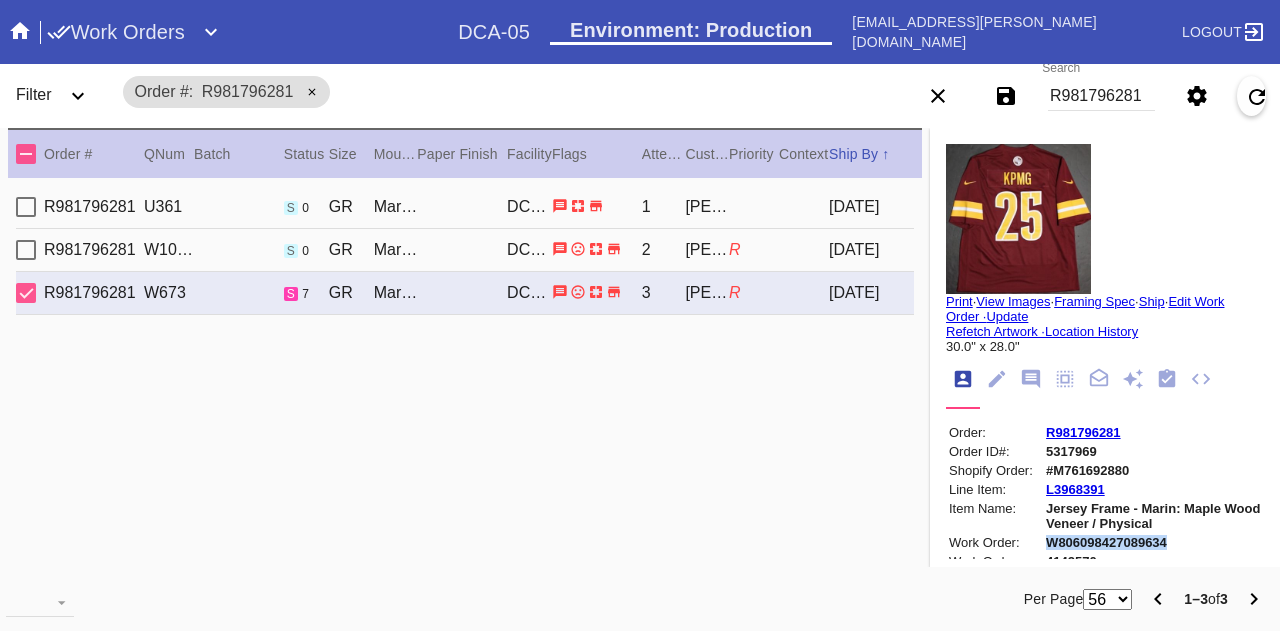 click on "W806098427089634" at bounding box center [1153, 542] 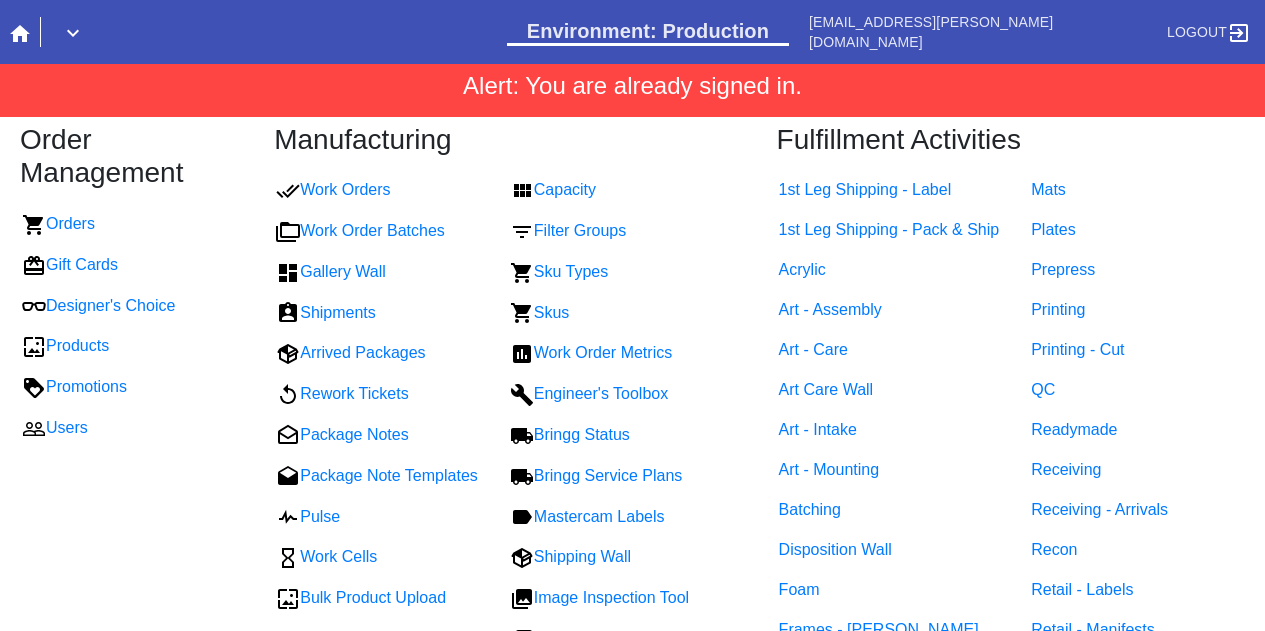scroll, scrollTop: 0, scrollLeft: 0, axis: both 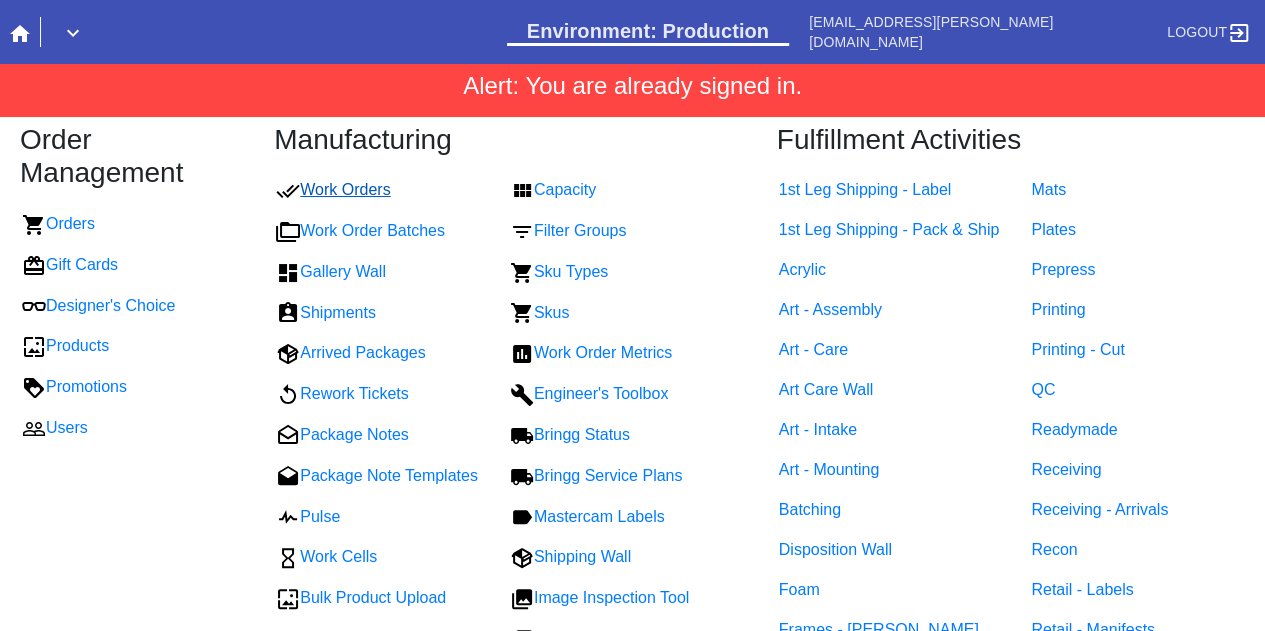 click on "Work Orders" at bounding box center (333, 189) 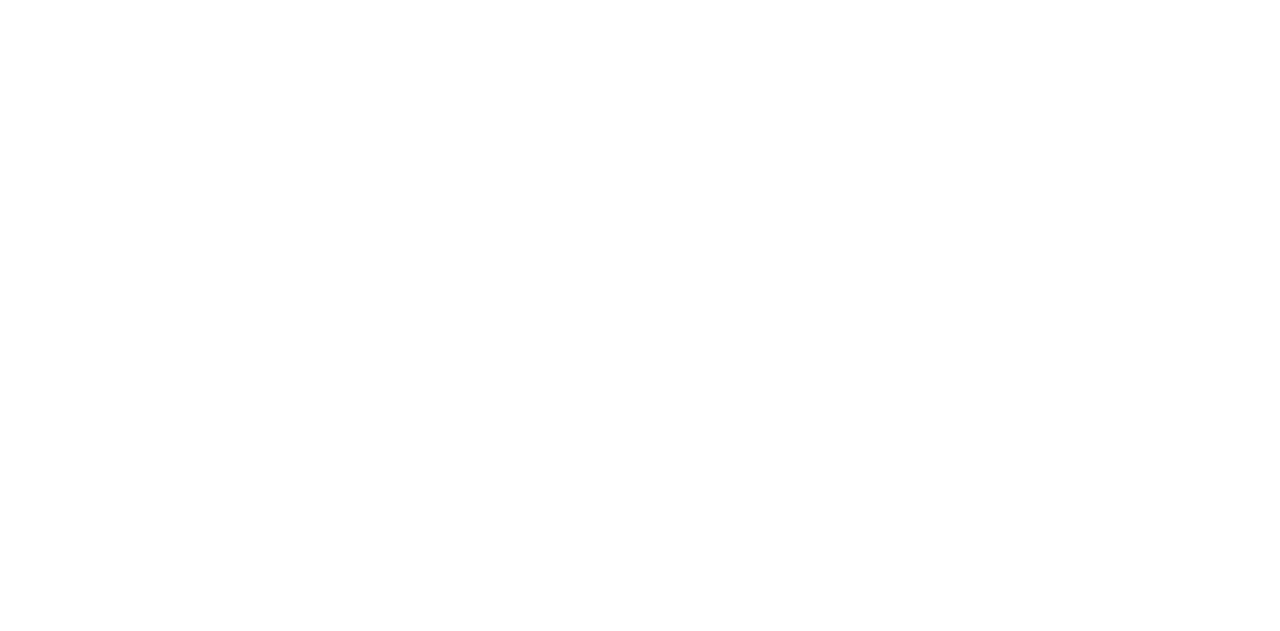 scroll, scrollTop: 0, scrollLeft: 0, axis: both 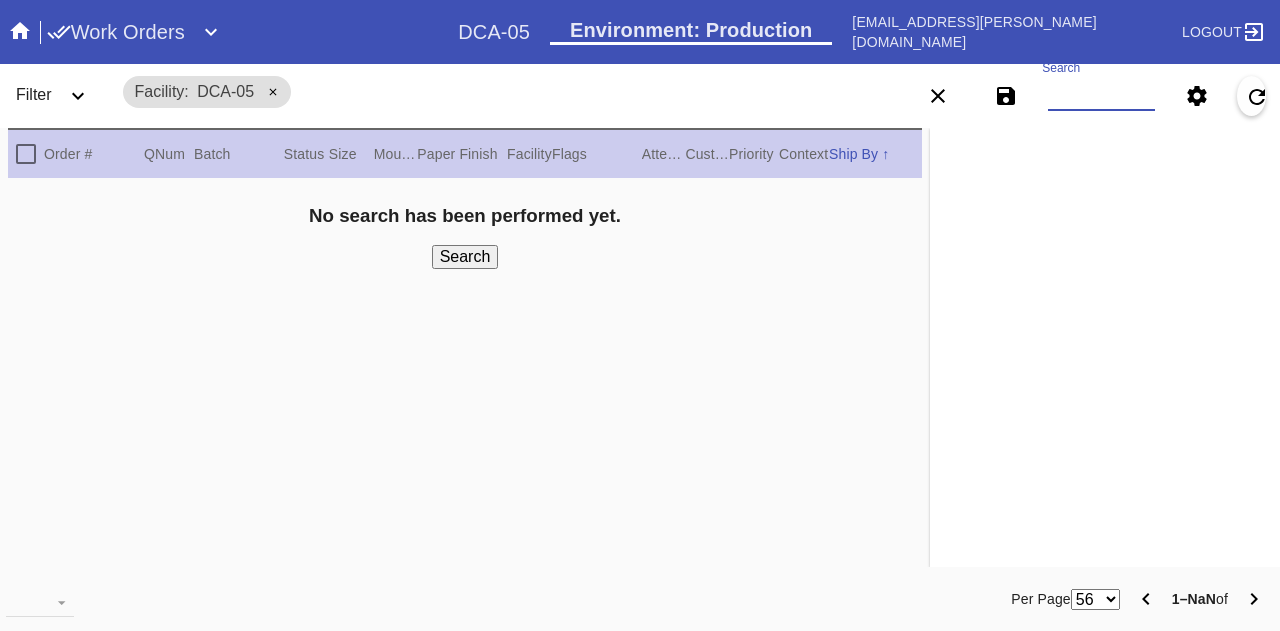 click on "Search" at bounding box center [1101, 96] 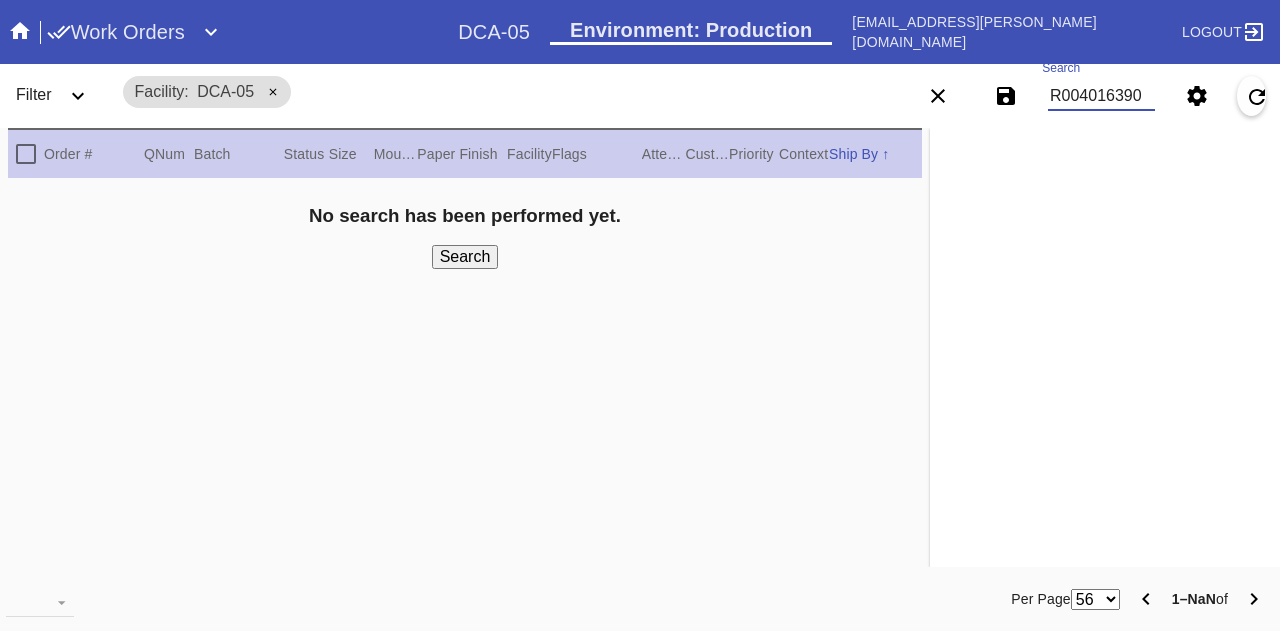 type on "R004016390" 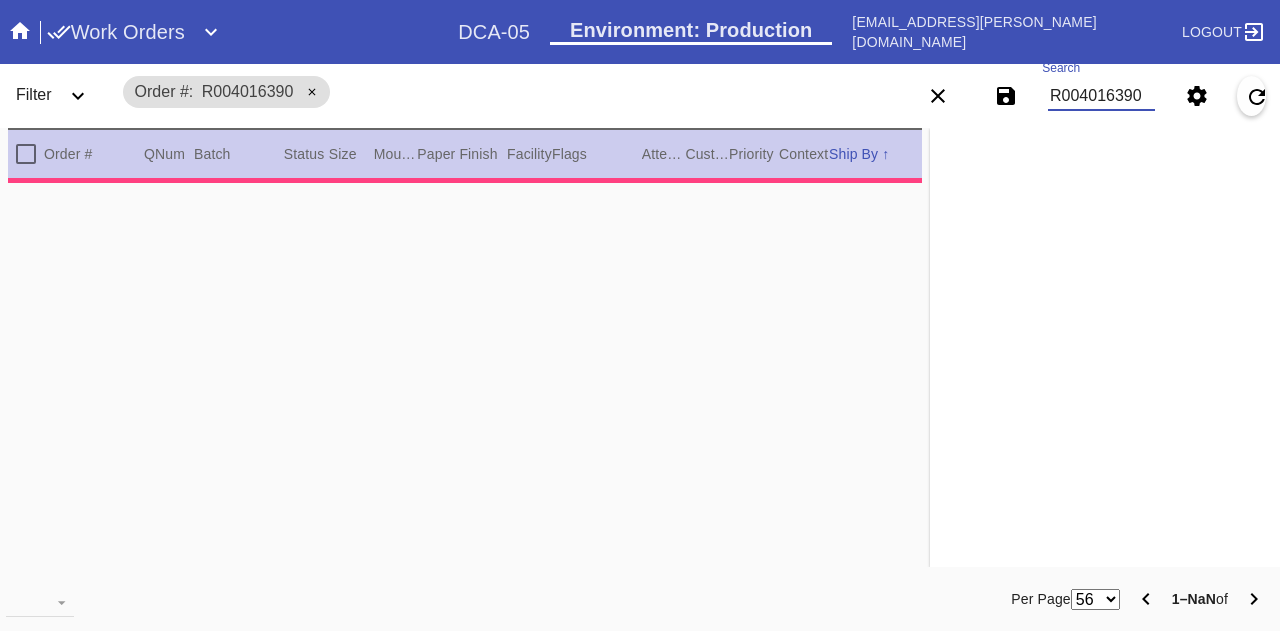 type on "0.0" 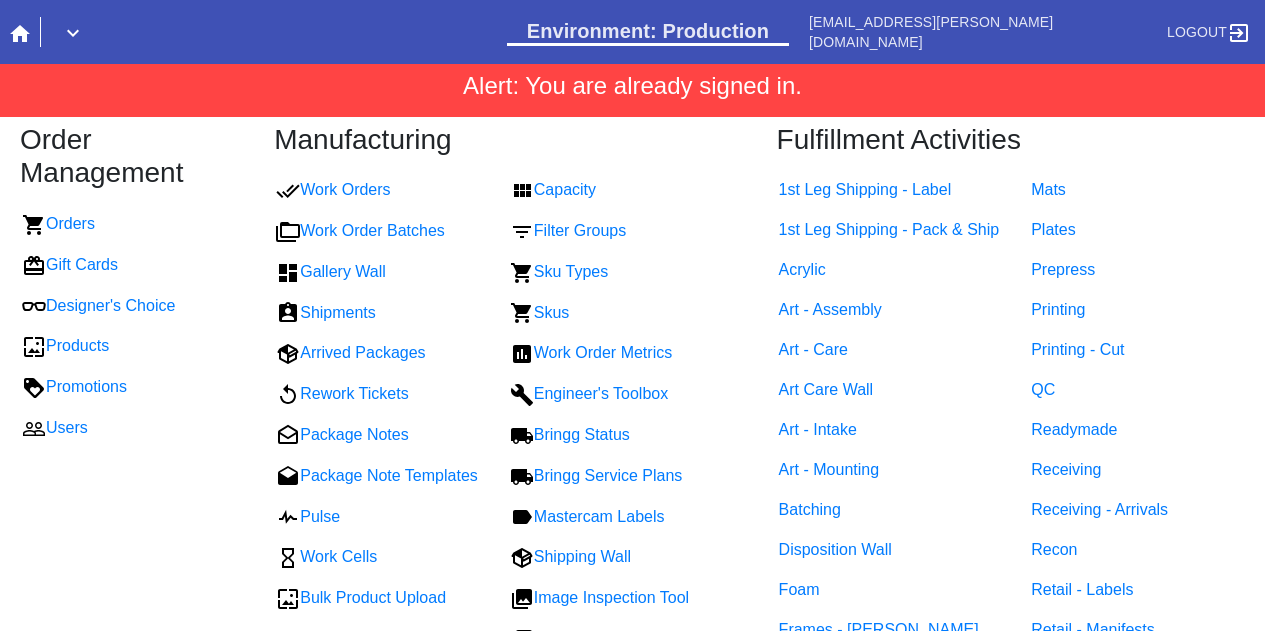 scroll, scrollTop: 0, scrollLeft: 0, axis: both 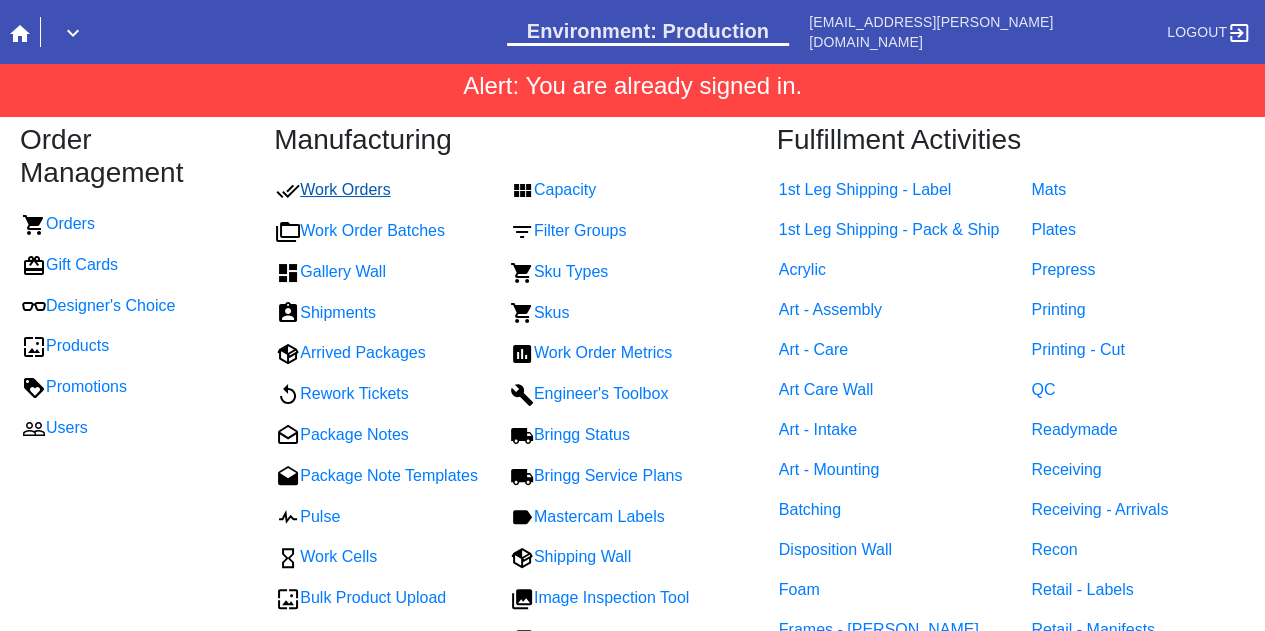 click on "Work Orders" at bounding box center (333, 189) 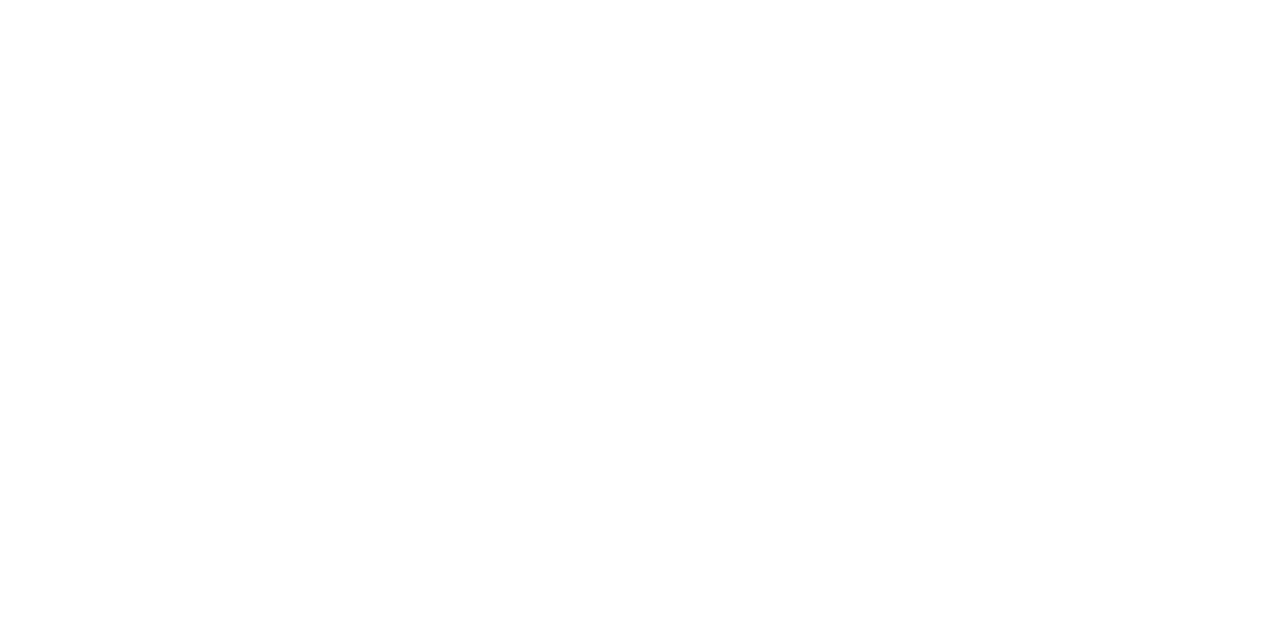 scroll, scrollTop: 0, scrollLeft: 0, axis: both 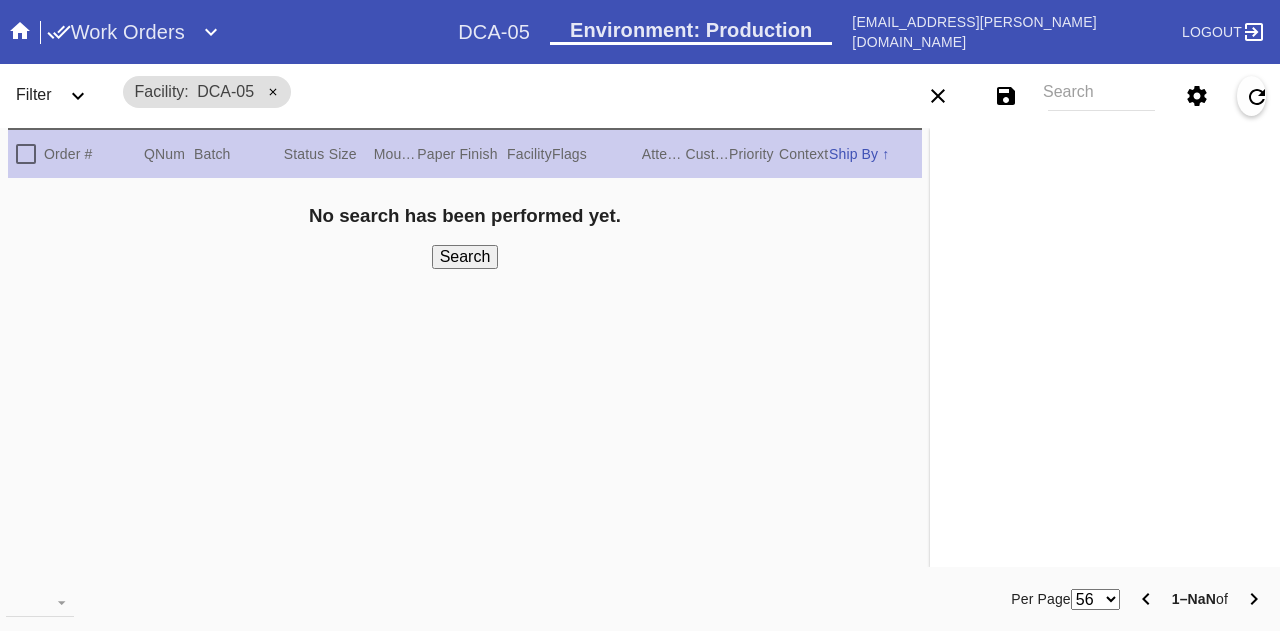 click on "Search" at bounding box center [1101, 96] 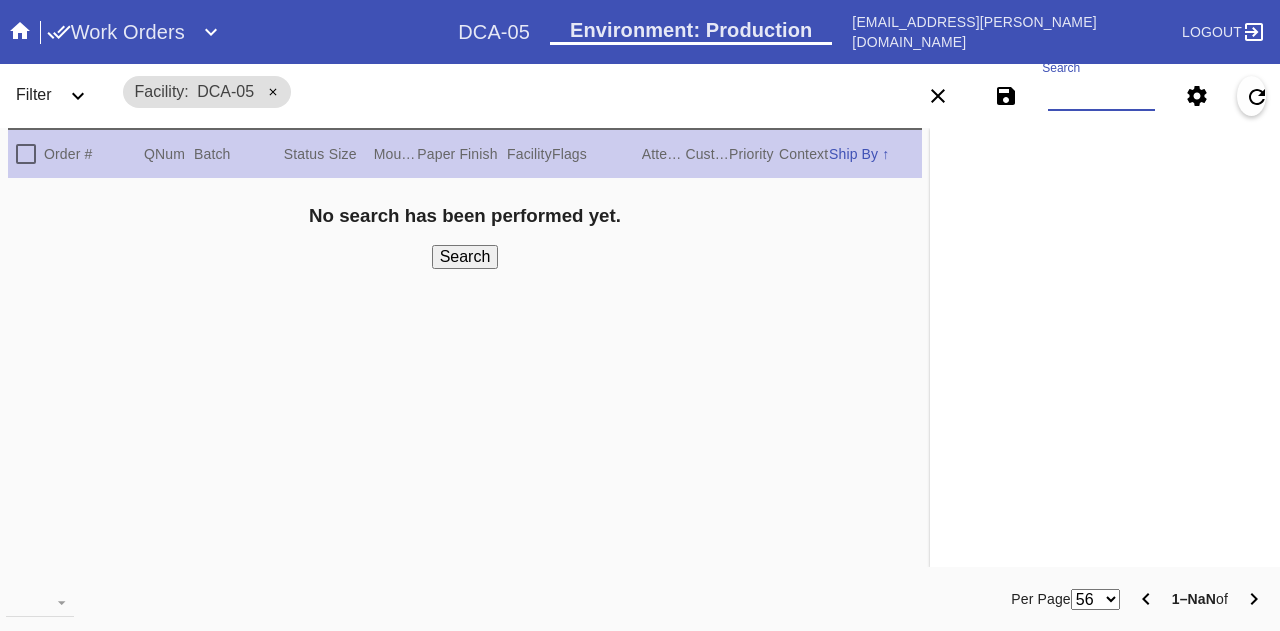 click on "Search" at bounding box center [1101, 96] 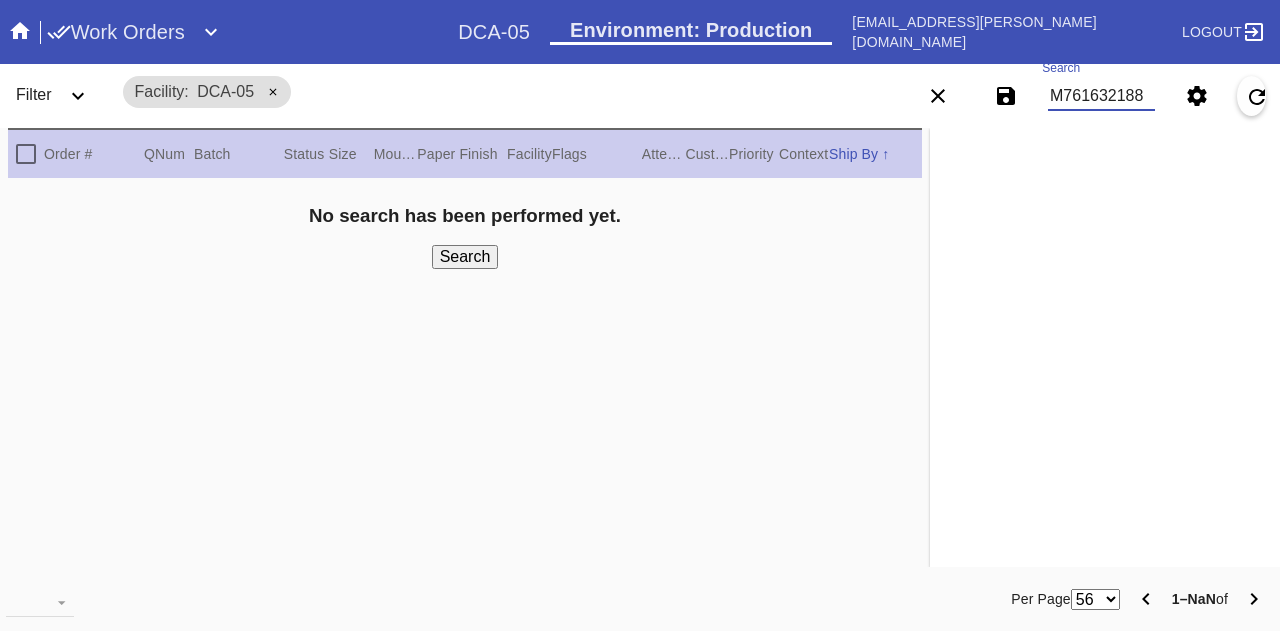 type on "M761632188" 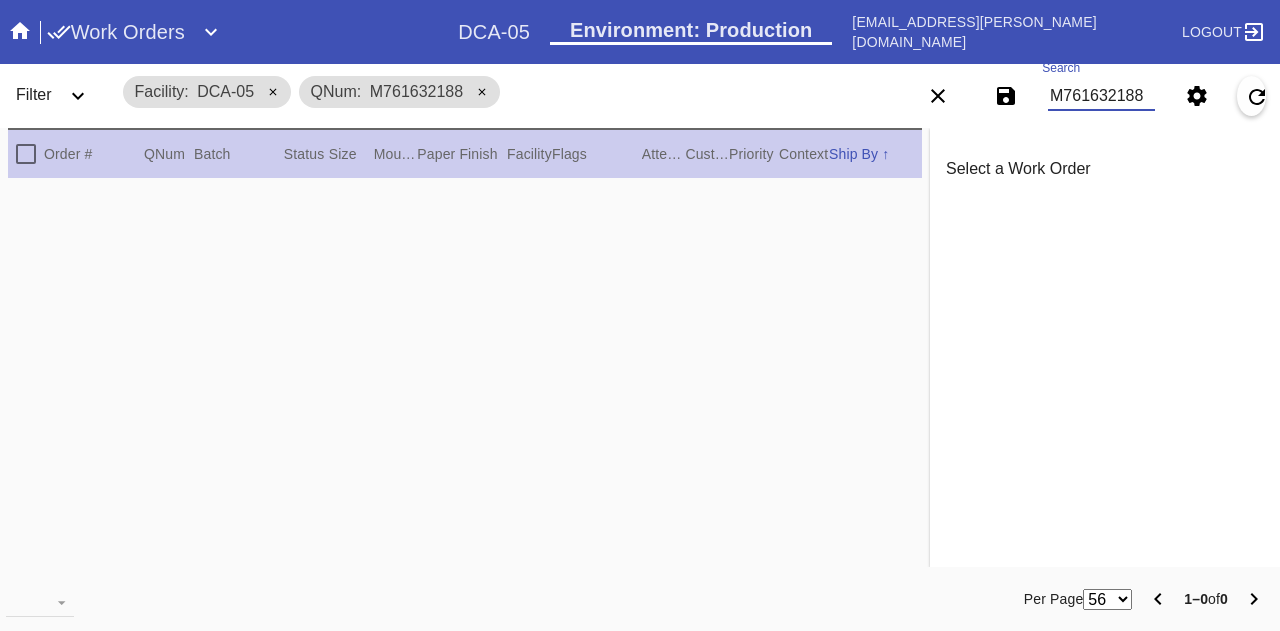 click on "M761632188" at bounding box center [1101, 96] 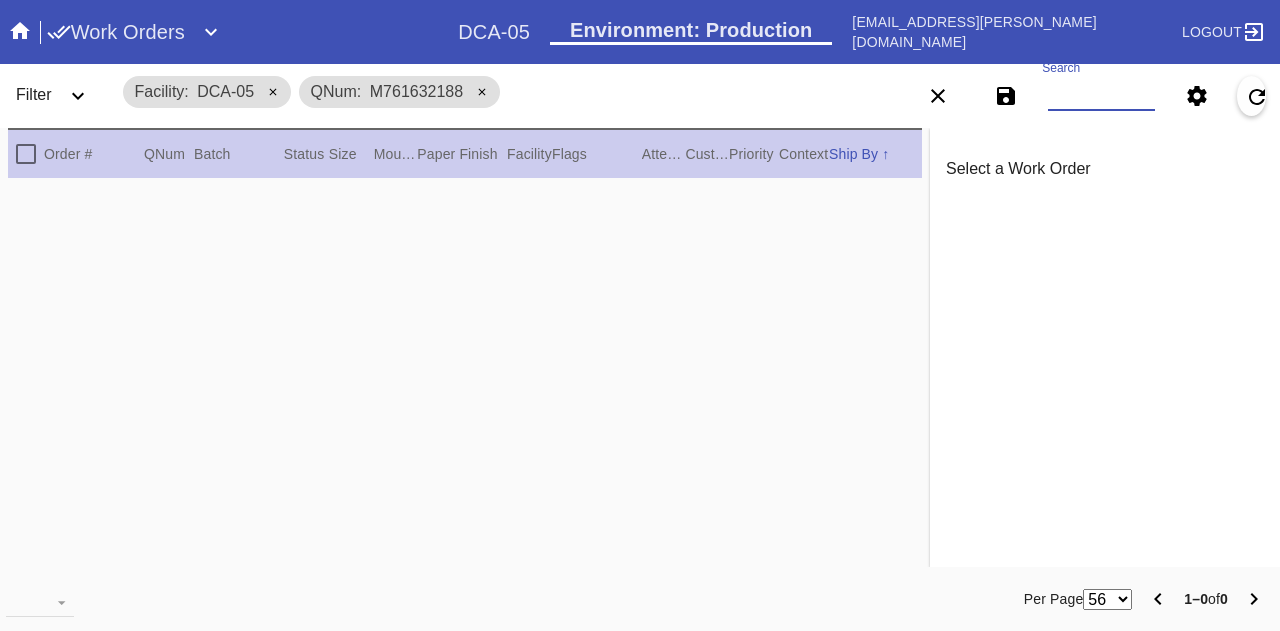 click at bounding box center [465, 383] 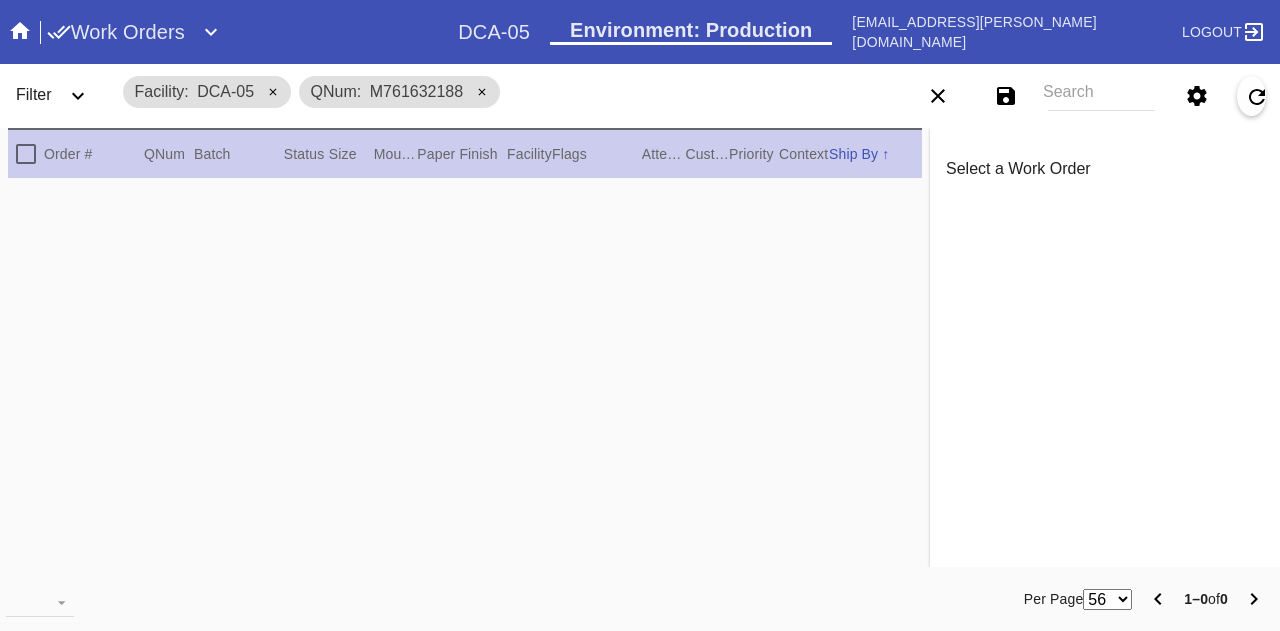 click at bounding box center (482, 91) 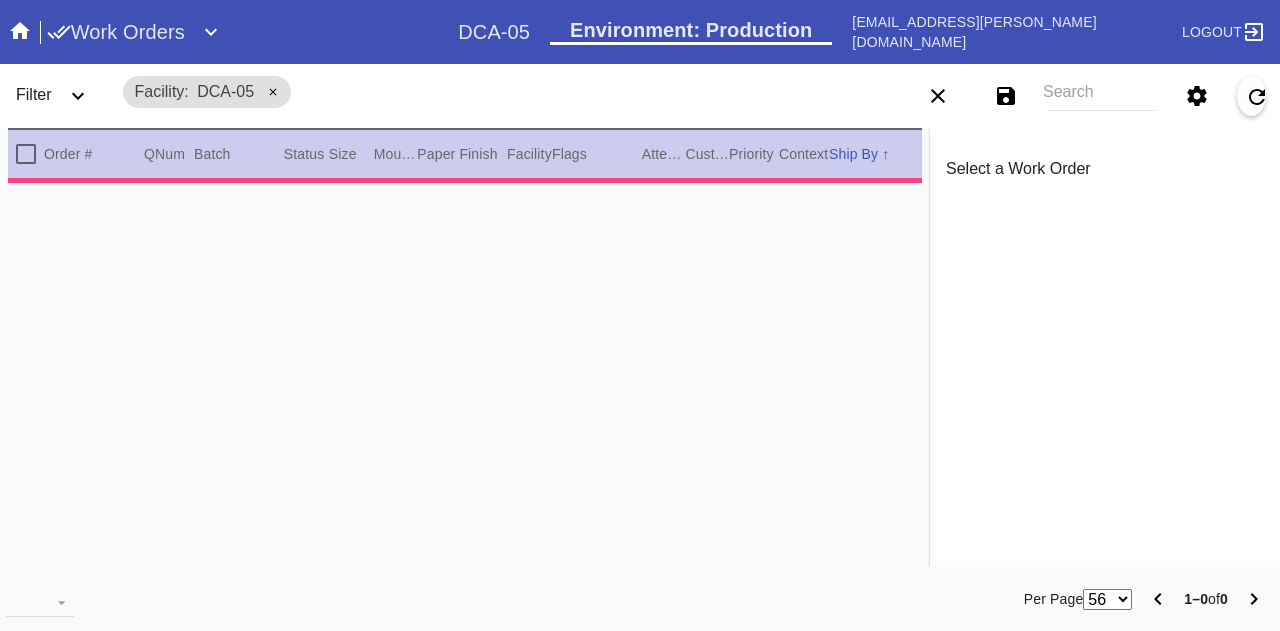 click on "Facility
DCA-05" at bounding box center (486, 92) 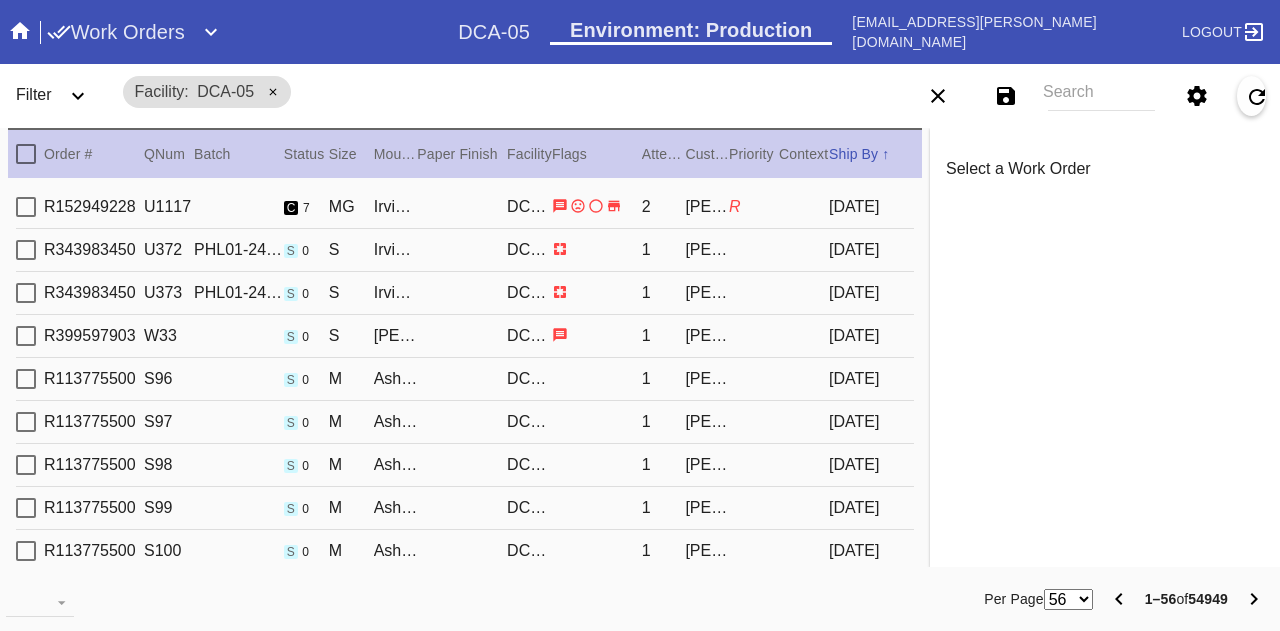 click on "Search" at bounding box center [1101, 96] 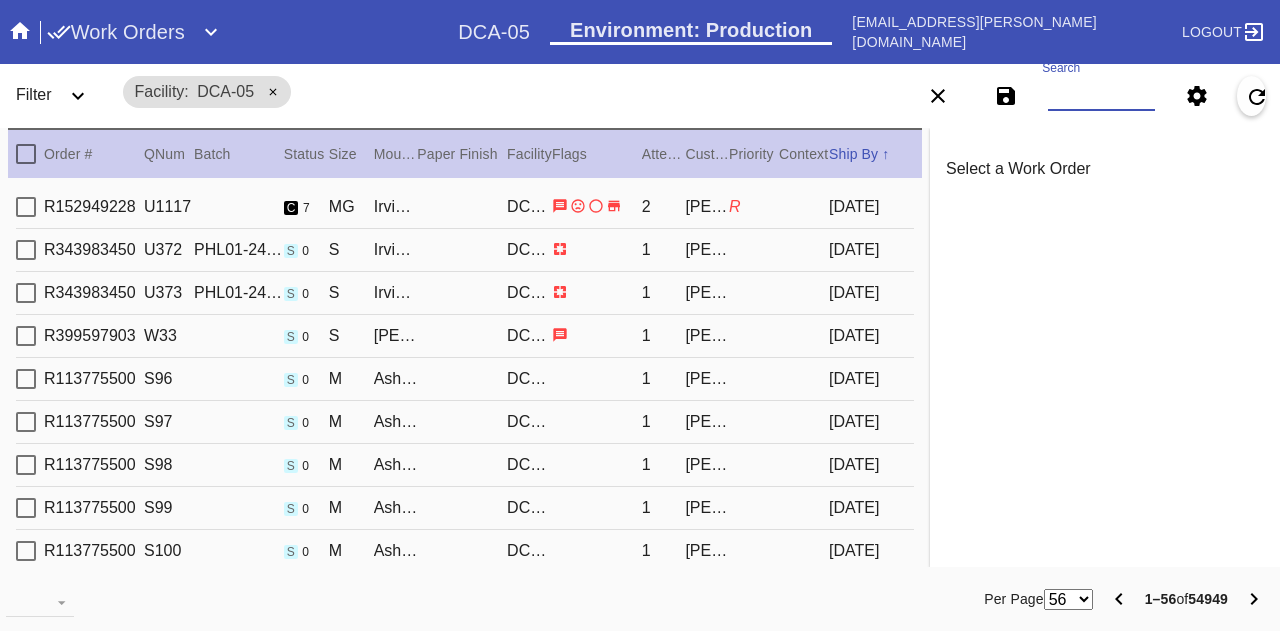click on "Search" at bounding box center [1101, 96] 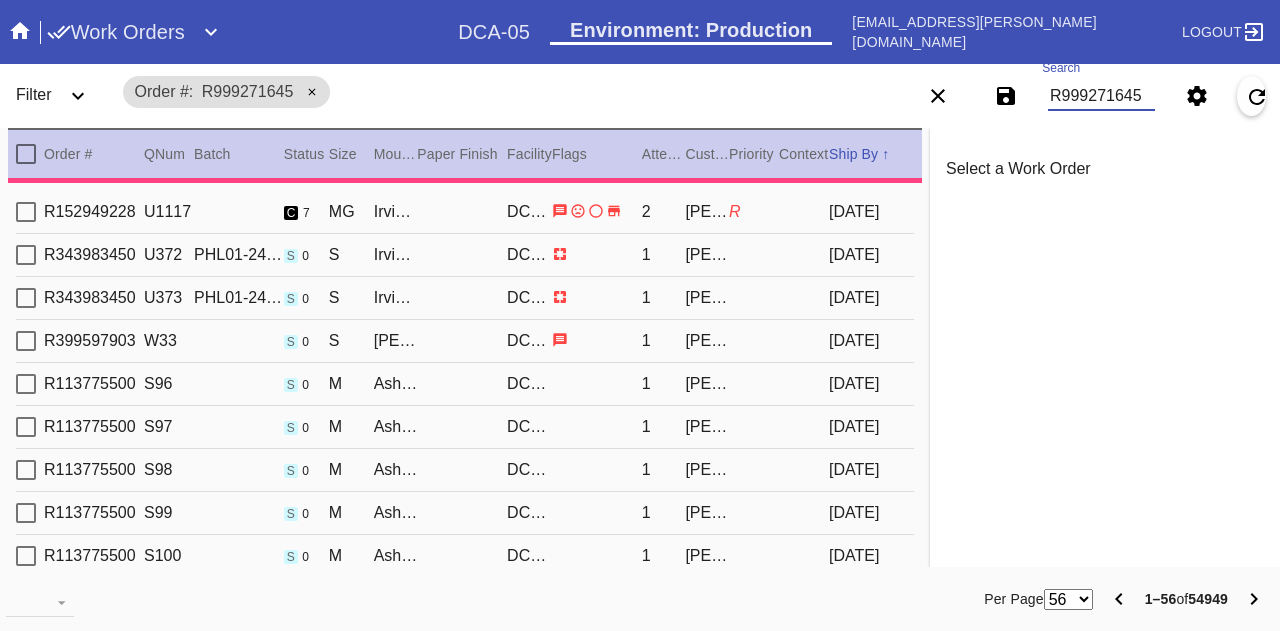type on "R999271645" 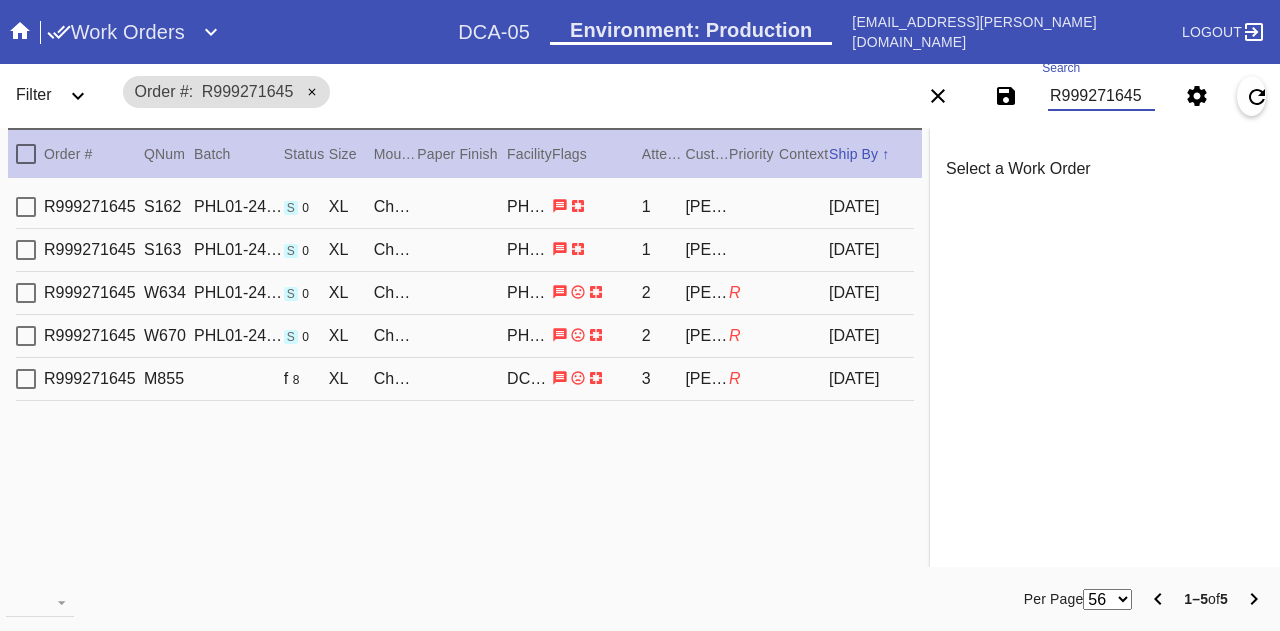 click on "R" at bounding box center (754, 336) 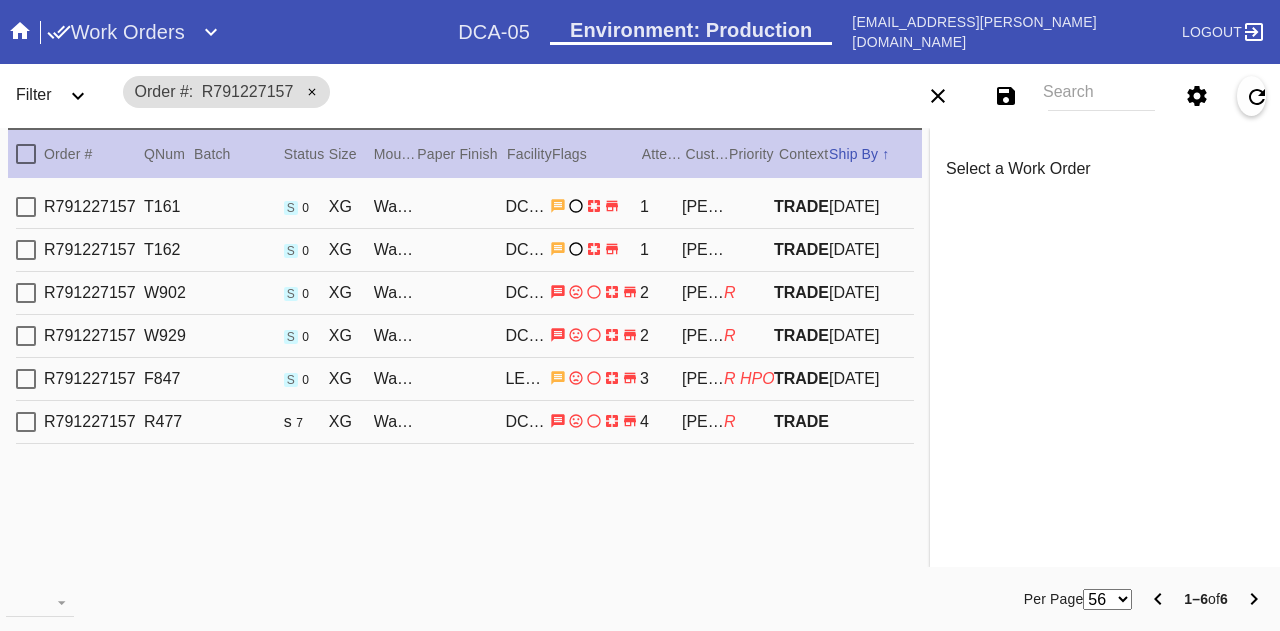 scroll, scrollTop: 0, scrollLeft: 0, axis: both 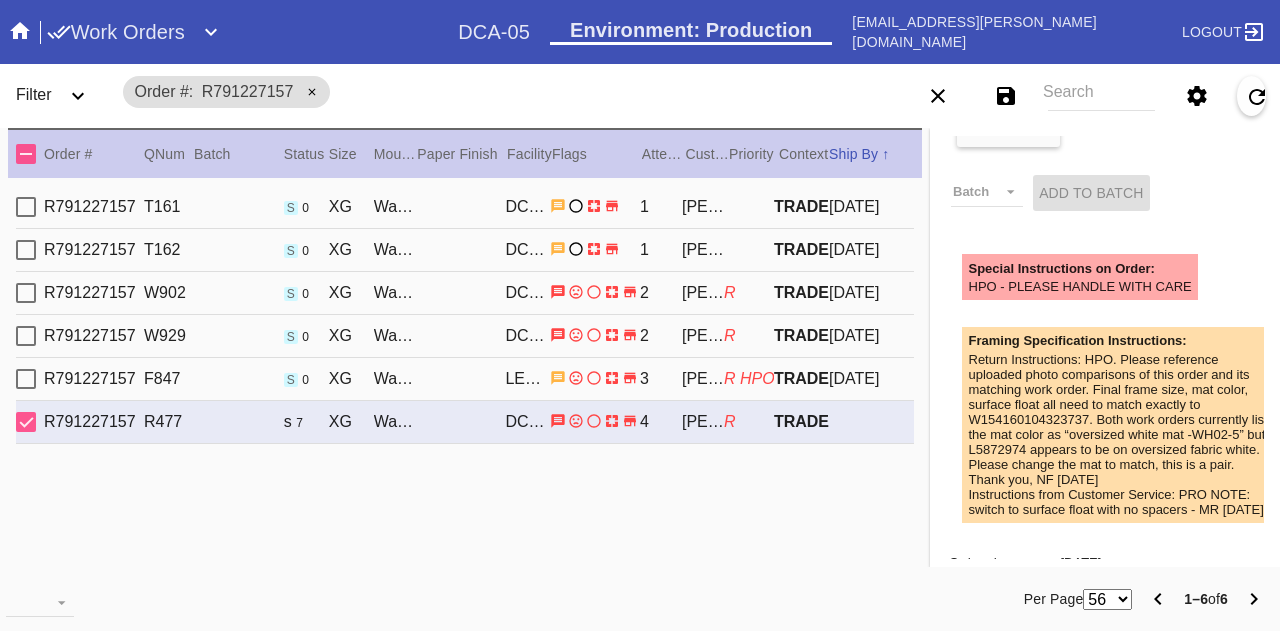 click on "Framing Specification Instructions:" at bounding box center (1121, 340) 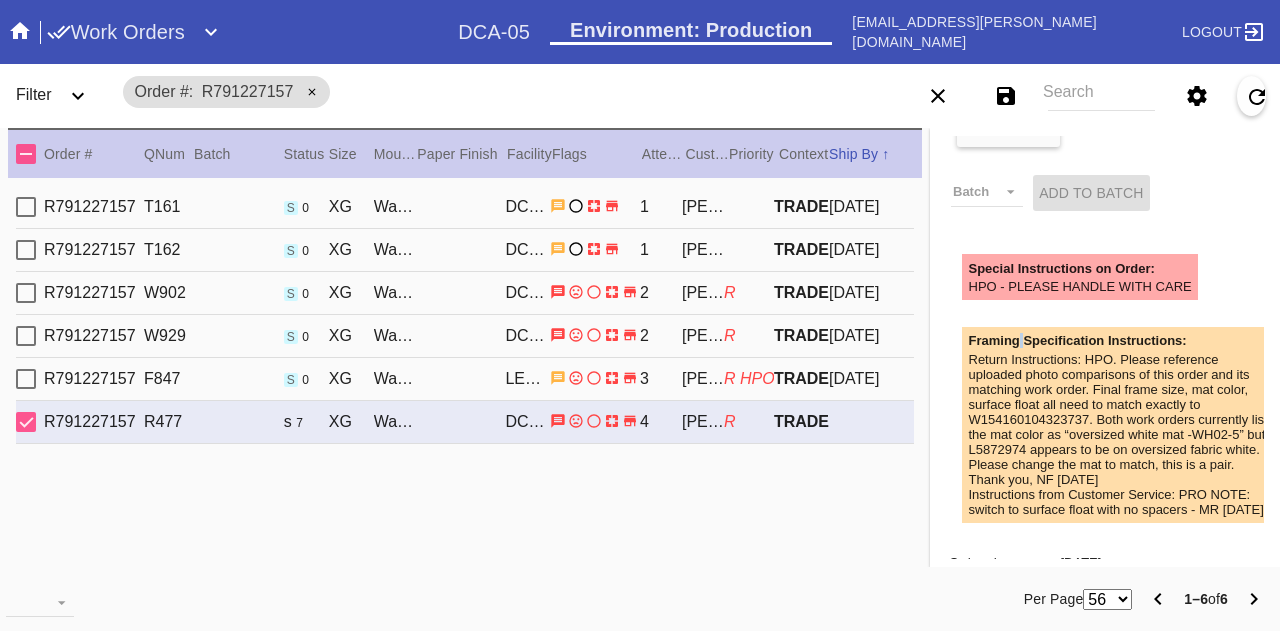 click on "Framing Specification Instructions:" at bounding box center [1121, 340] 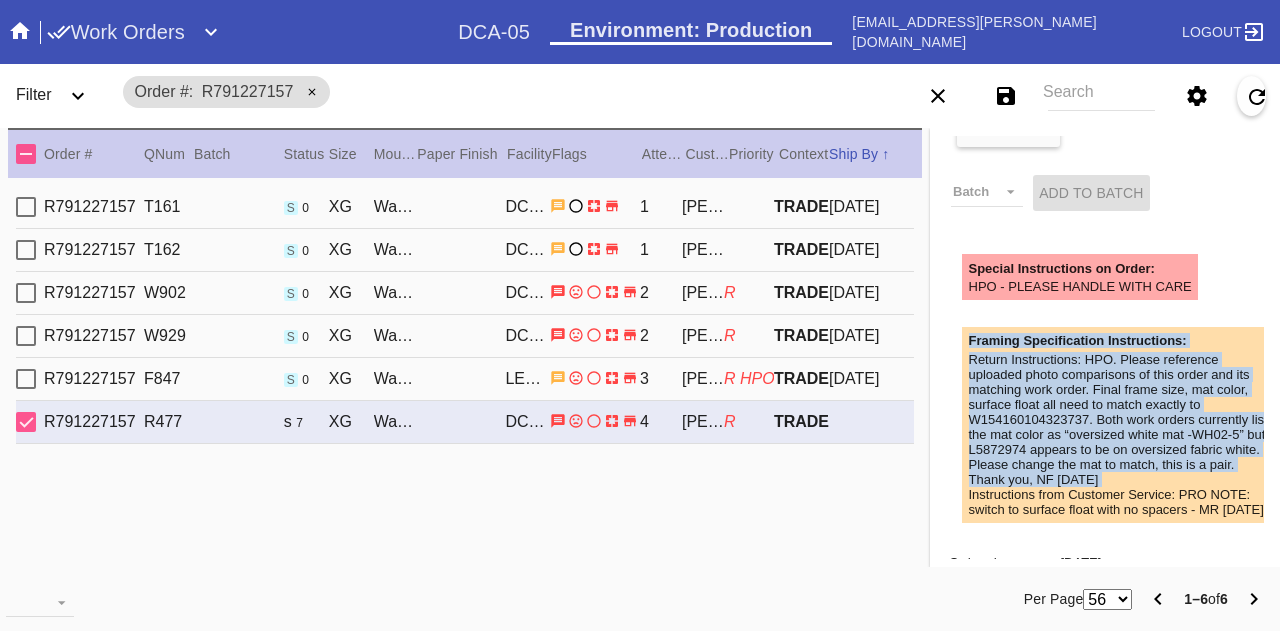 drag, startPoint x: 1001, startPoint y: 348, endPoint x: 1008, endPoint y: 391, distance: 43.56604 